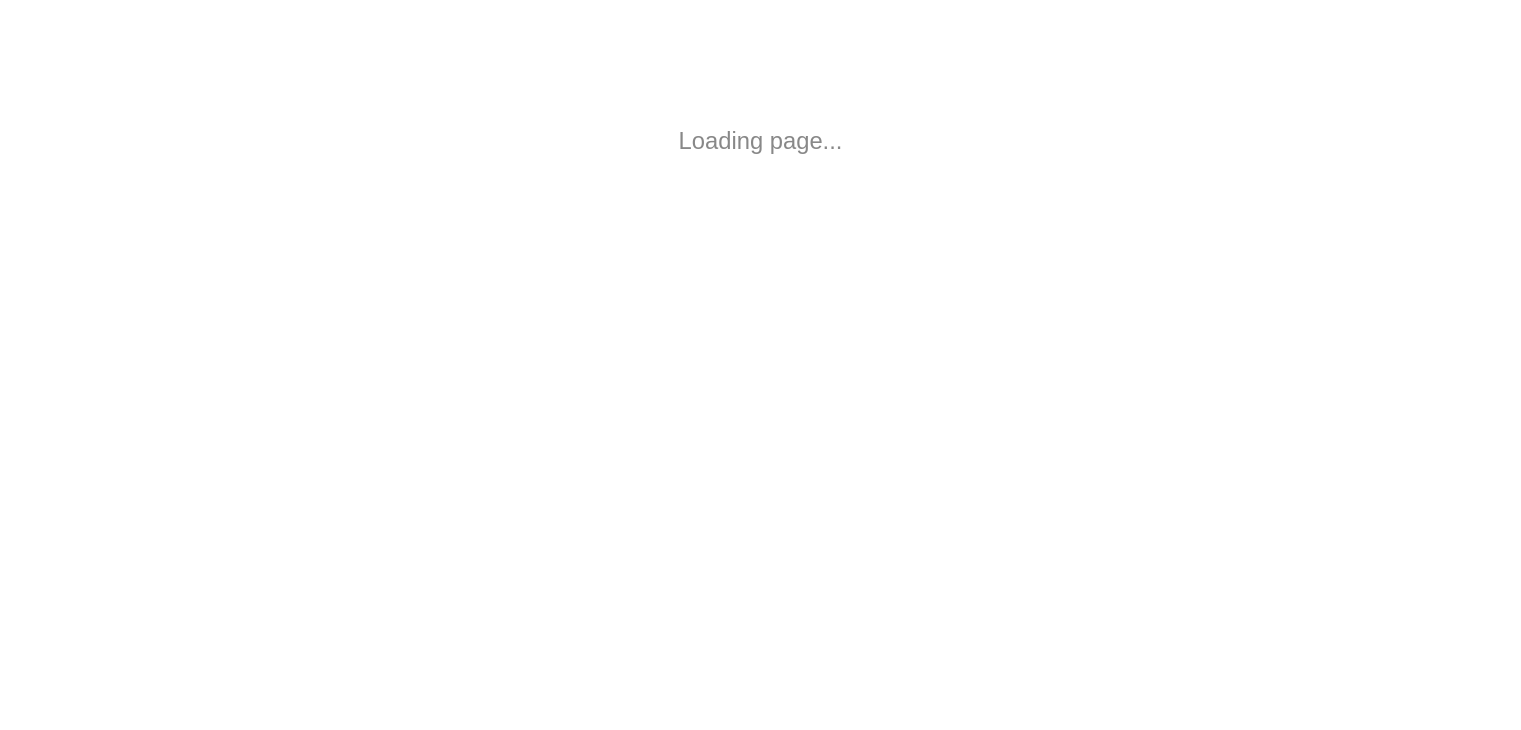 scroll, scrollTop: 0, scrollLeft: 0, axis: both 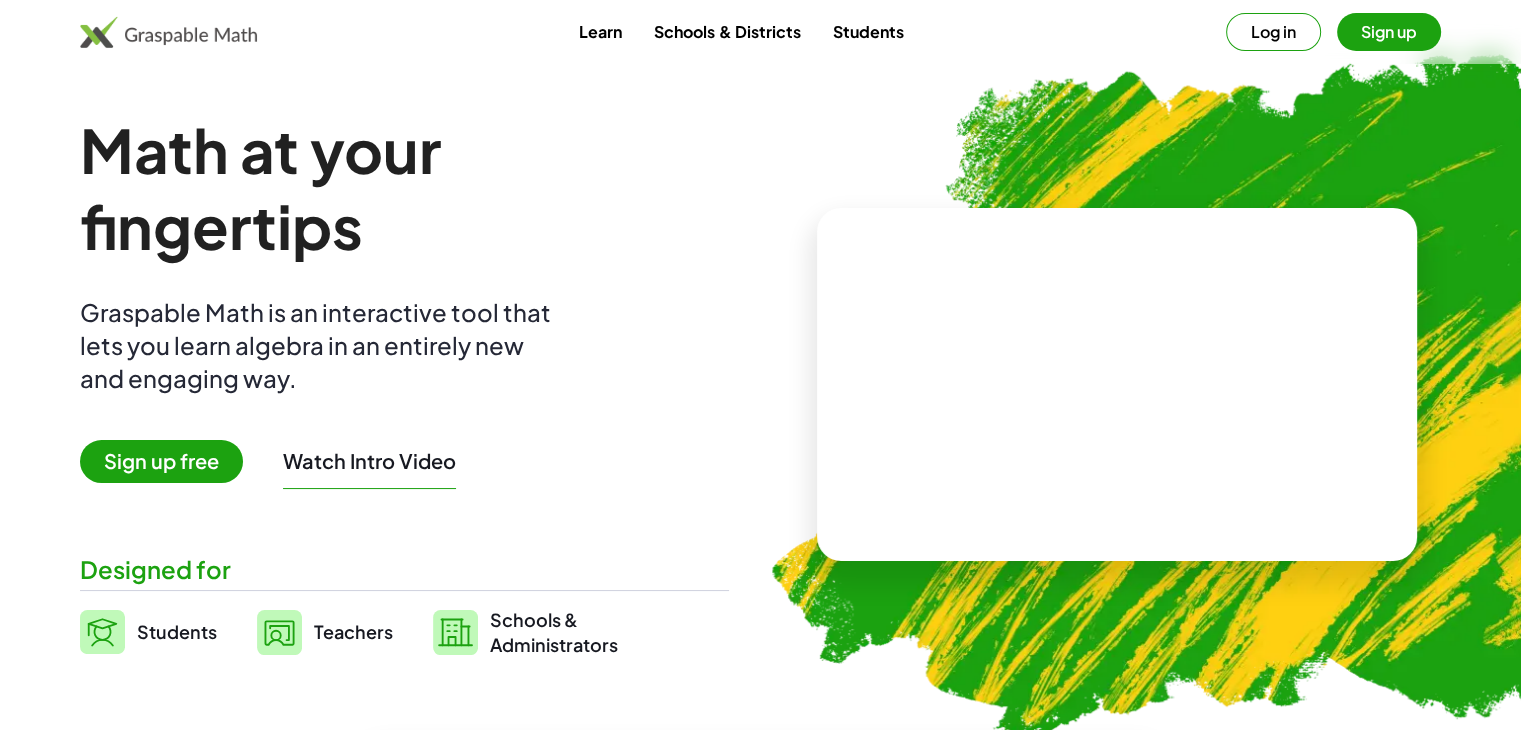 click on "Log in" at bounding box center [1273, 32] 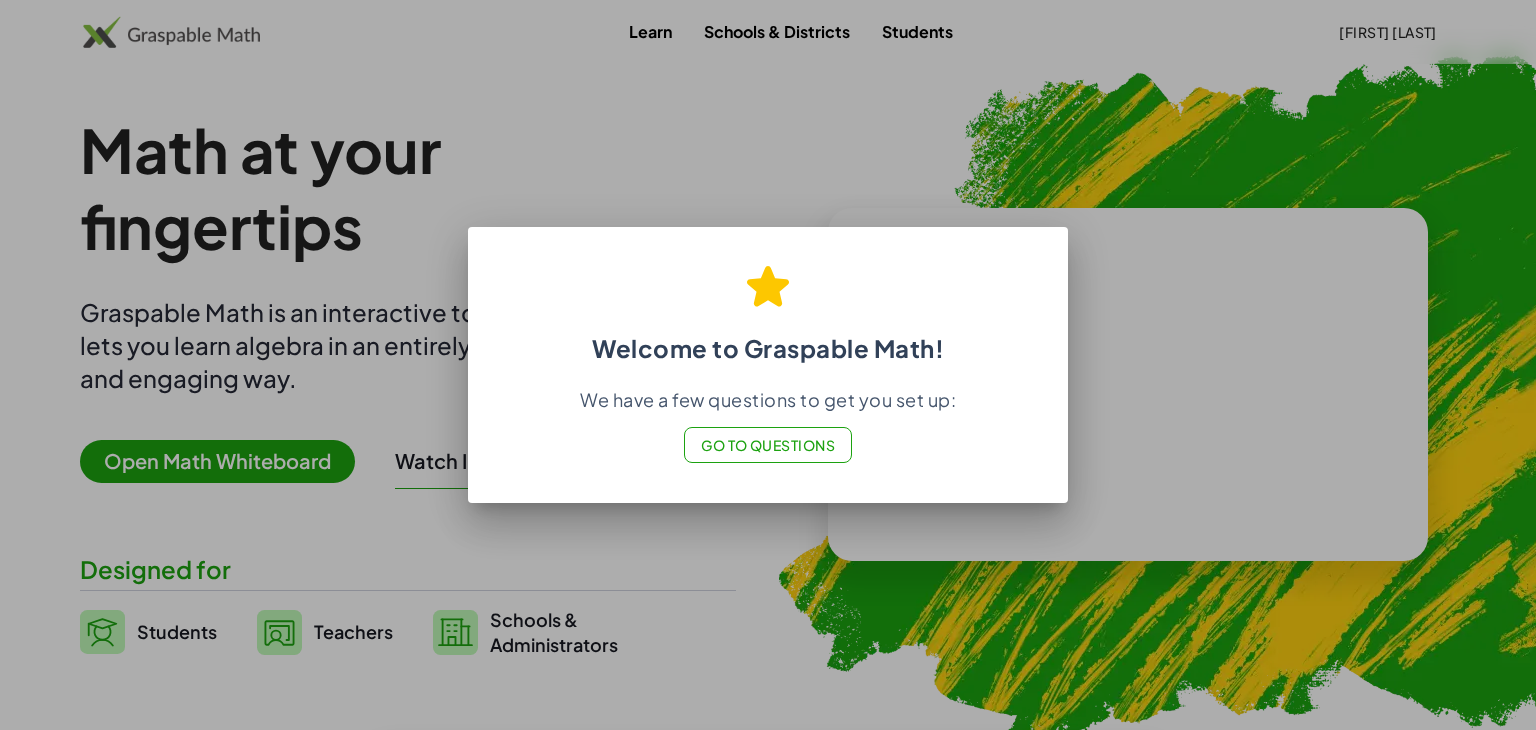 click on "Go to Questions" 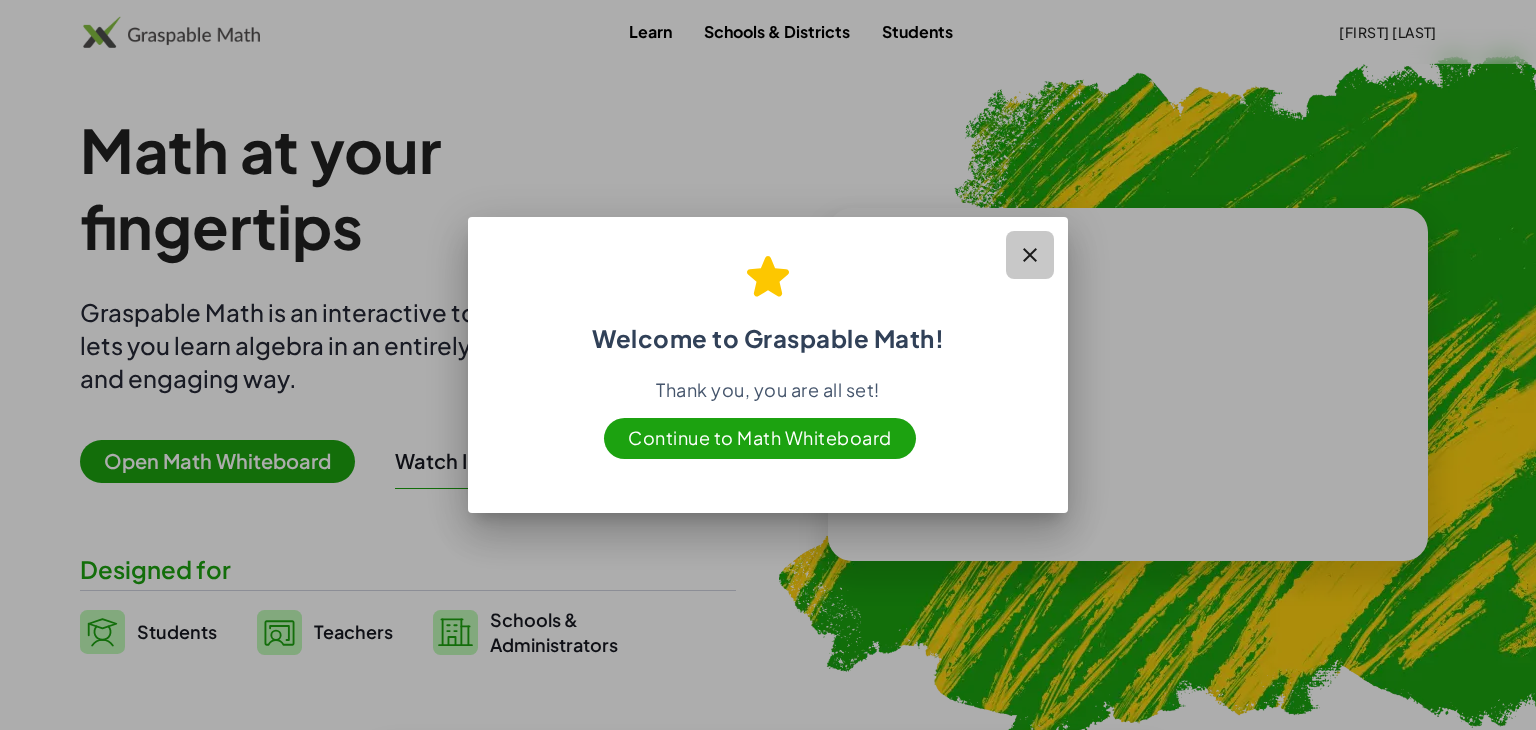 click 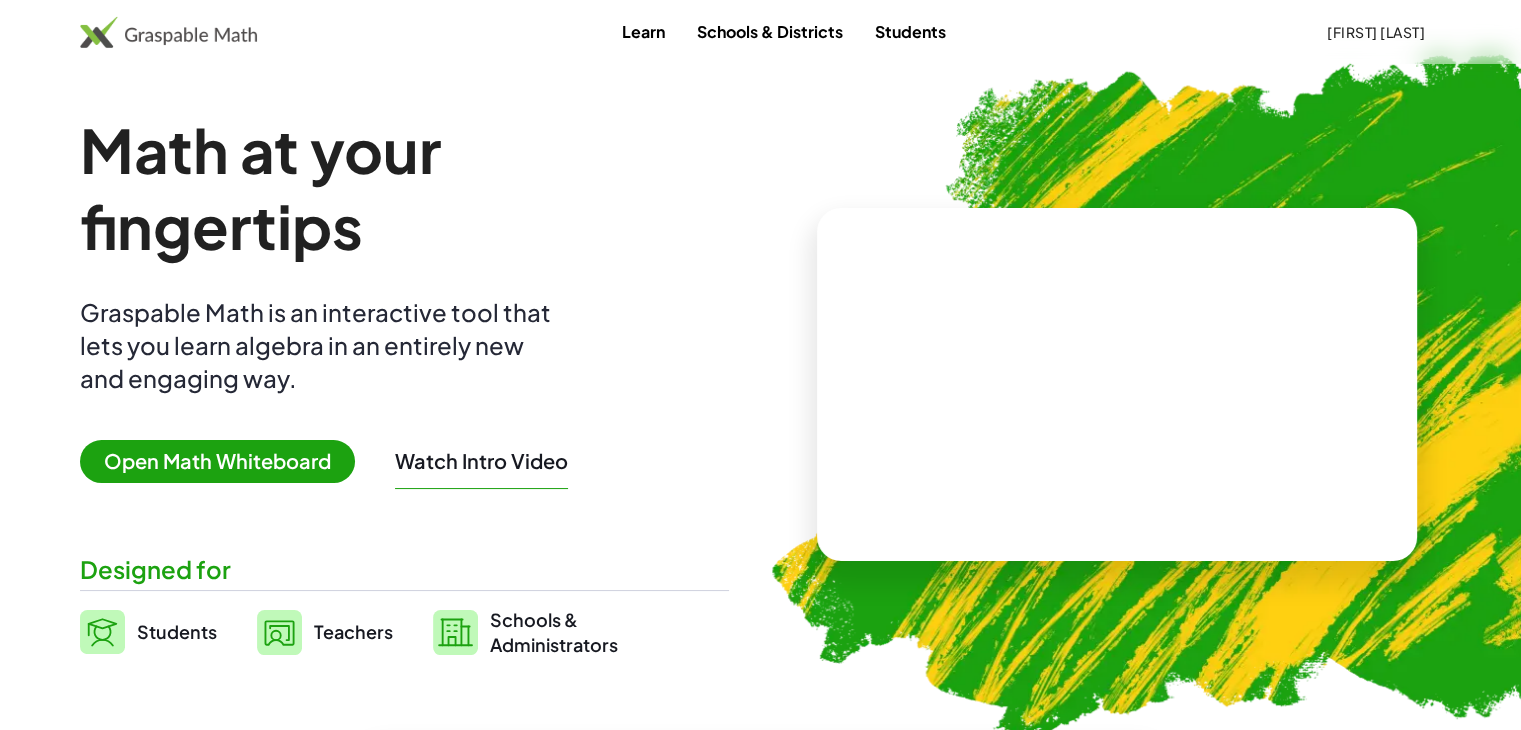 click on "Teachers" at bounding box center (353, 631) 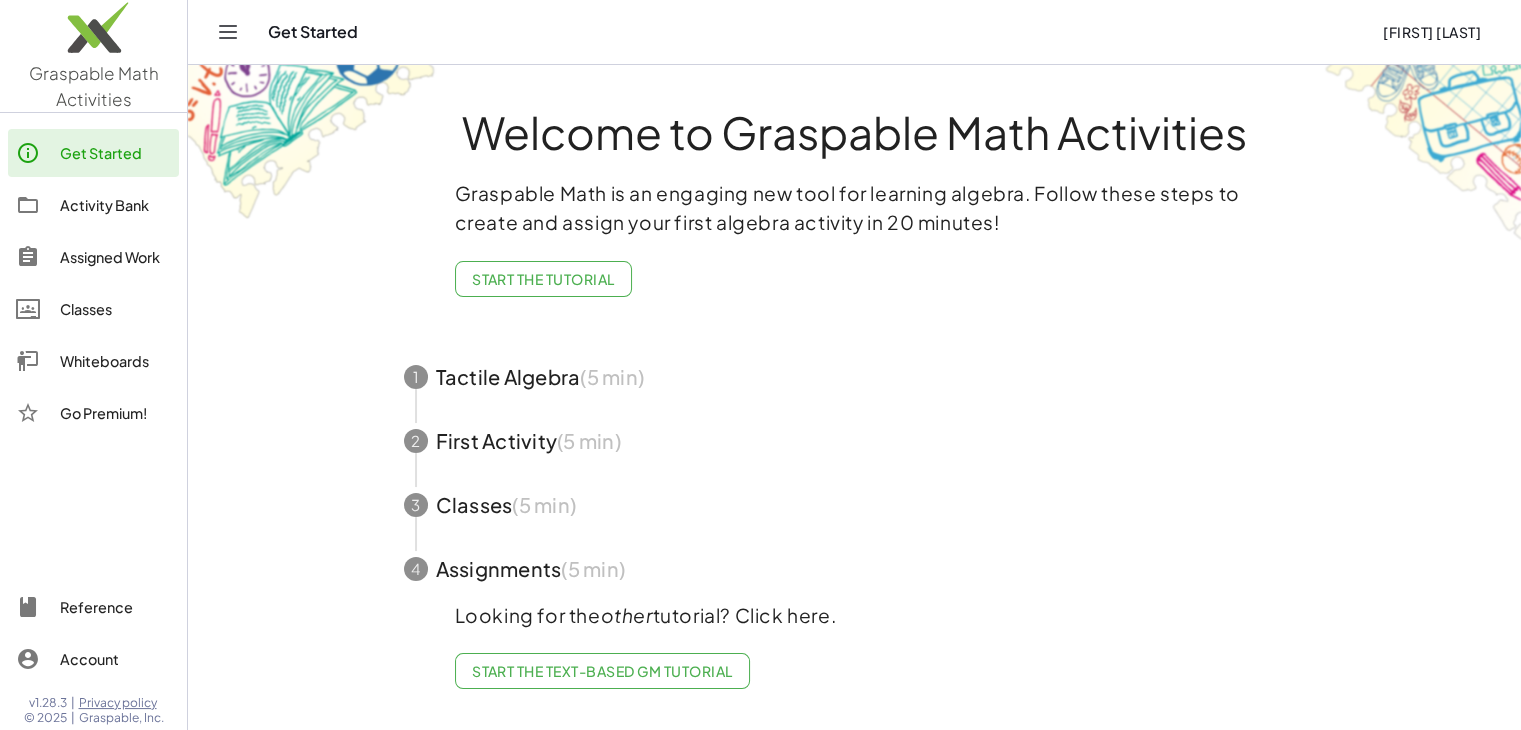 scroll, scrollTop: 3, scrollLeft: 0, axis: vertical 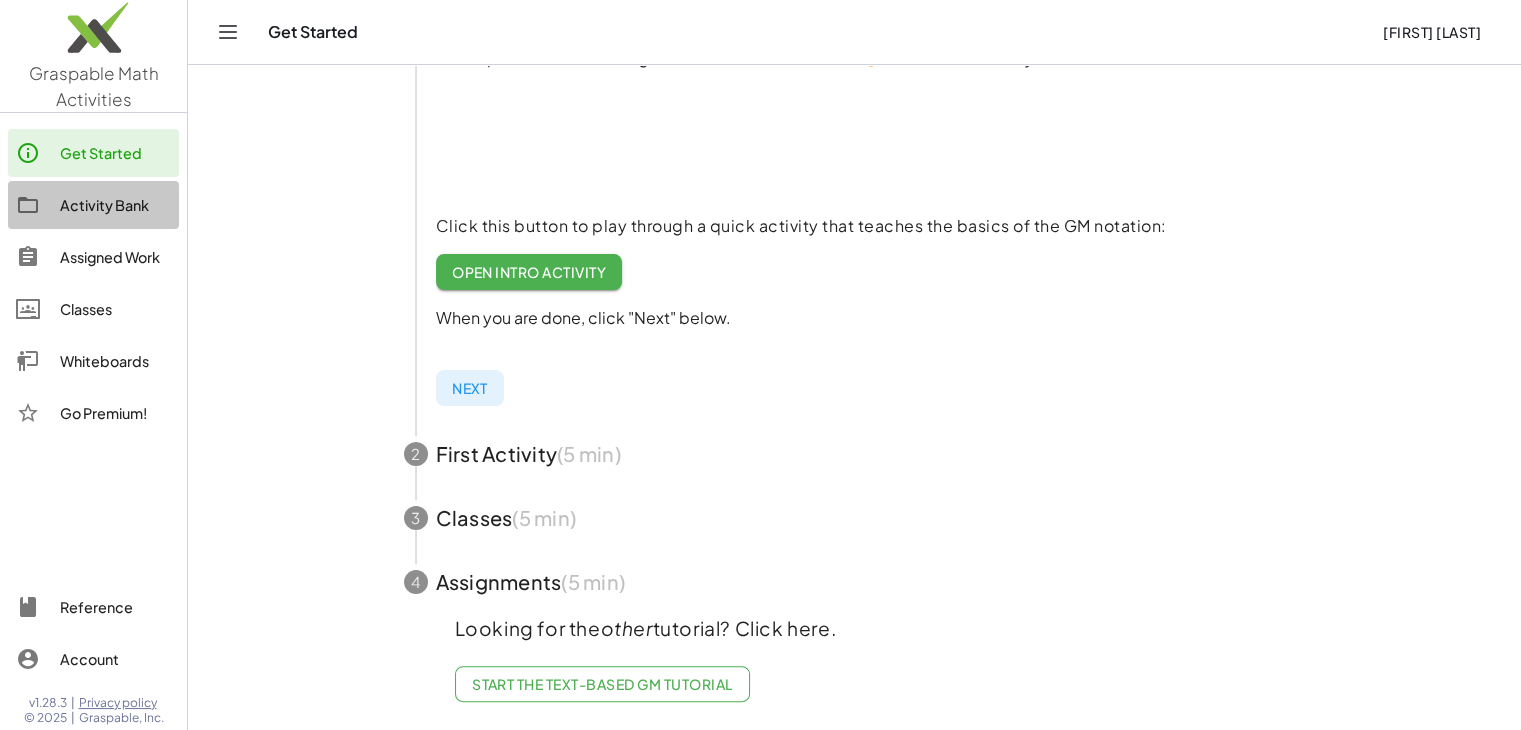 click on "Activity Bank" 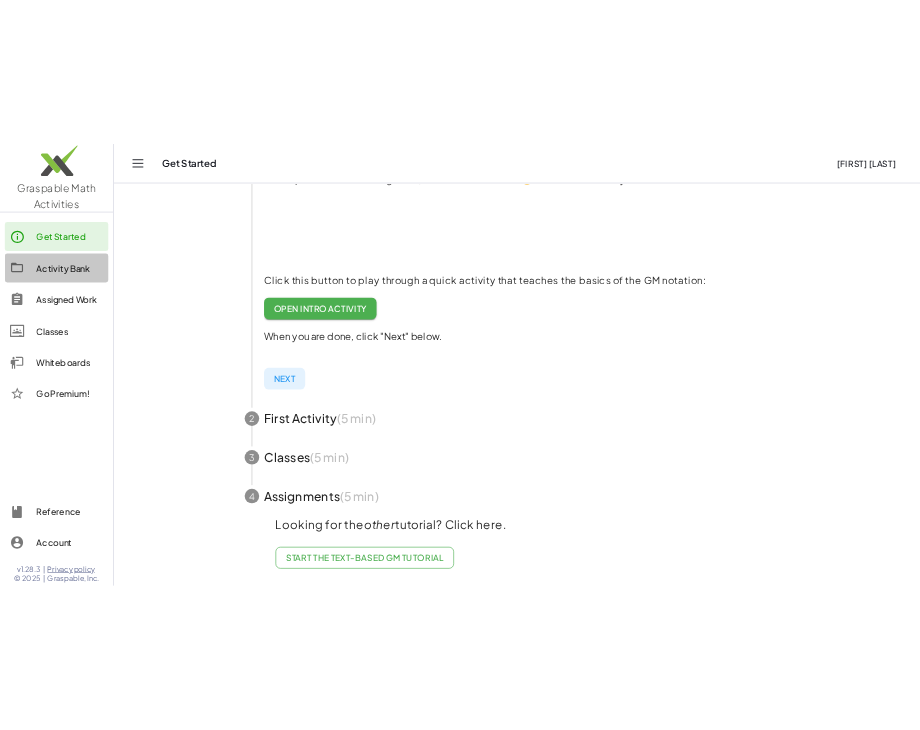 scroll, scrollTop: 0, scrollLeft: 0, axis: both 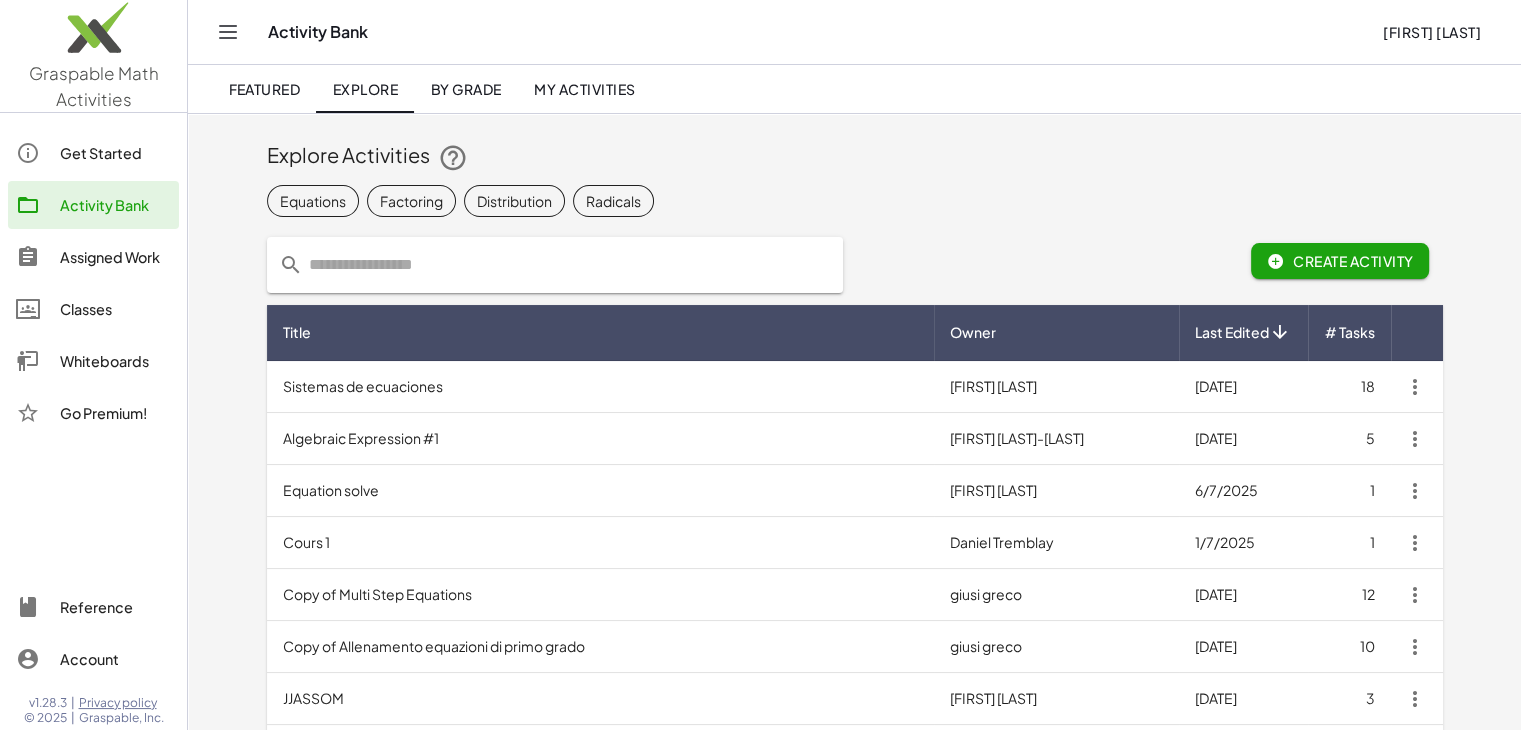 click on "Whiteboards" 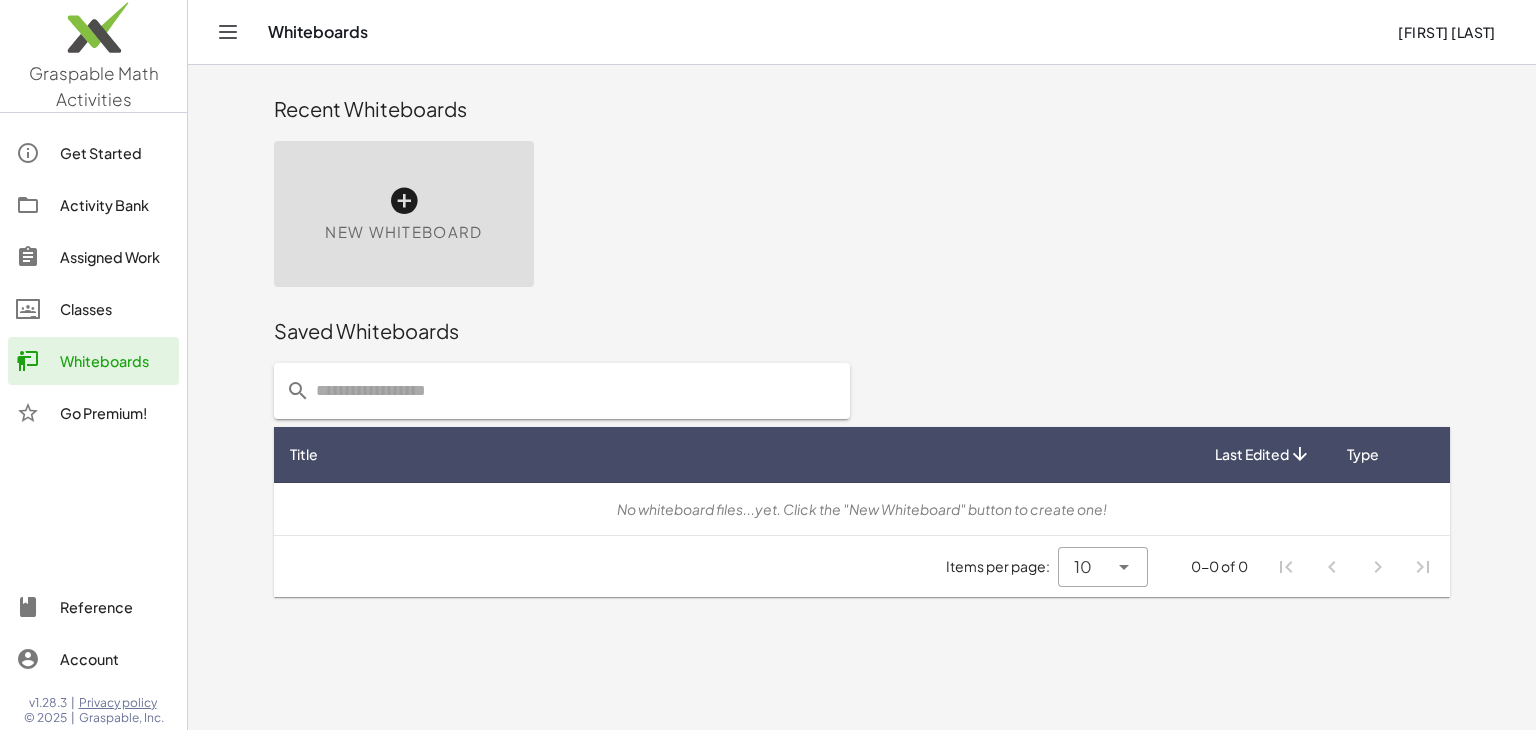 click on "New Whiteboard" at bounding box center [404, 214] 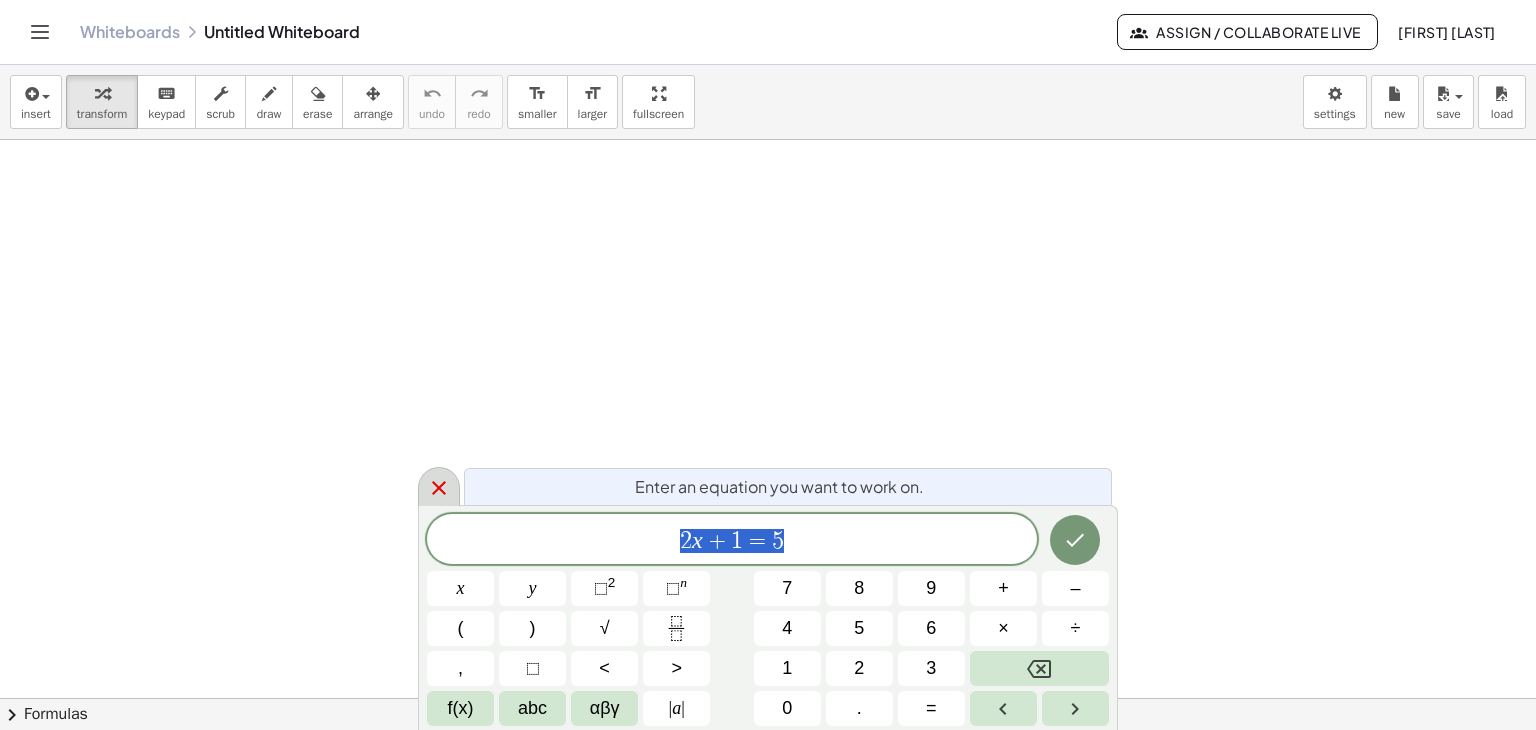 click 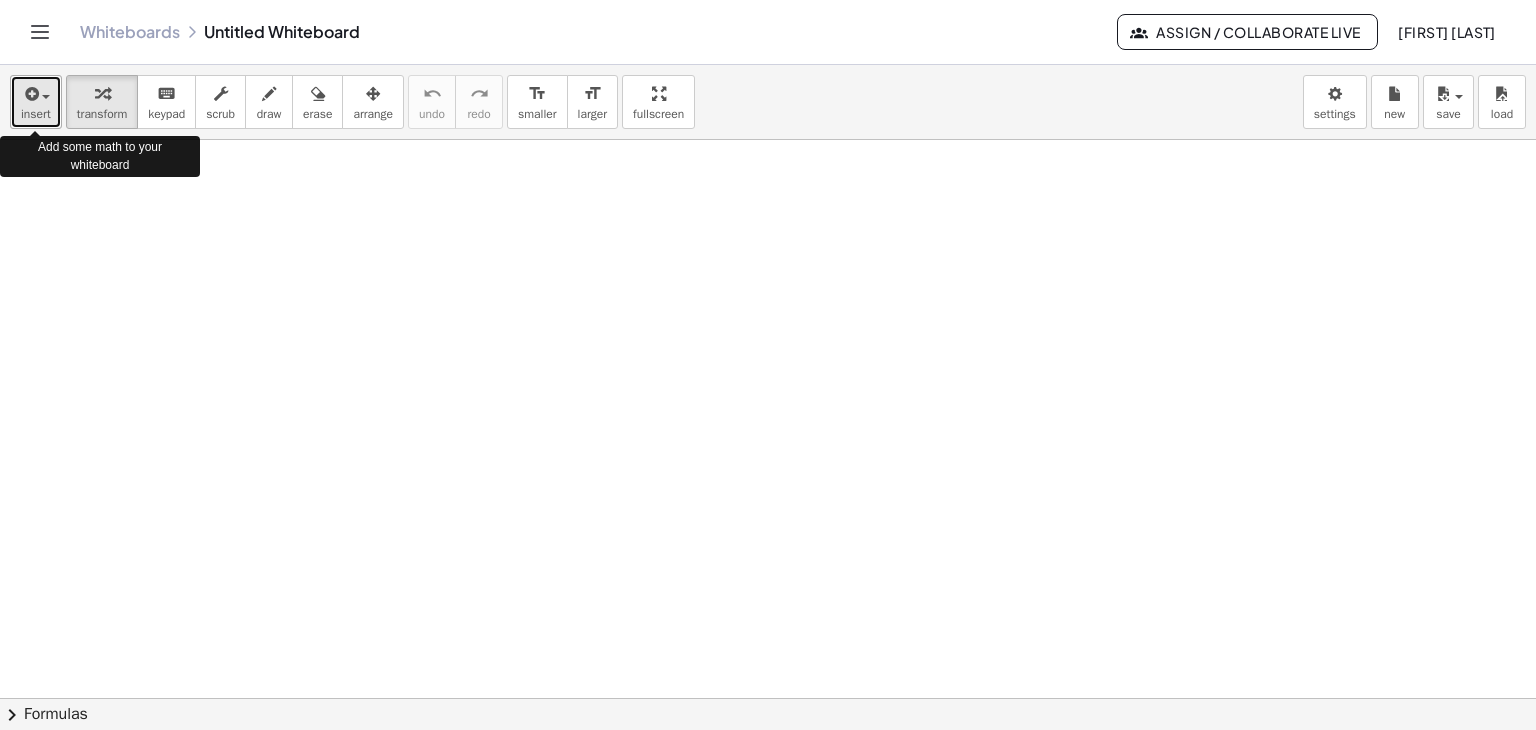 click at bounding box center [30, 94] 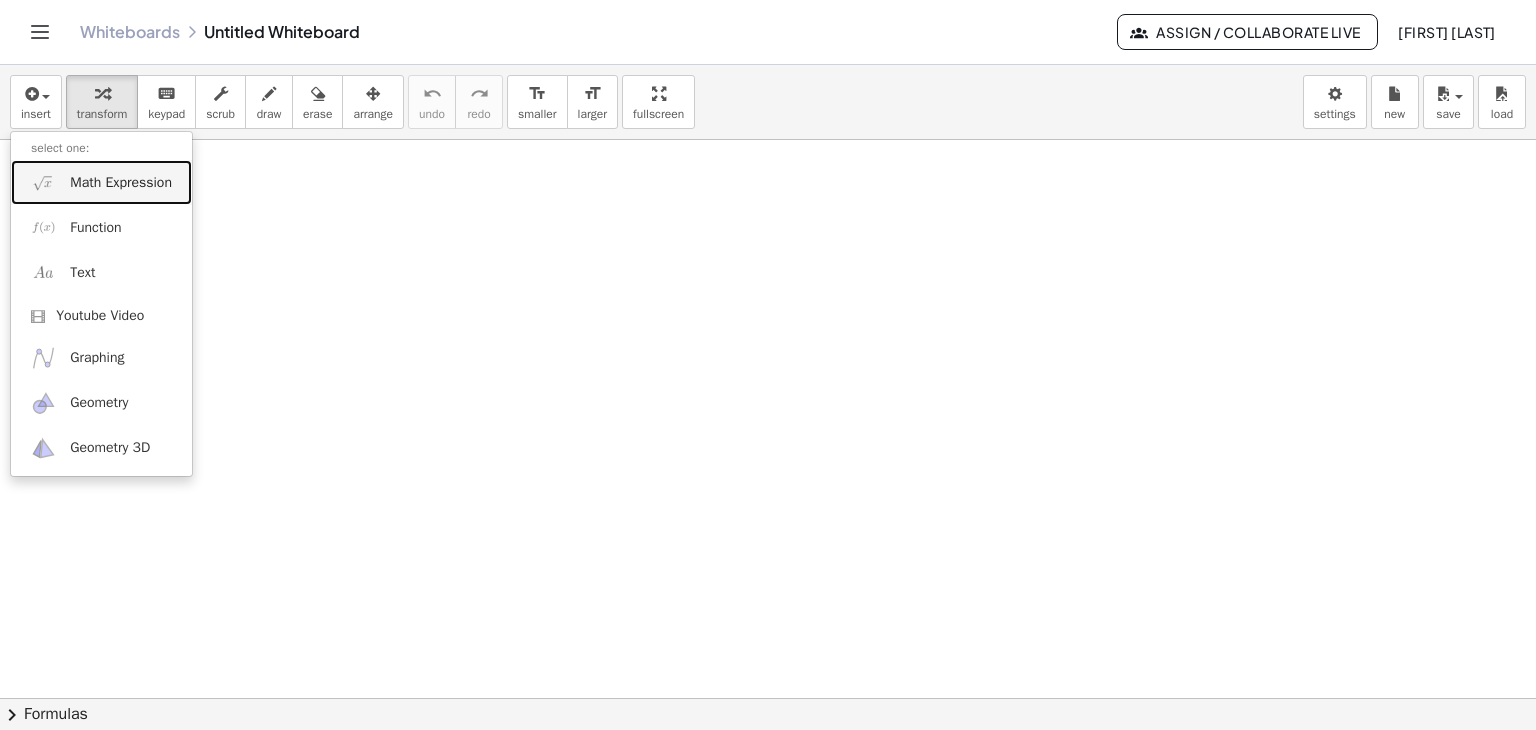 click on "Math Expression" at bounding box center [121, 183] 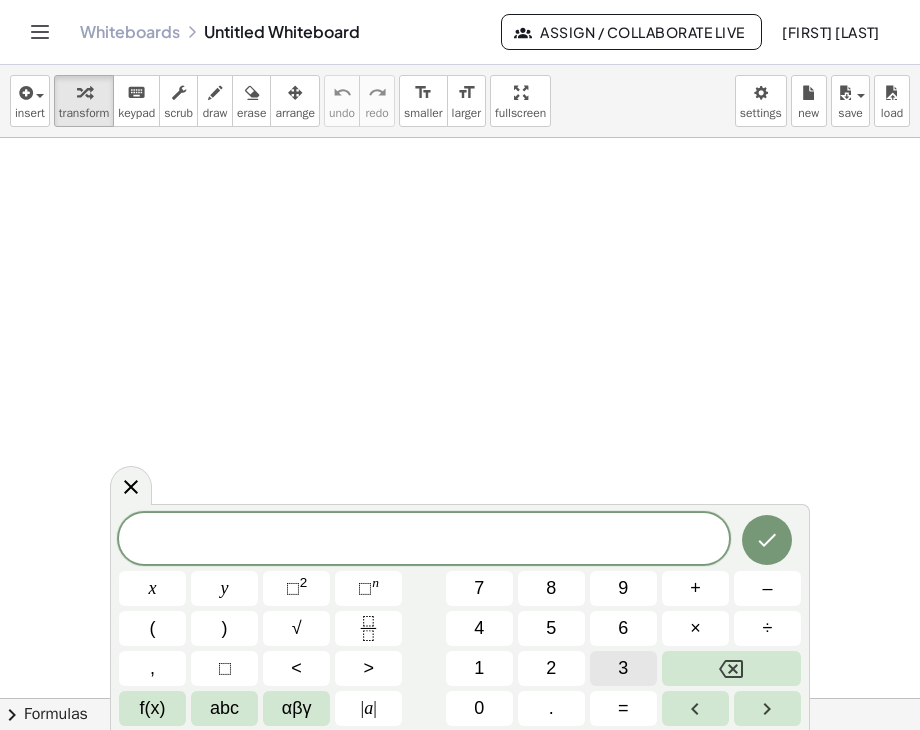 click on "3" at bounding box center [623, 668] 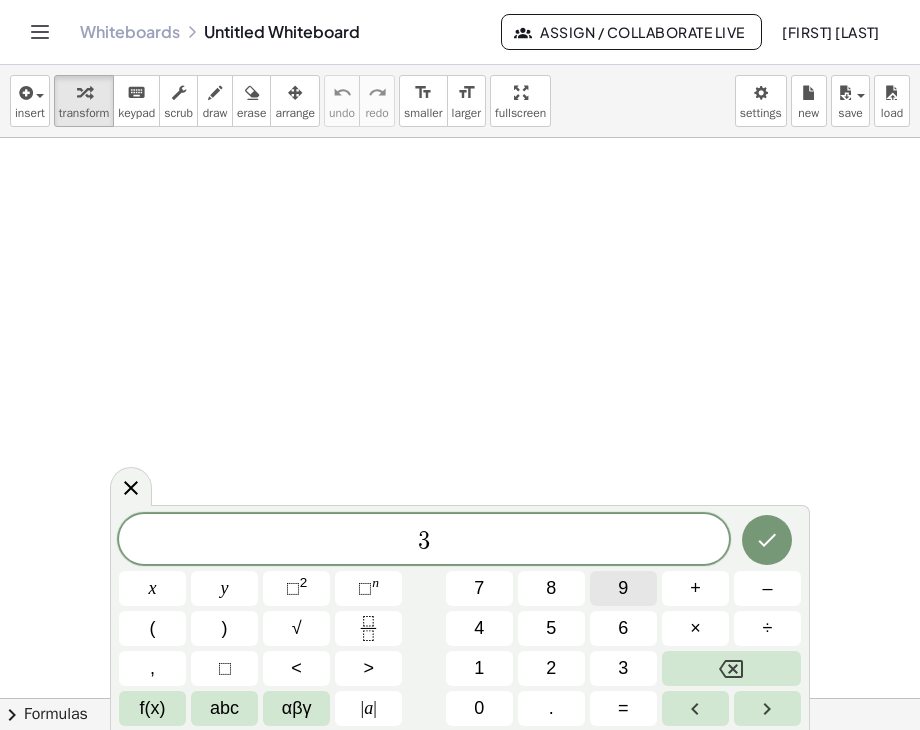 click on "9" at bounding box center (623, 588) 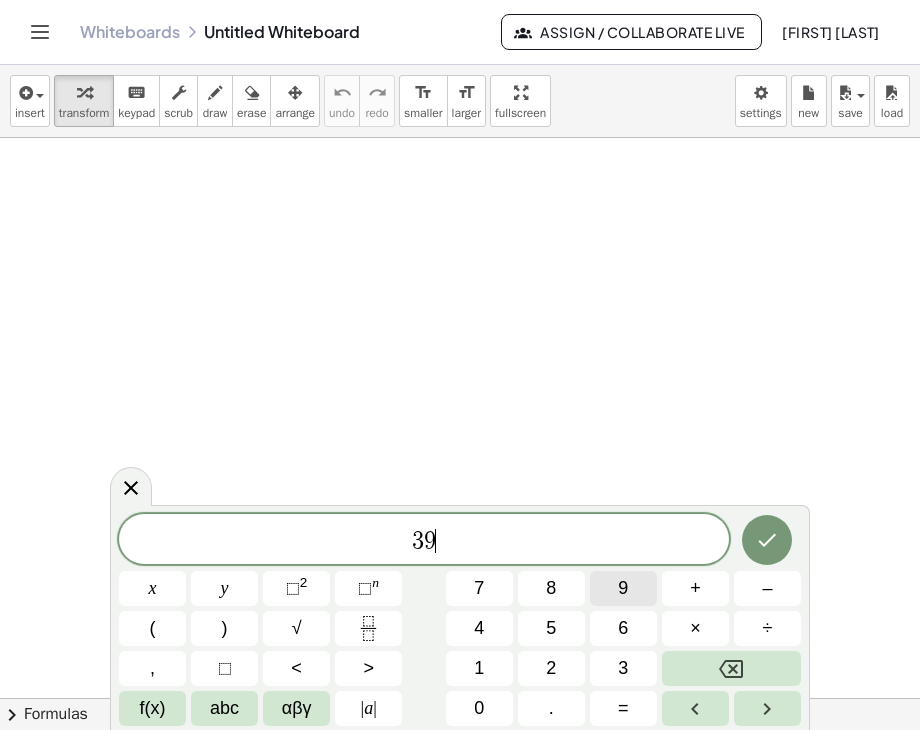 click on "9" at bounding box center [623, 588] 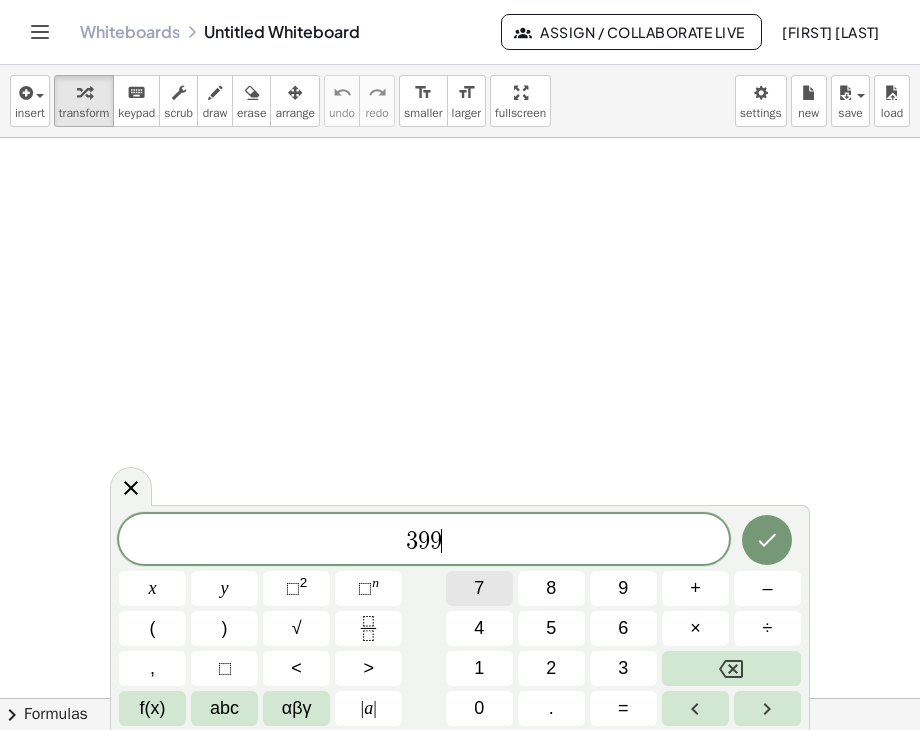 click on "7" at bounding box center (479, 588) 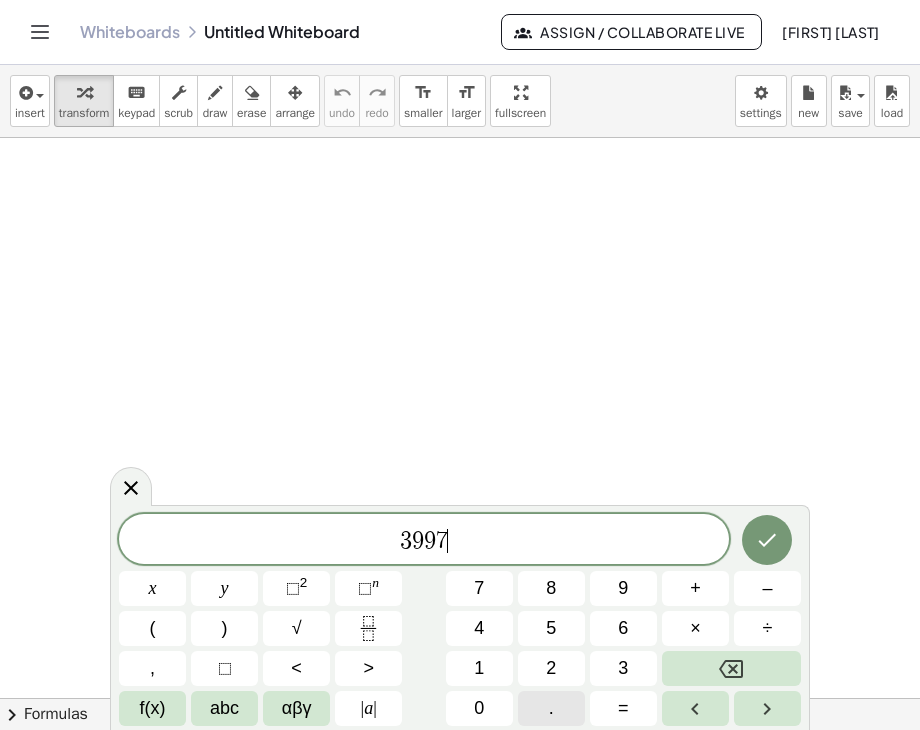 click on "." at bounding box center [551, 708] 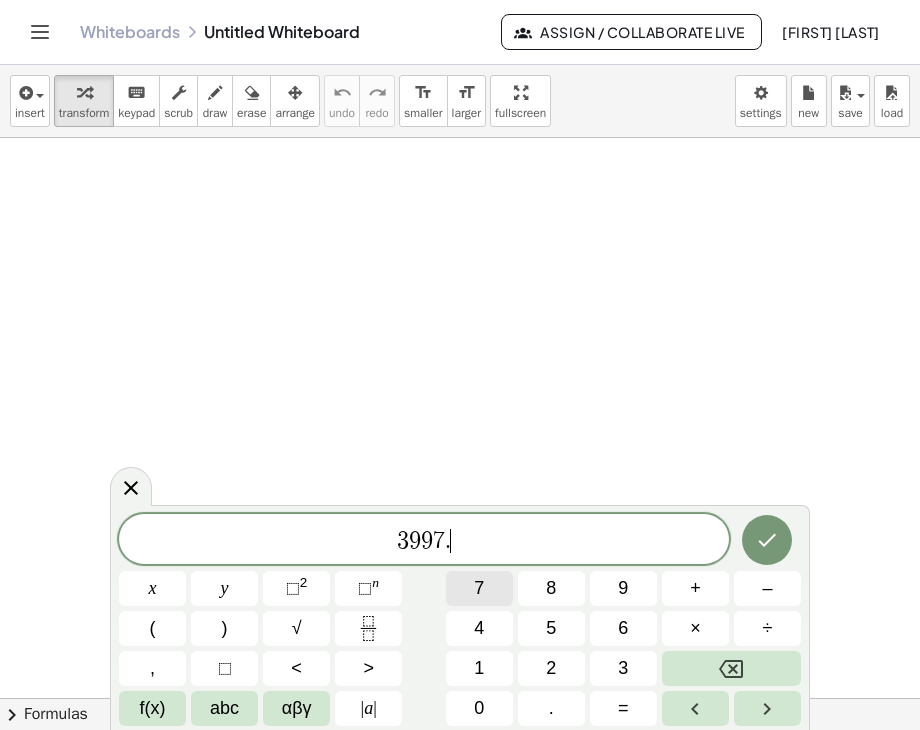 click on "7" at bounding box center (479, 588) 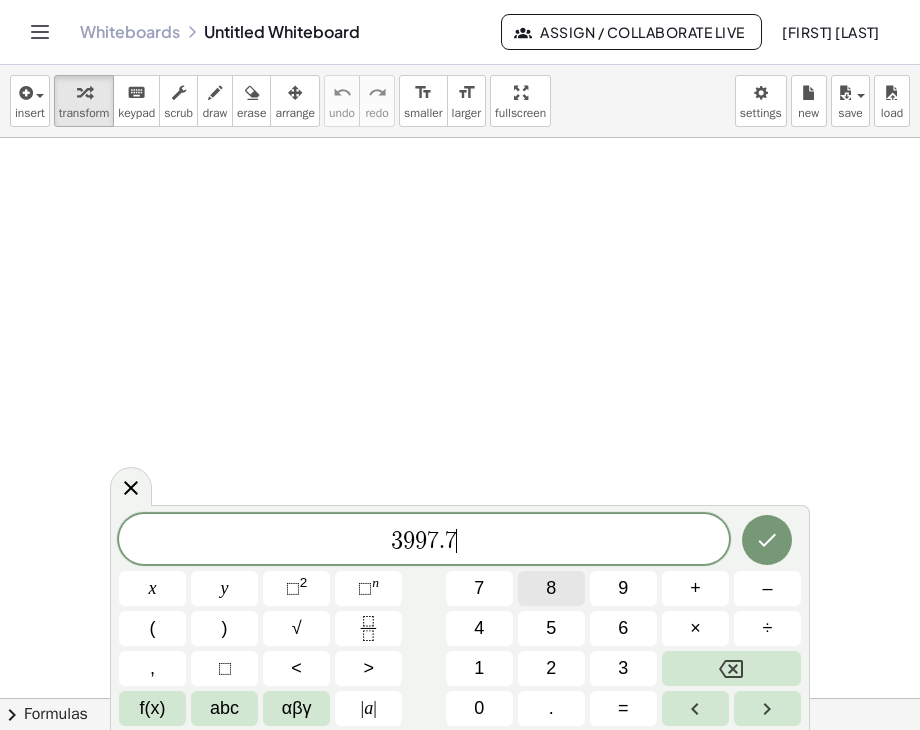 click on "8" at bounding box center [551, 588] 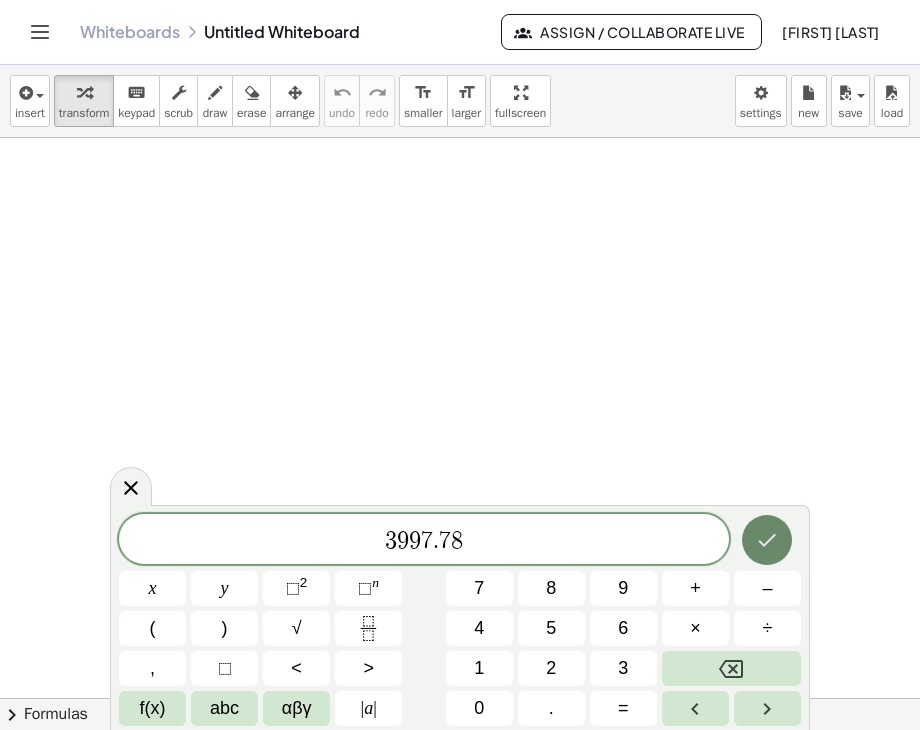 click 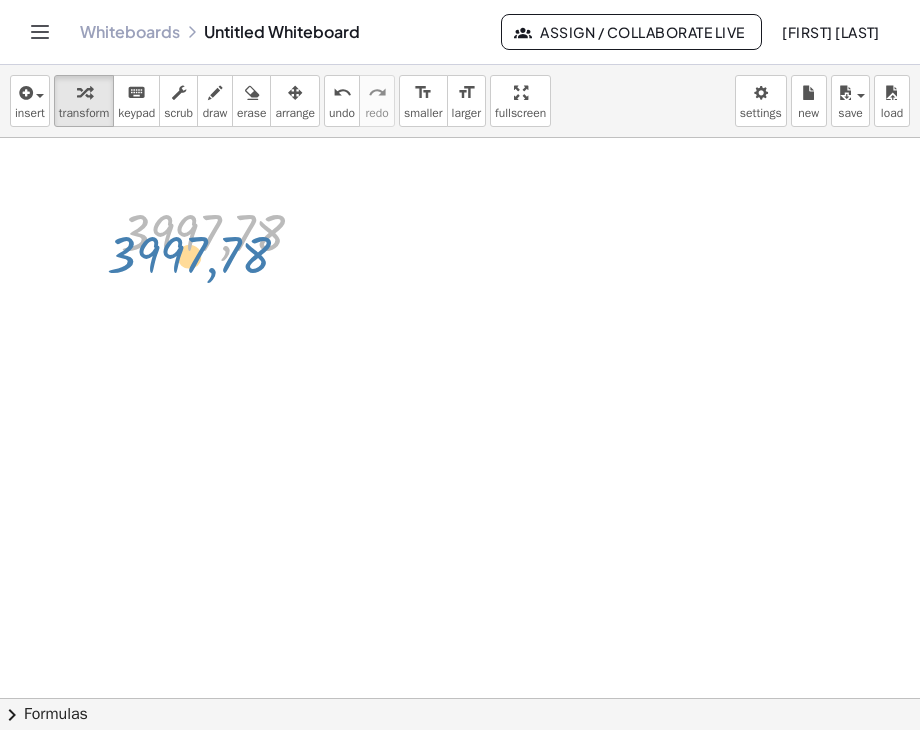 drag, startPoint x: 160, startPoint y: 260, endPoint x: 146, endPoint y: 283, distance: 26.925823 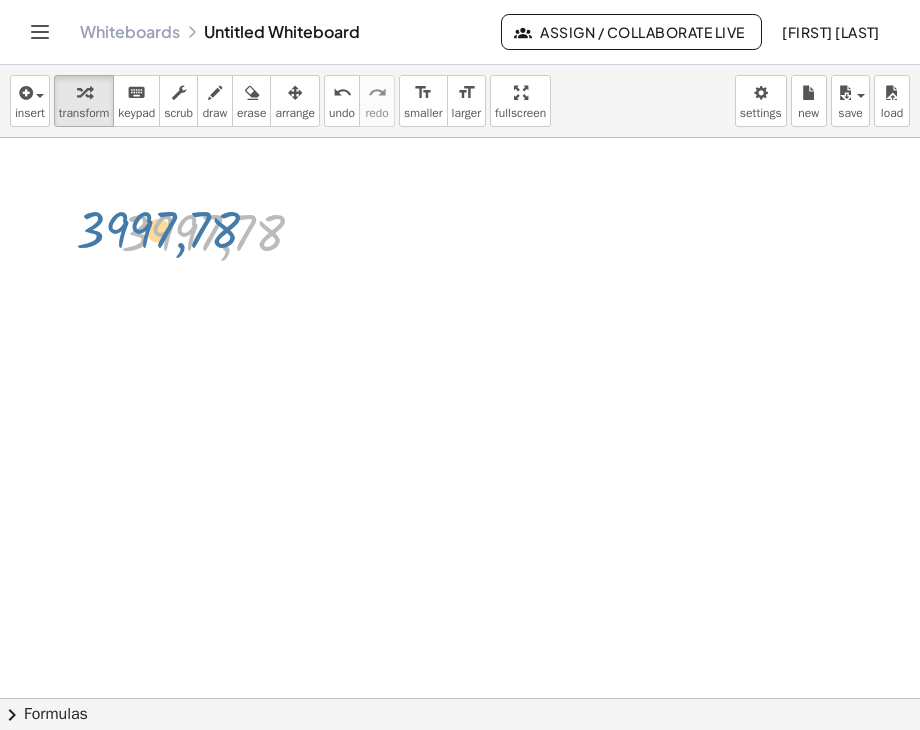 drag, startPoint x: 250, startPoint y: 203, endPoint x: 196, endPoint y: 198, distance: 54.230988 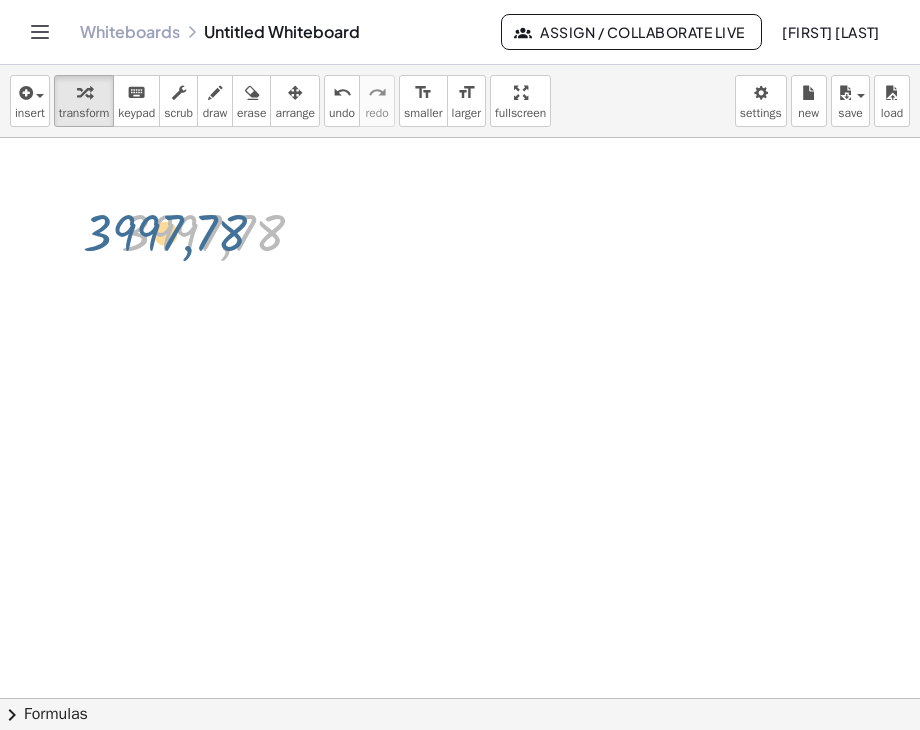 drag, startPoint x: 147, startPoint y: 208, endPoint x: 114, endPoint y: 208, distance: 33 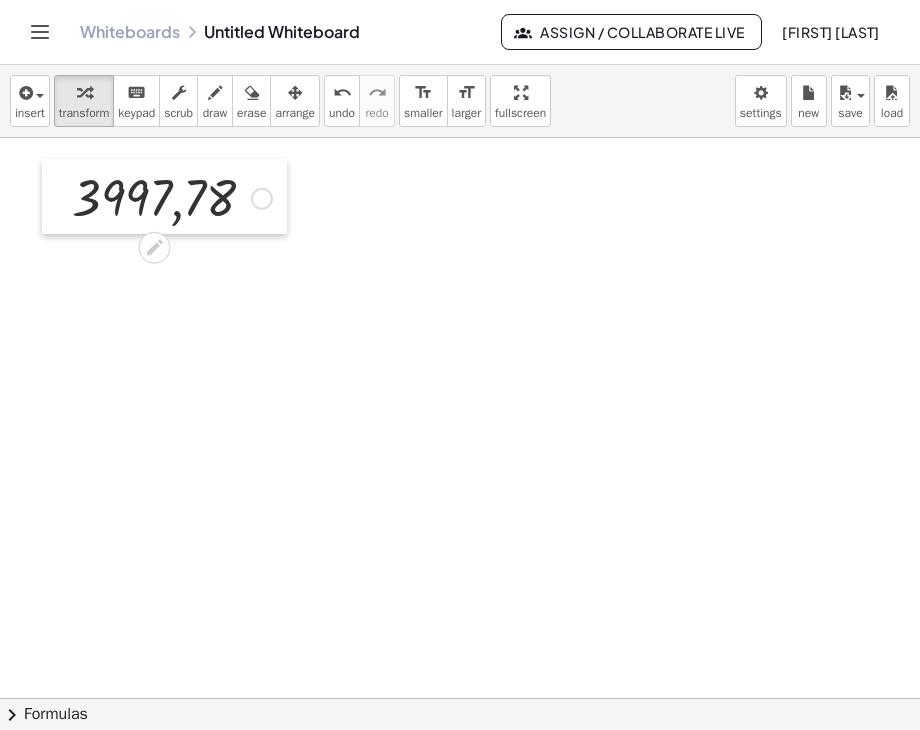 drag, startPoint x: 110, startPoint y: 196, endPoint x: 62, endPoint y: 161, distance: 59.405388 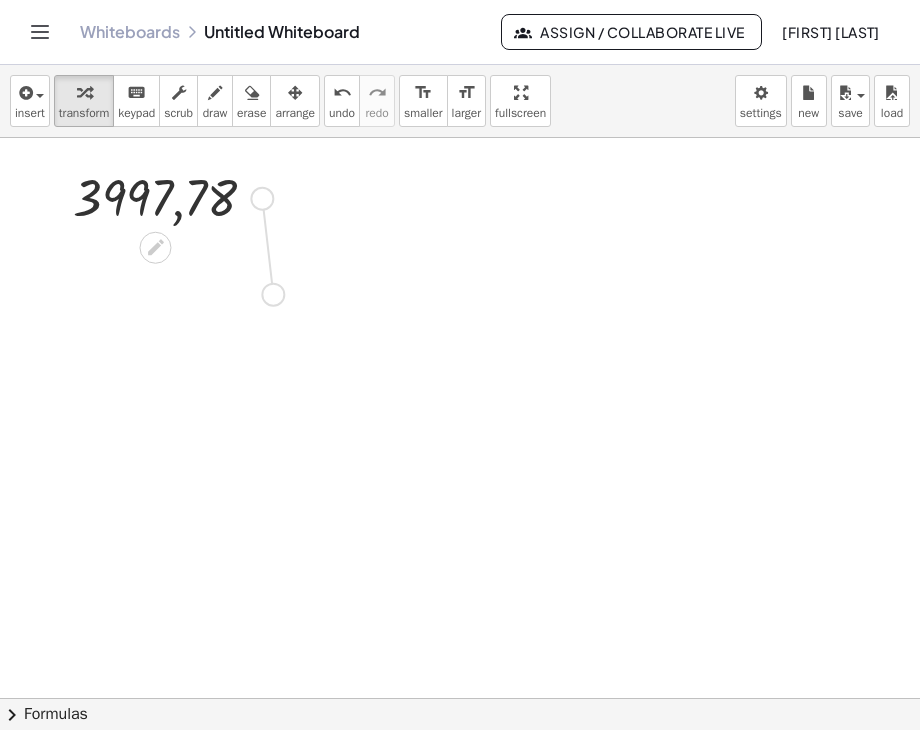 drag, startPoint x: 261, startPoint y: 197, endPoint x: 281, endPoint y: 319, distance: 123.62848 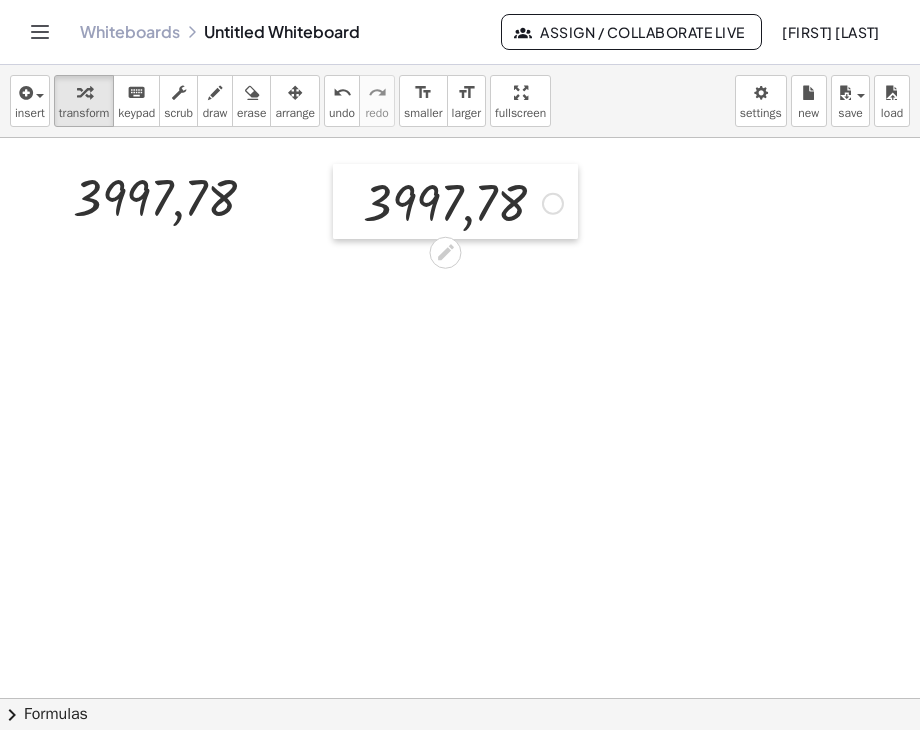 drag, startPoint x: 72, startPoint y: 275, endPoint x: 358, endPoint y: 175, distance: 302.97855 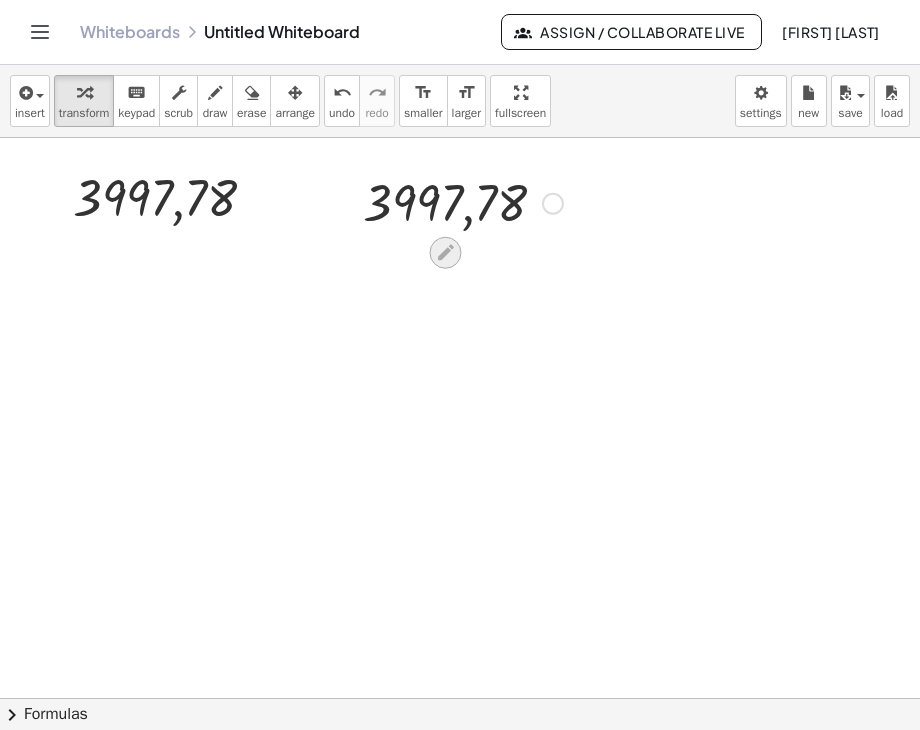 click 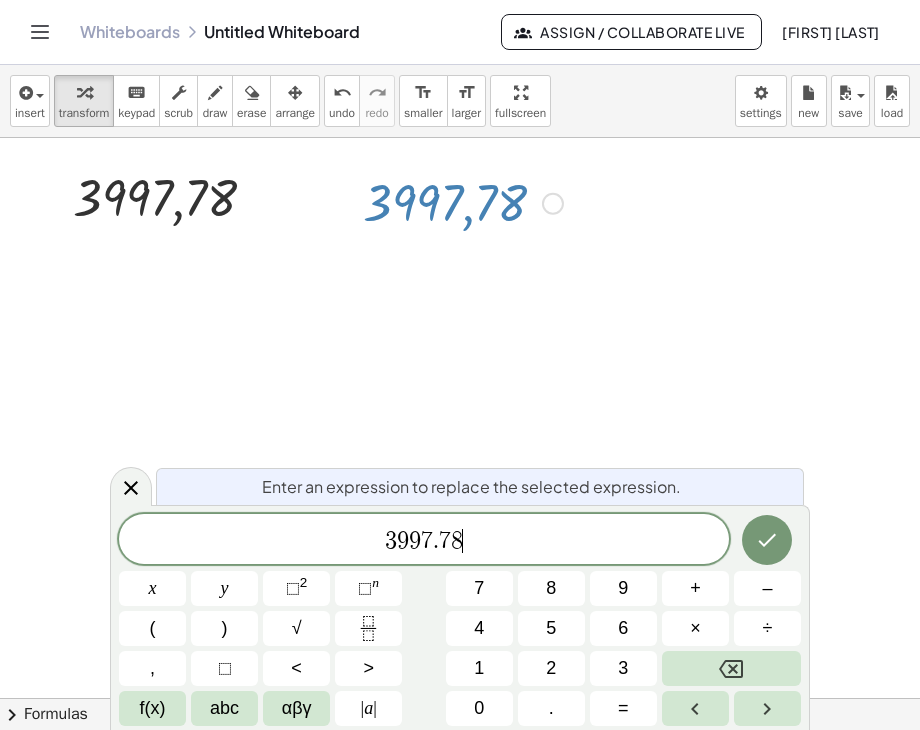 click on "3 9 9 7 . 7 8 ​" at bounding box center [424, 541] 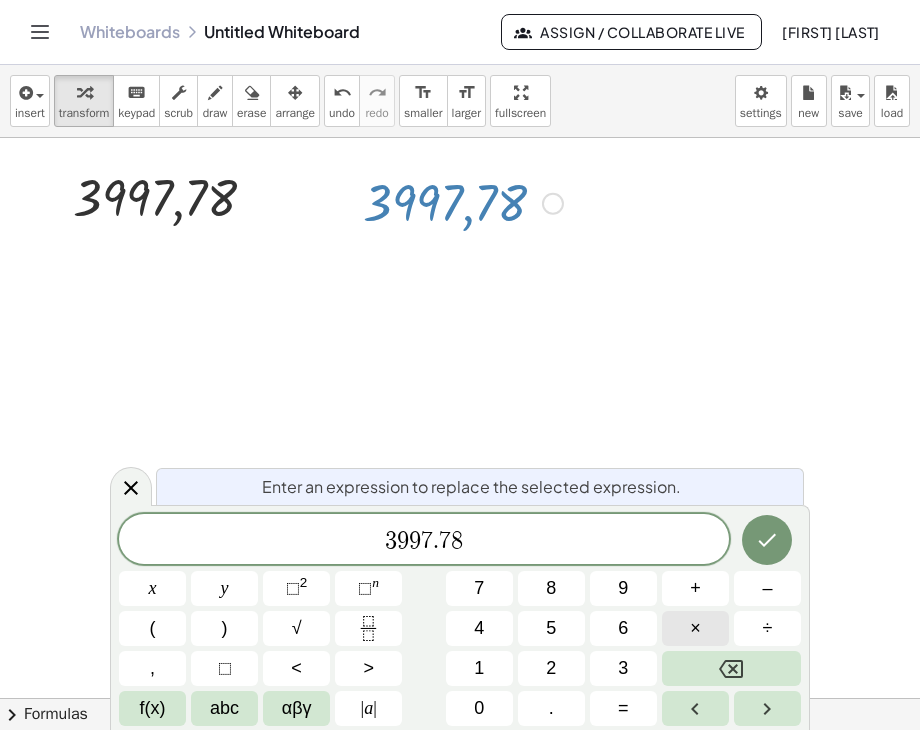 click on "×" at bounding box center [695, 628] 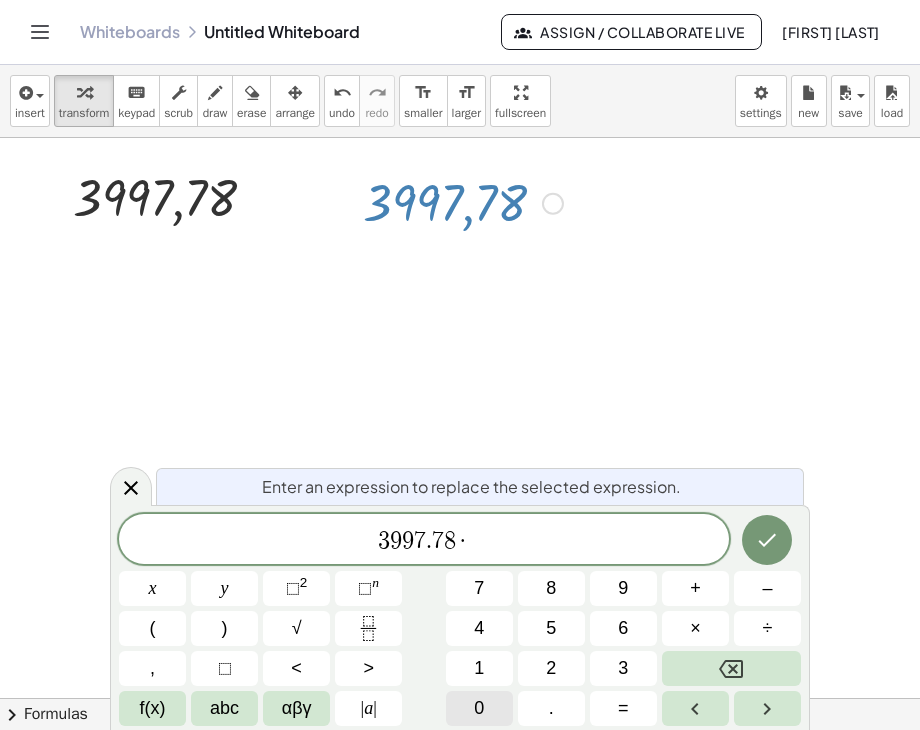 click on "0" at bounding box center [479, 708] 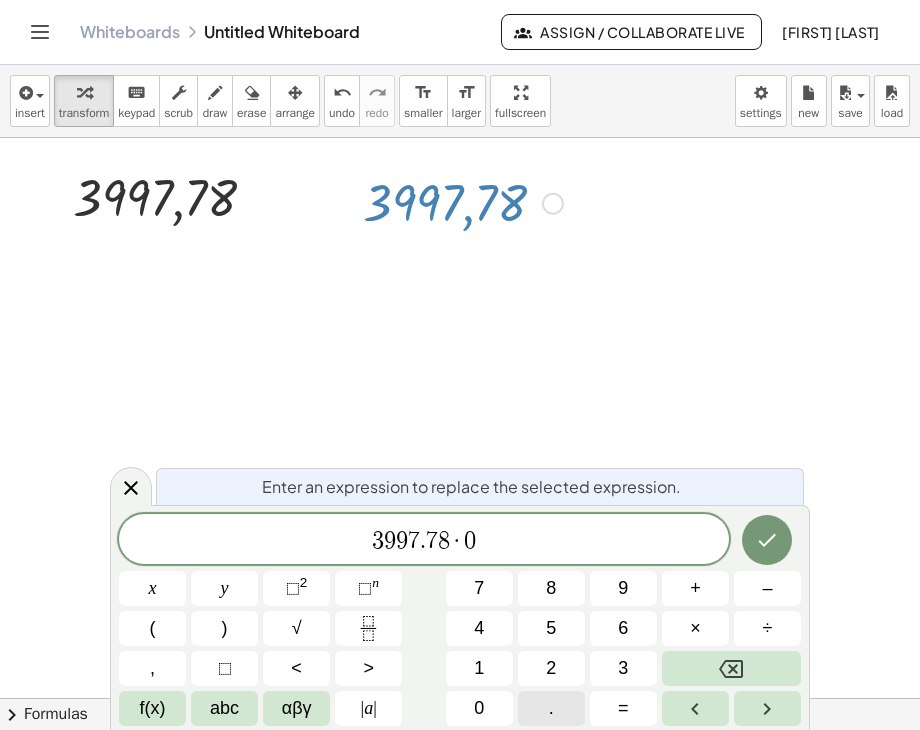 click on "." at bounding box center [551, 708] 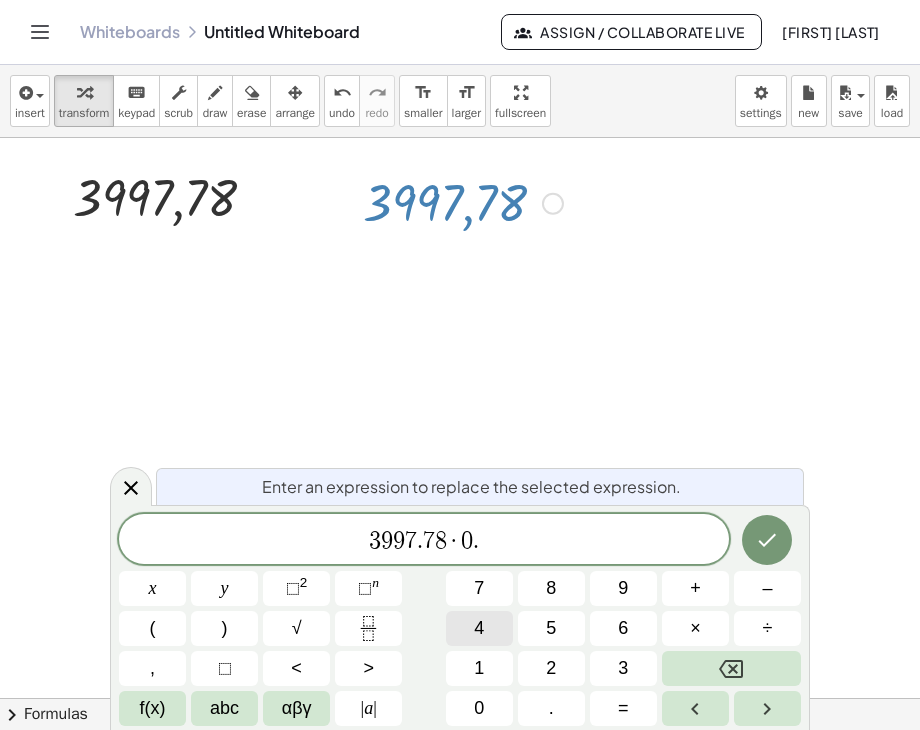 click on "4" at bounding box center [479, 628] 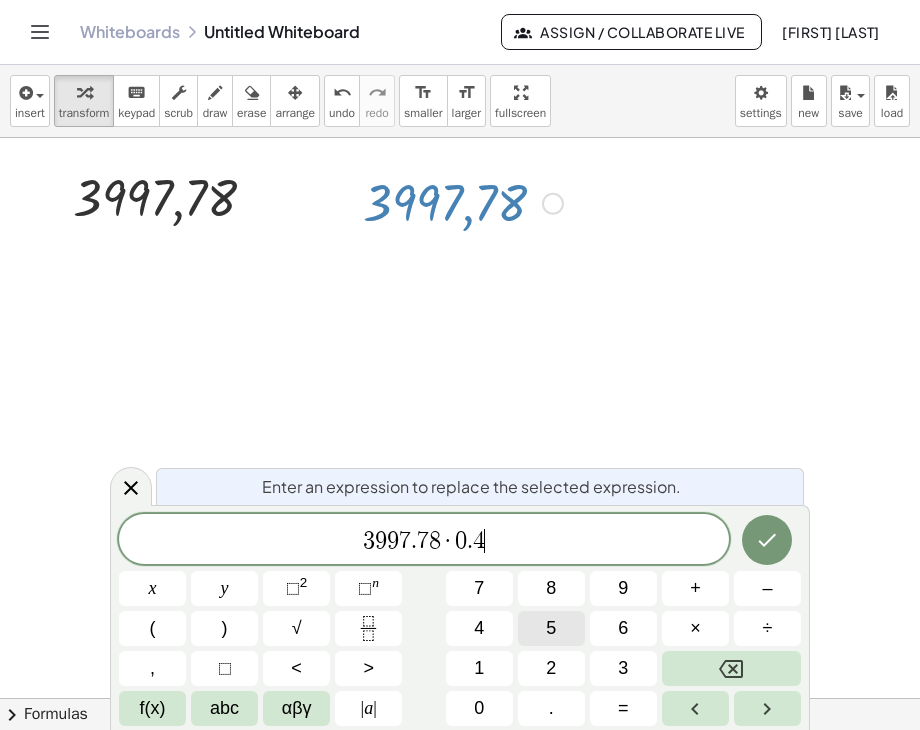 click on "5" at bounding box center (551, 628) 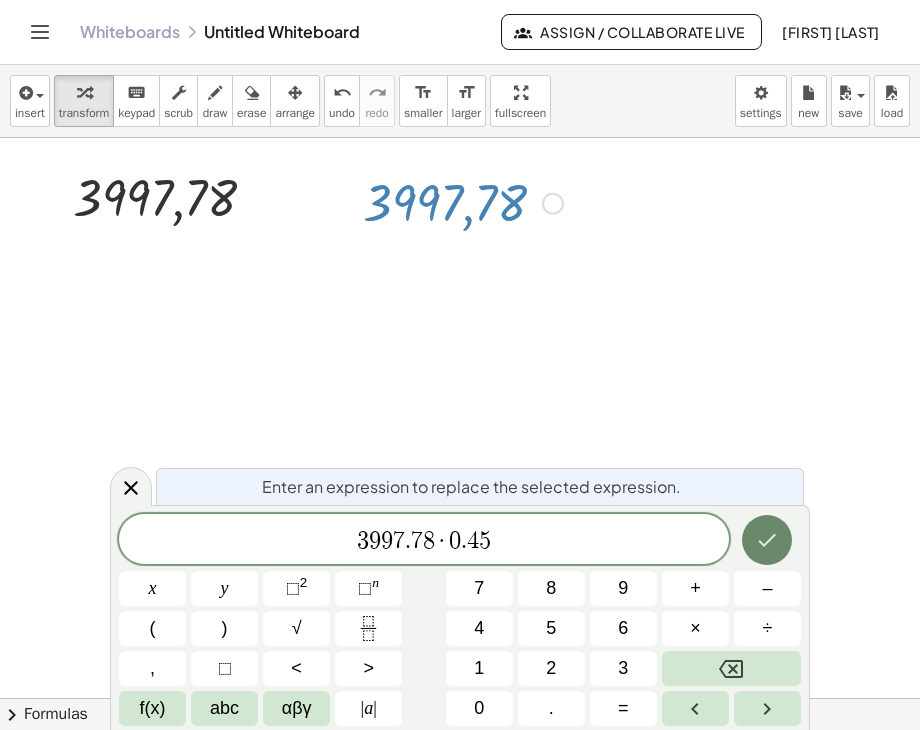 click 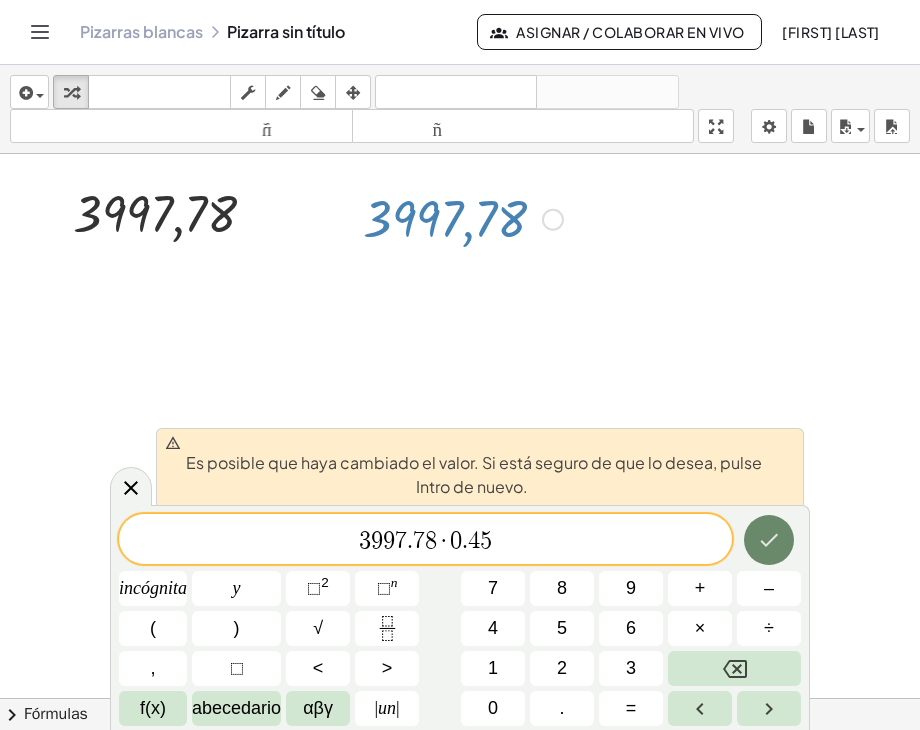 click 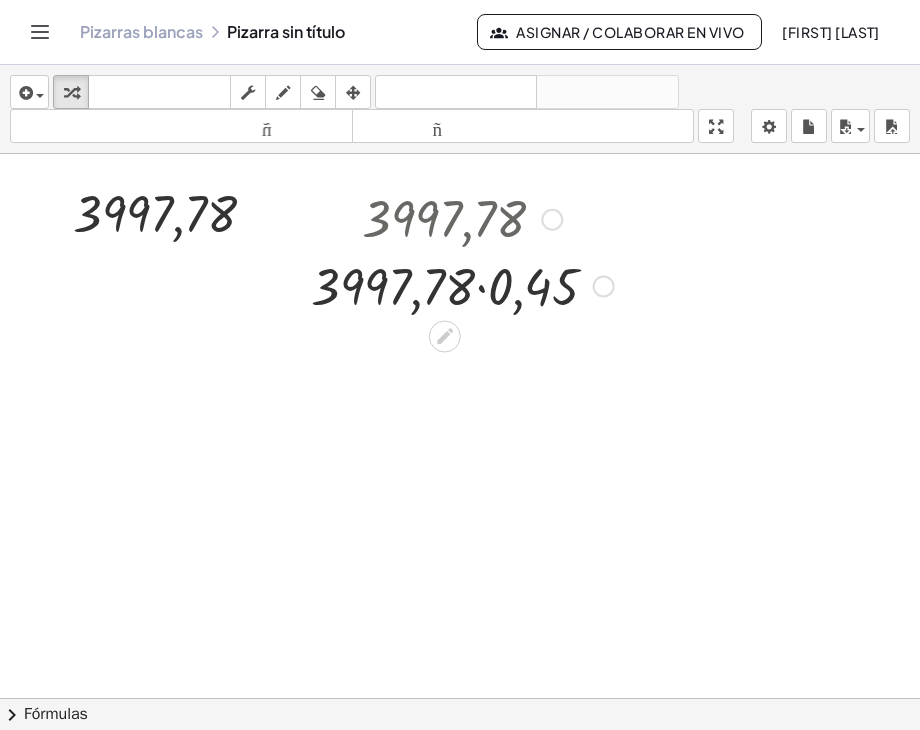 click at bounding box center (462, 284) 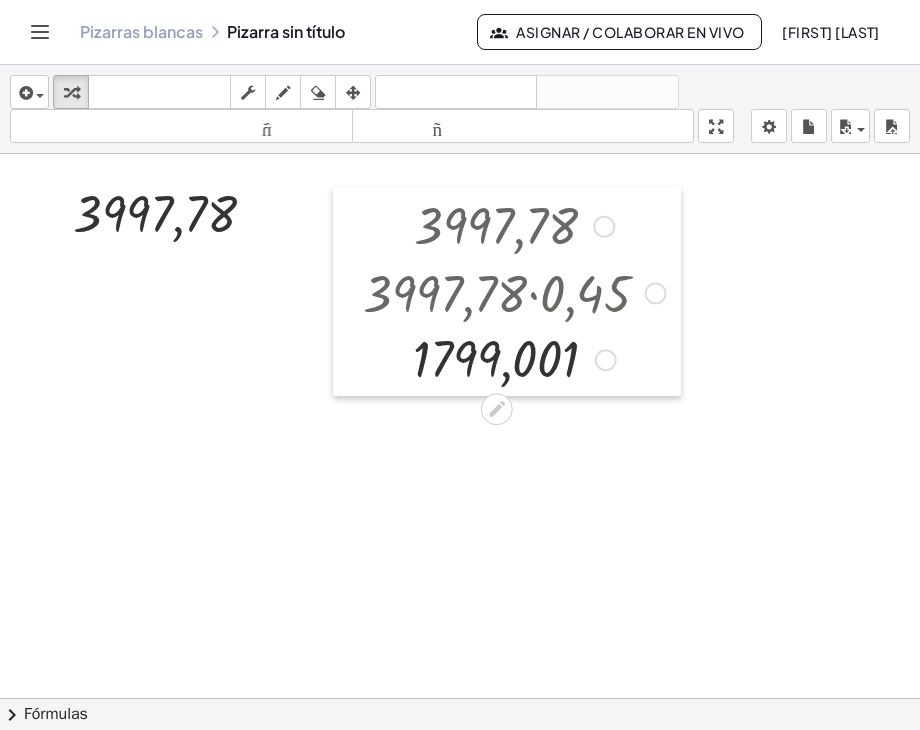 drag, startPoint x: 310, startPoint y: 325, endPoint x: 362, endPoint y: 332, distance: 52.46904 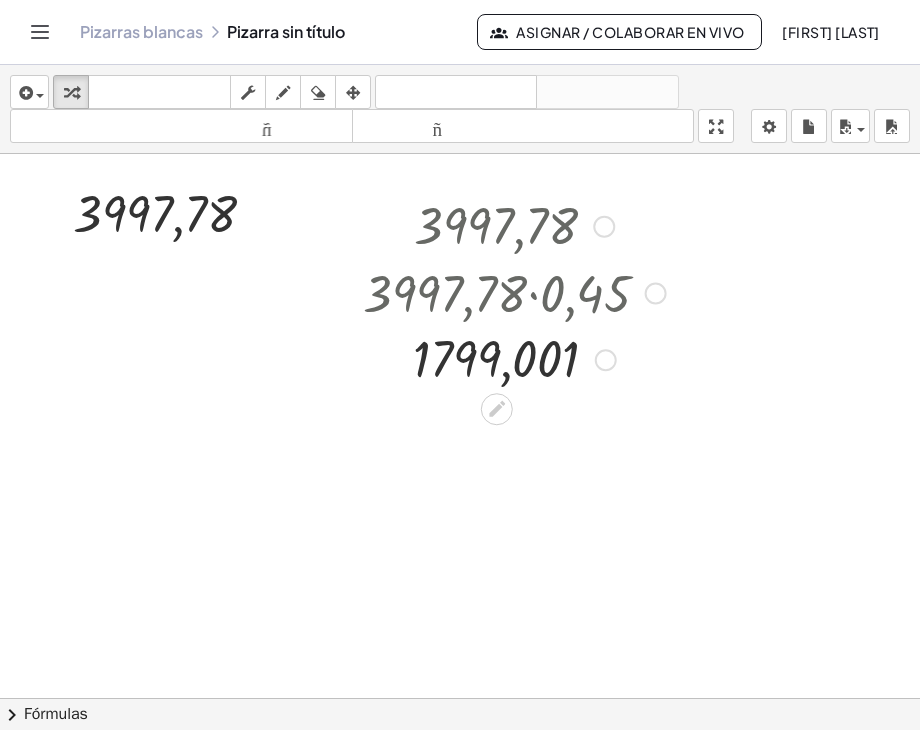 drag, startPoint x: 604, startPoint y: 357, endPoint x: 514, endPoint y: 474, distance: 147.61098 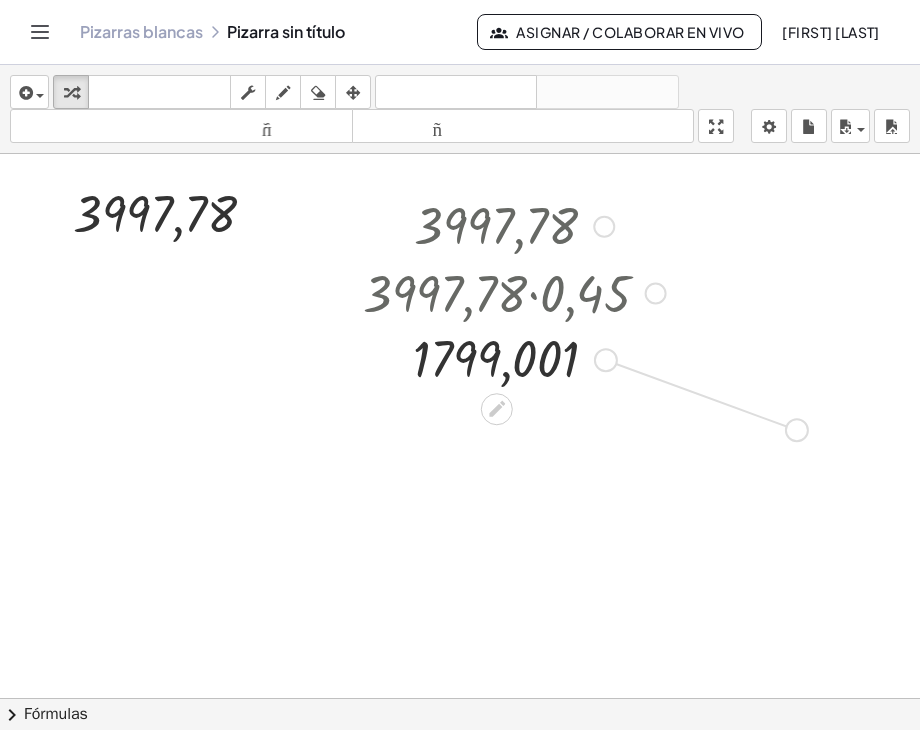 drag, startPoint x: 605, startPoint y: 358, endPoint x: 806, endPoint y: 431, distance: 213.84573 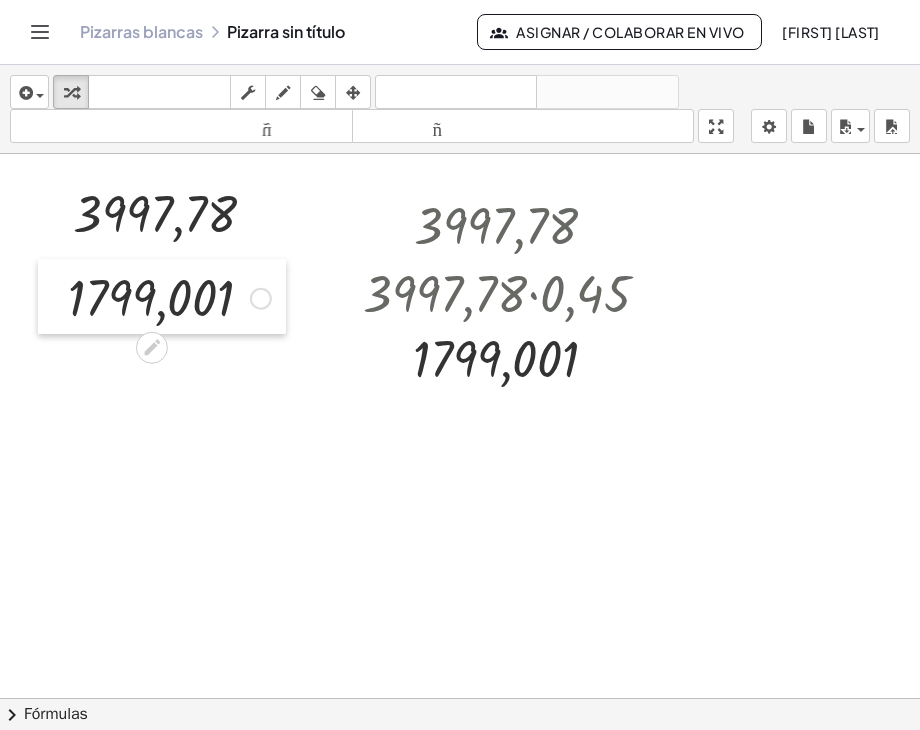drag, startPoint x: 568, startPoint y: 392, endPoint x: 48, endPoint y: 269, distance: 534.3491 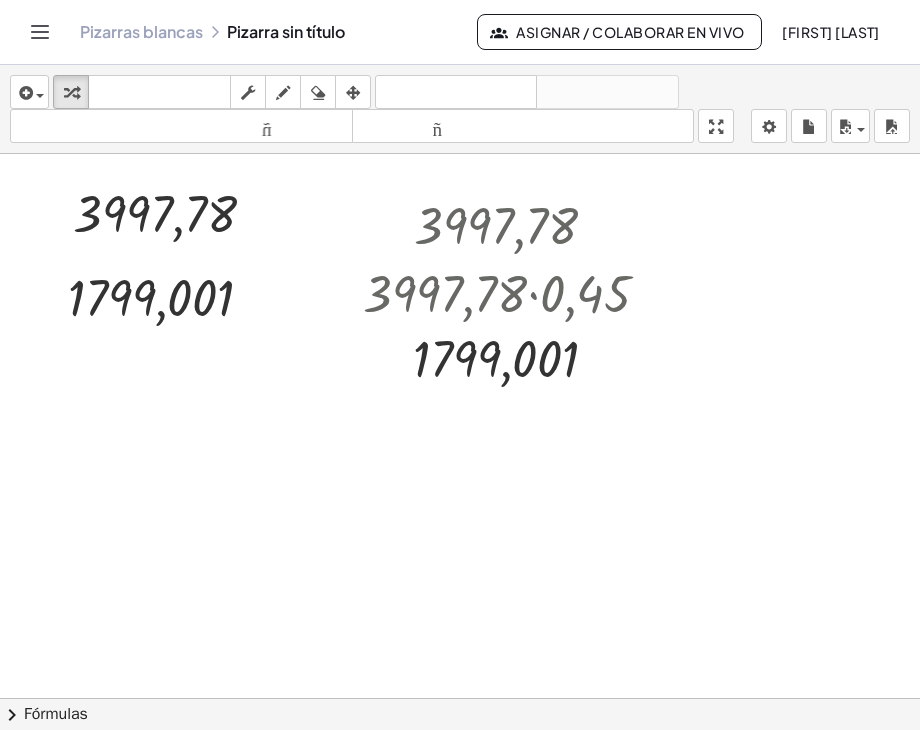 click at bounding box center [460, 712] 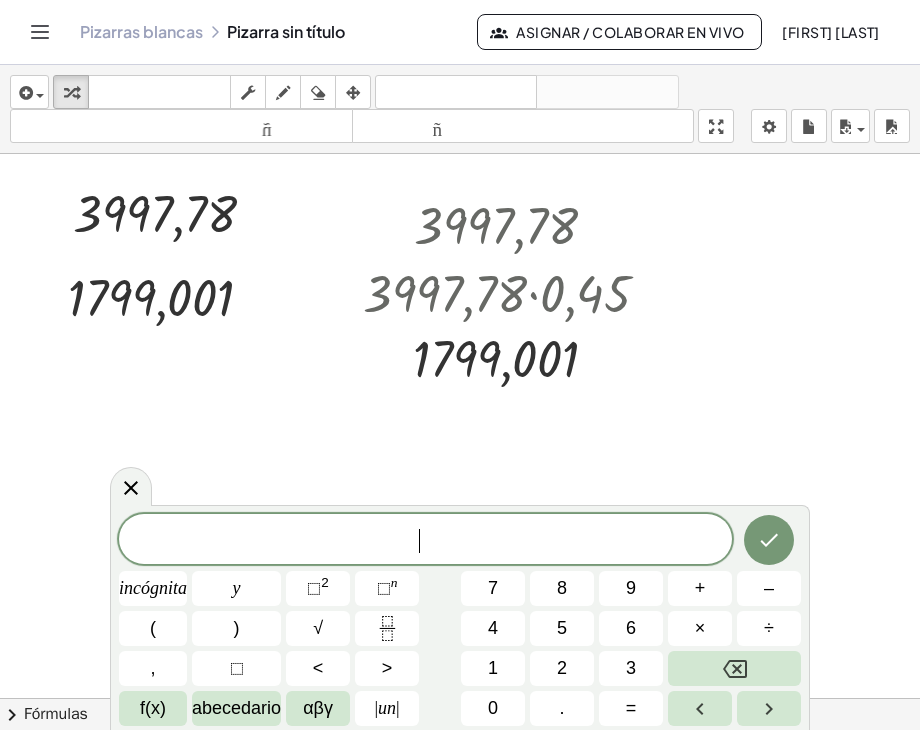 drag, startPoint x: 117, startPoint y: 501, endPoint x: 133, endPoint y: 477, distance: 28.84441 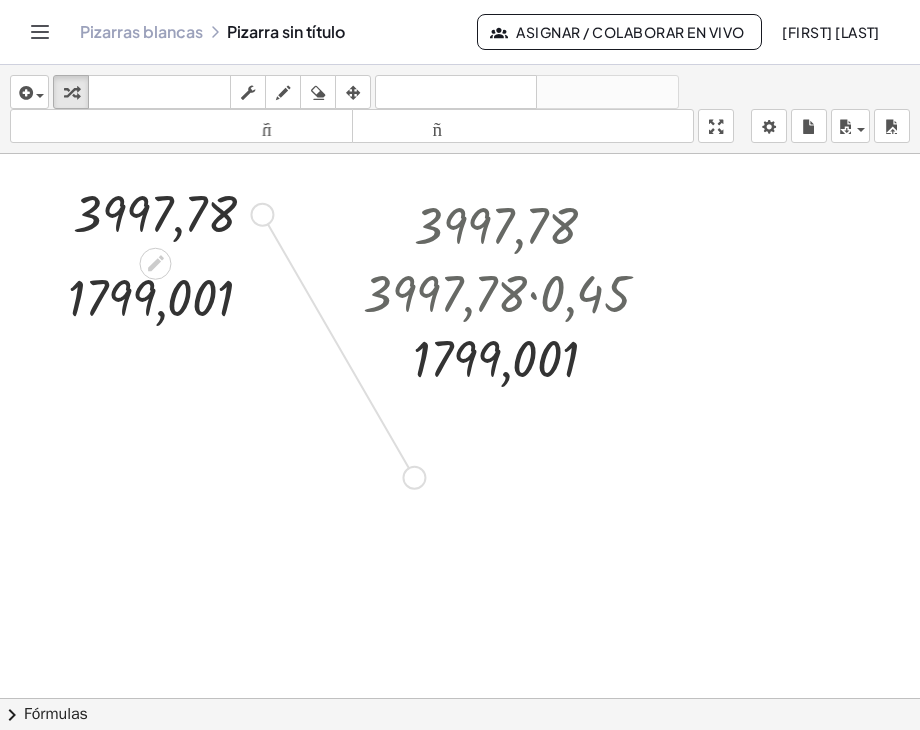 drag, startPoint x: 276, startPoint y: 300, endPoint x: 413, endPoint y: 484, distance: 229.4014 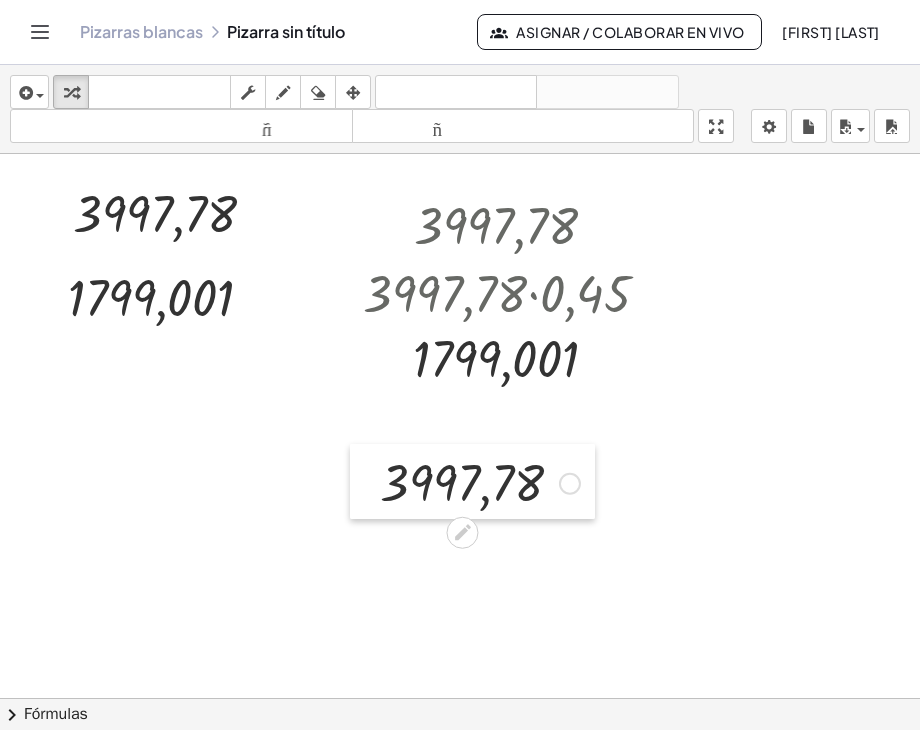 drag, startPoint x: 197, startPoint y: 440, endPoint x: 368, endPoint y: 455, distance: 171.65663 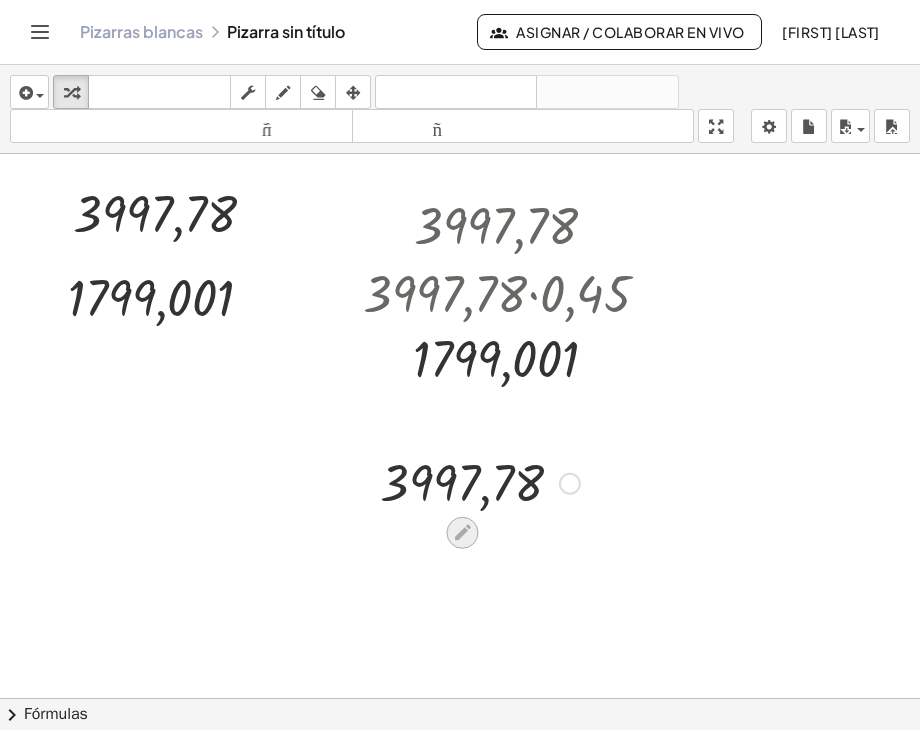 click 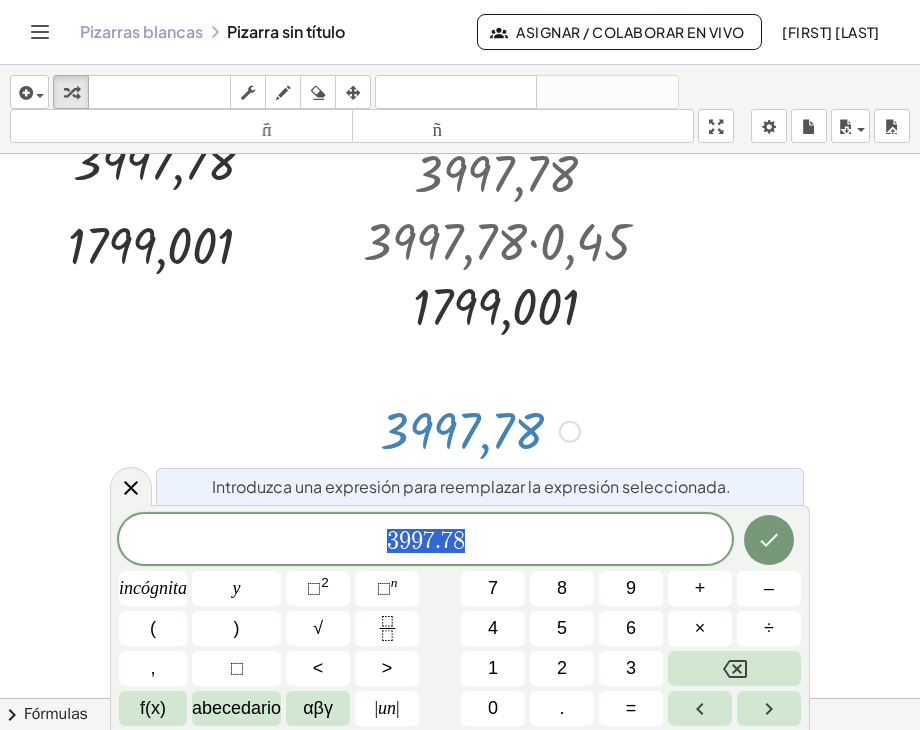 scroll, scrollTop: 63, scrollLeft: 0, axis: vertical 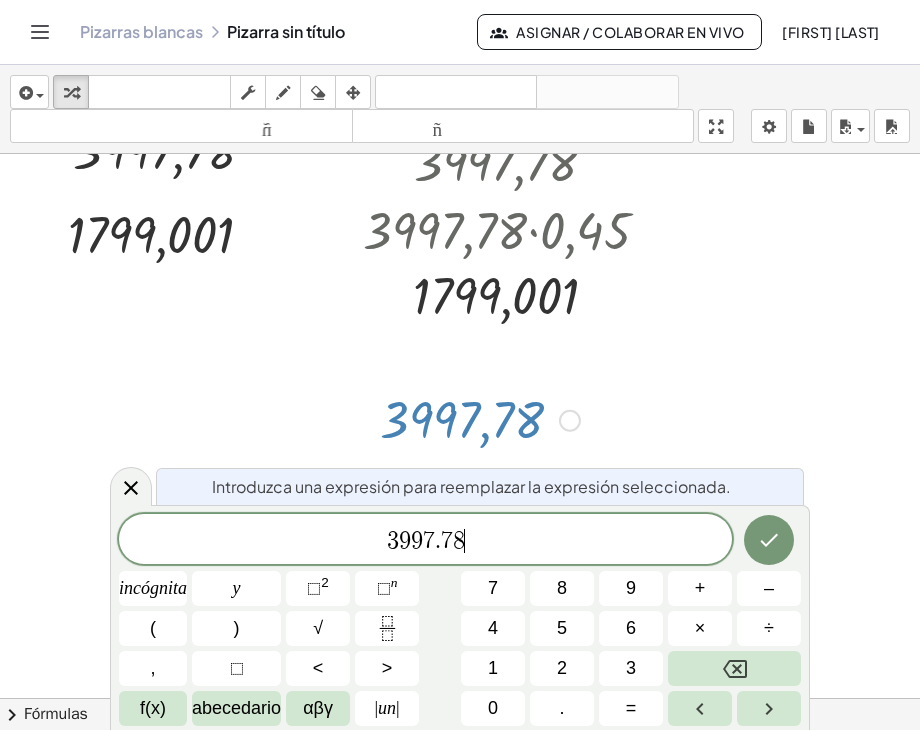 click on "3 9 9 7 . 7 8 ​" at bounding box center [425, 541] 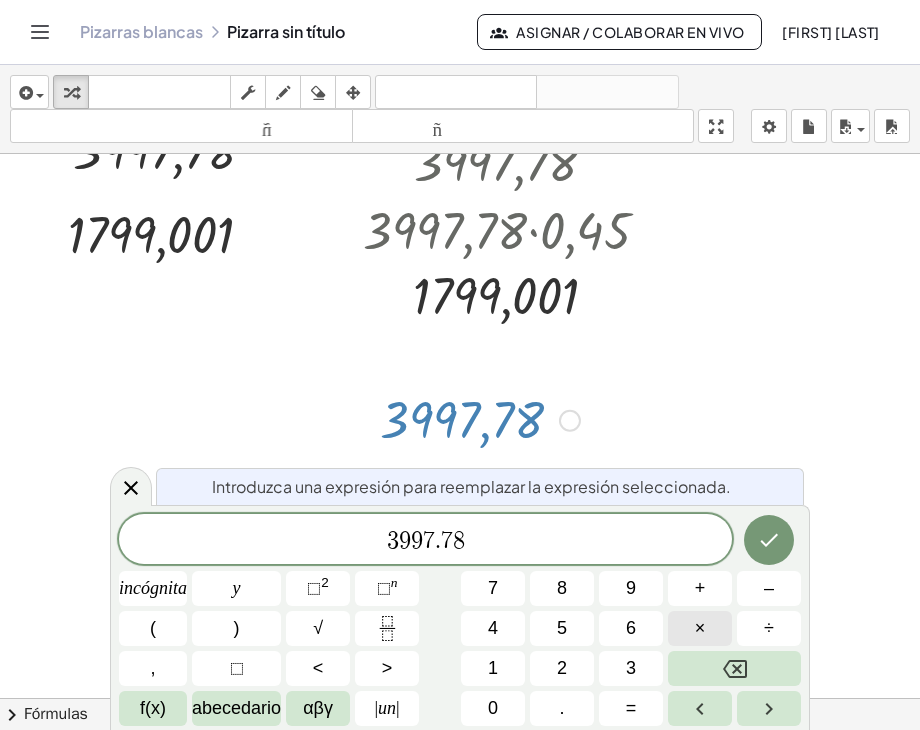 click on "×" at bounding box center [700, 628] 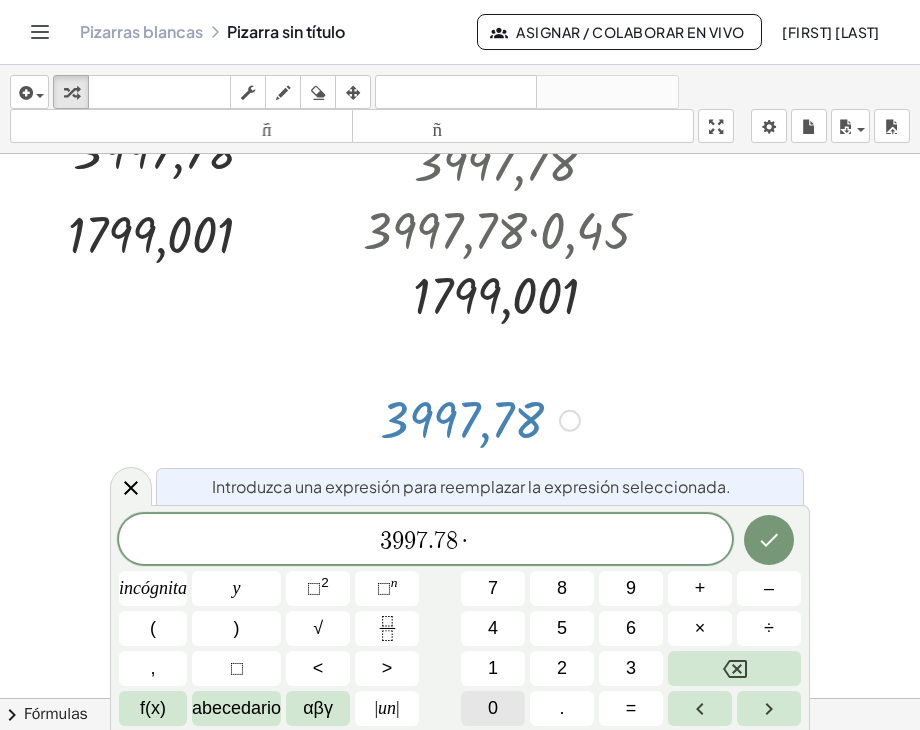 click on "0" at bounding box center (493, 708) 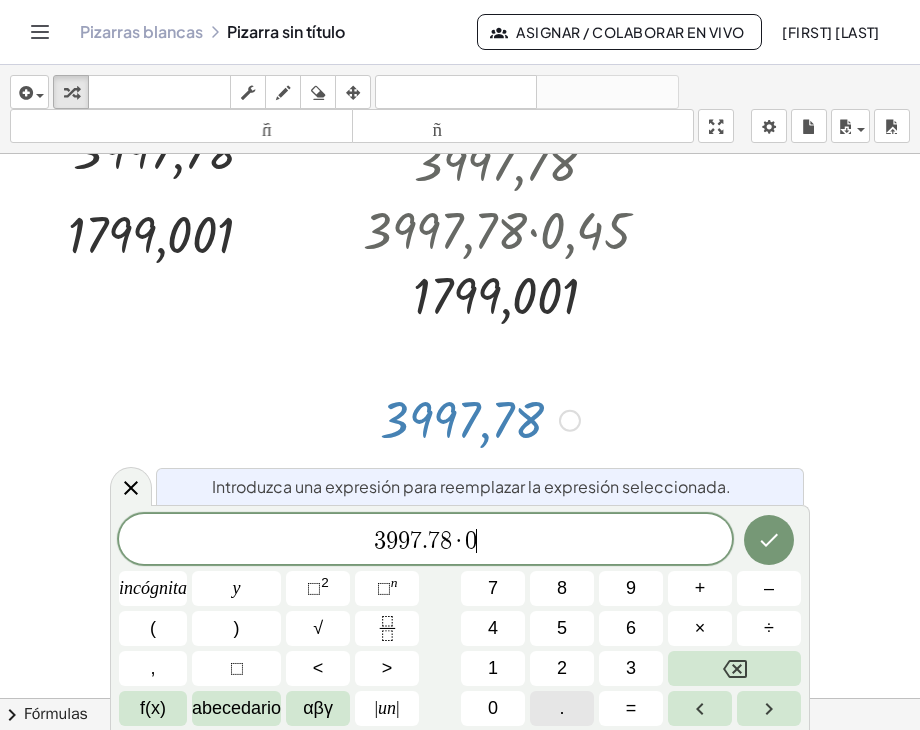 click on "." at bounding box center [562, 708] 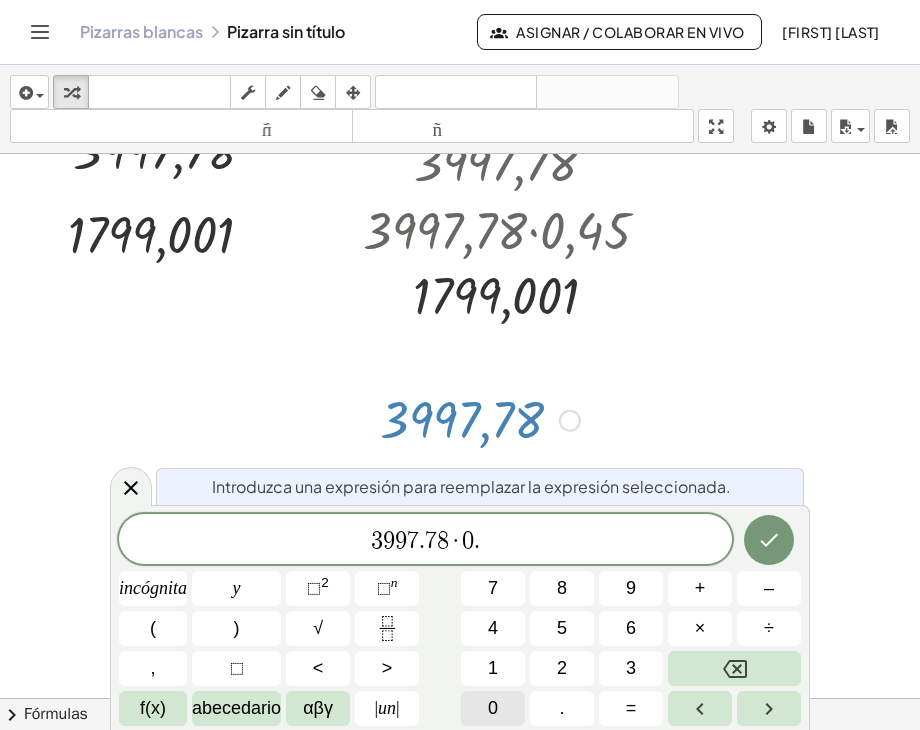 click on "0" at bounding box center [493, 708] 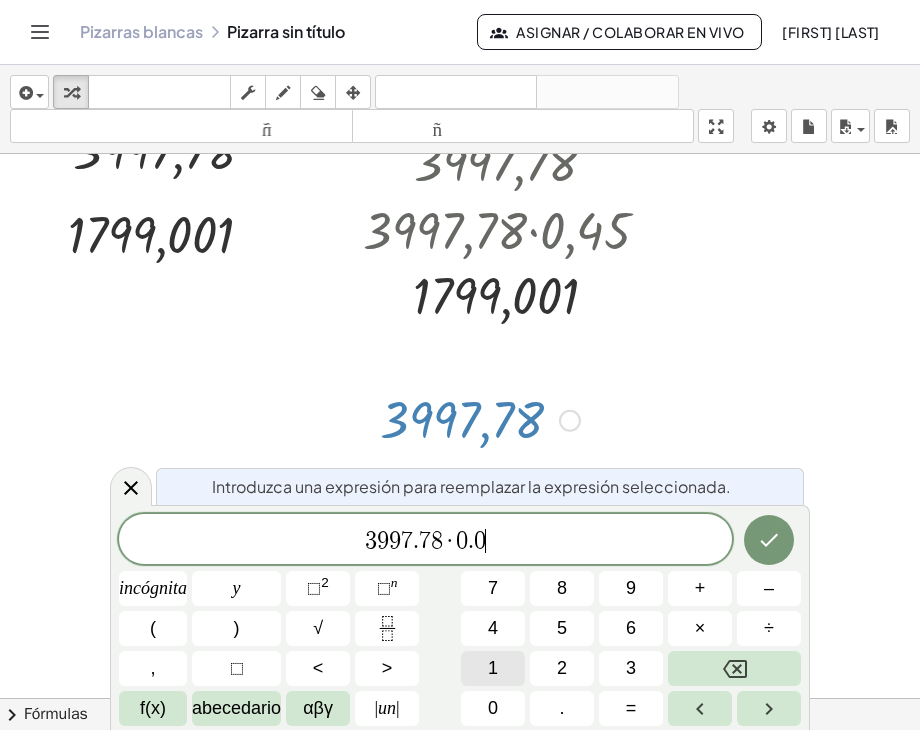 click on "1" at bounding box center [493, 668] 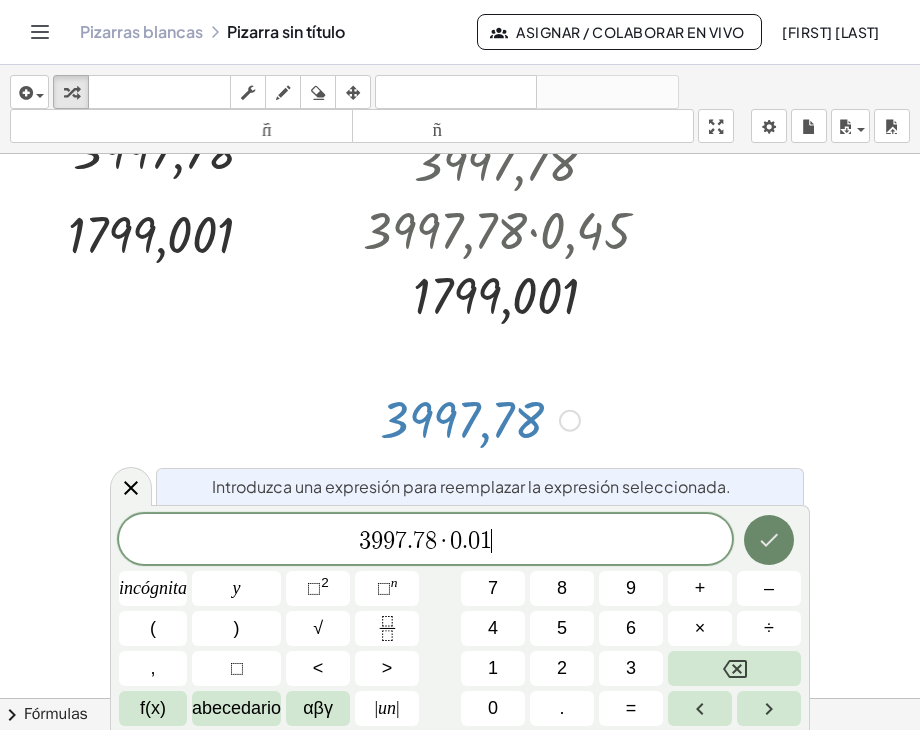 click at bounding box center [769, 540] 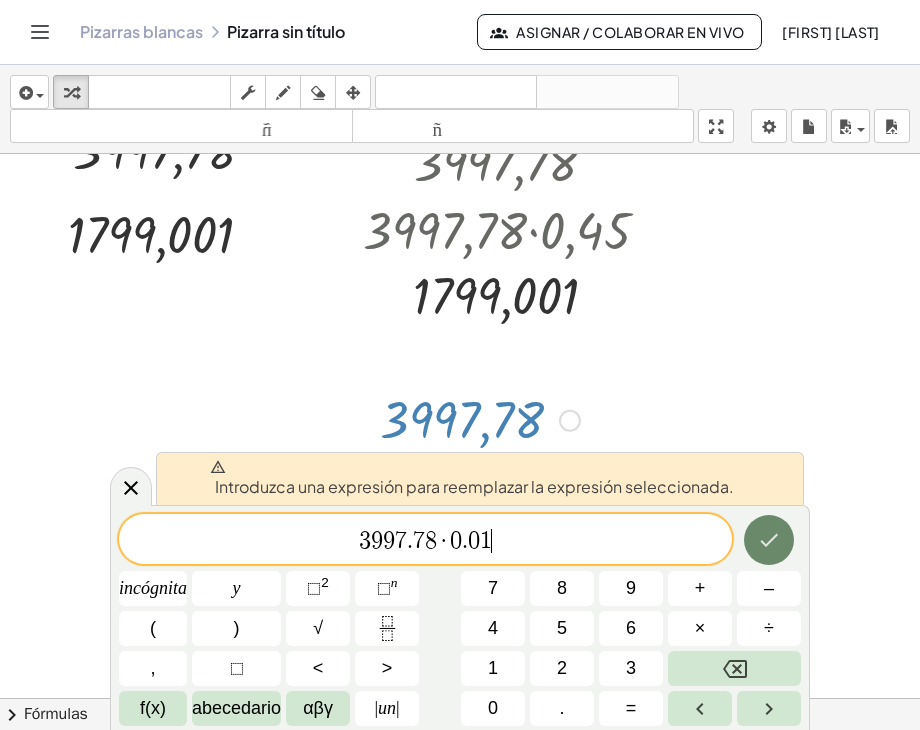 click 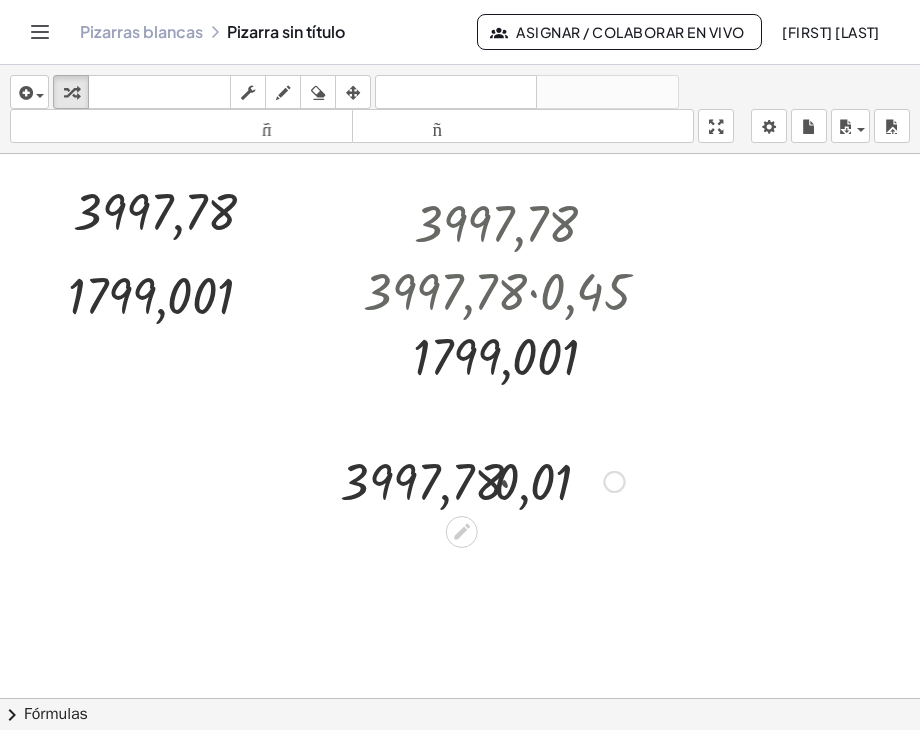 scroll, scrollTop: 0, scrollLeft: 0, axis: both 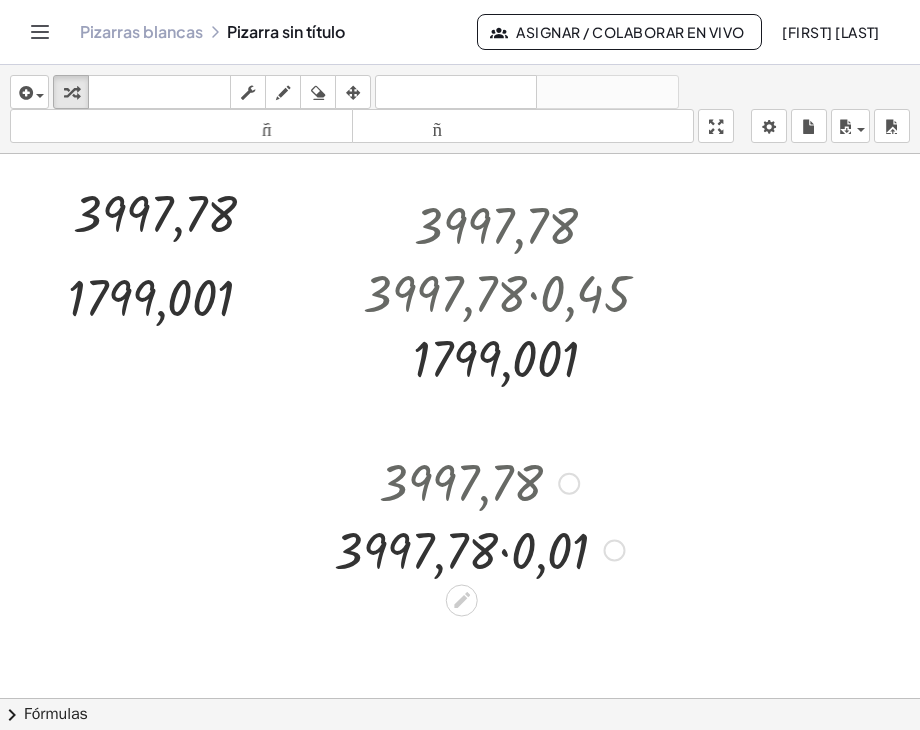 click at bounding box center [479, 548] 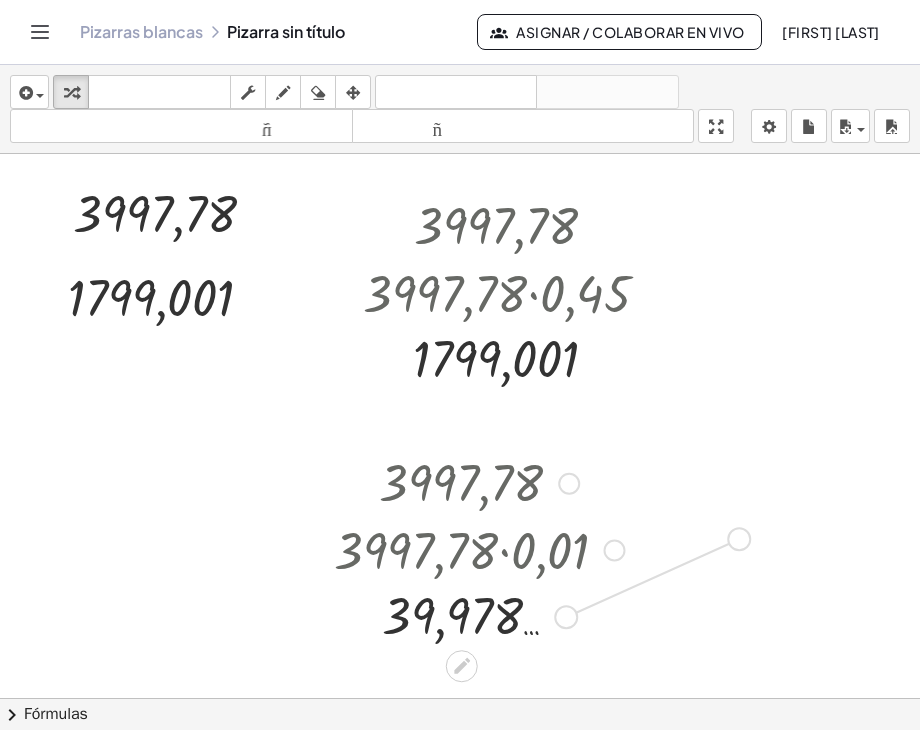 drag, startPoint x: 566, startPoint y: 622, endPoint x: 748, endPoint y: 544, distance: 198.0101 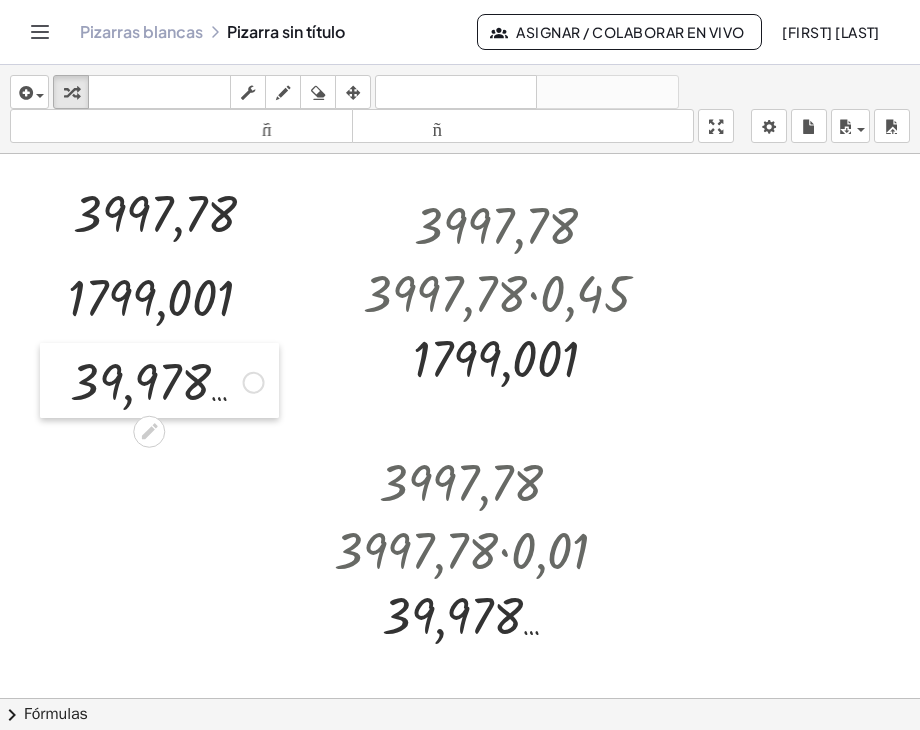 drag, startPoint x: 530, startPoint y: 497, endPoint x: 60, endPoint y: 349, distance: 492.75146 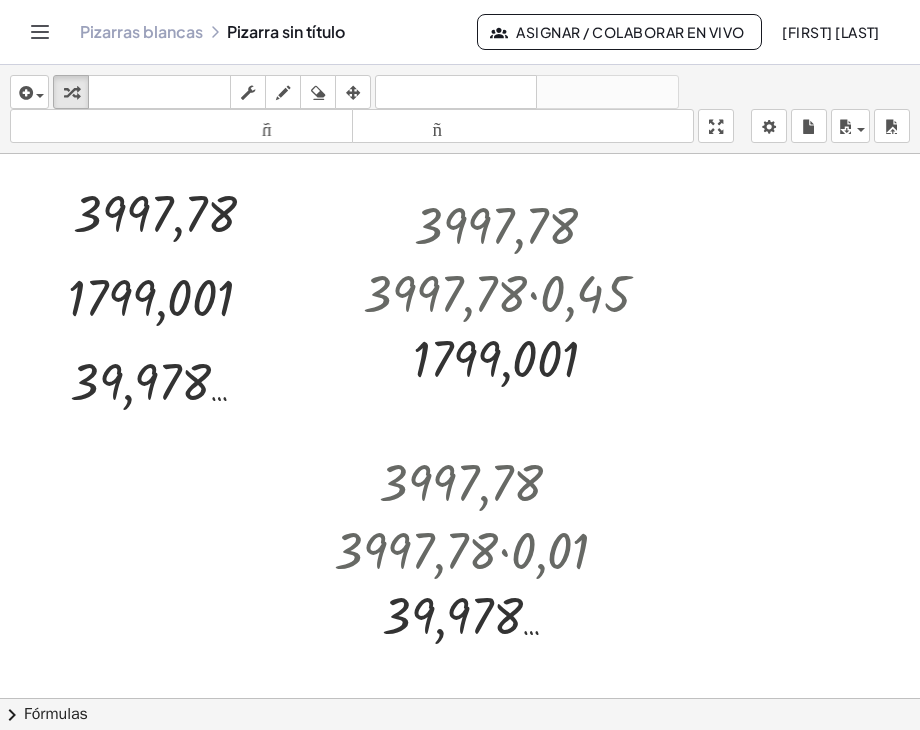 click at bounding box center (460, 712) 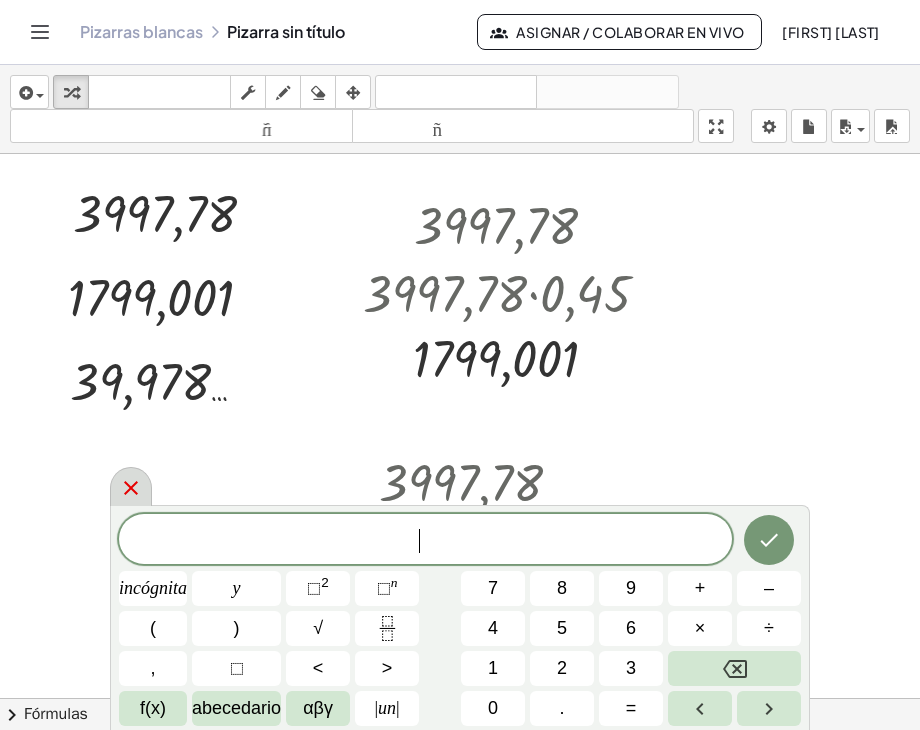 click 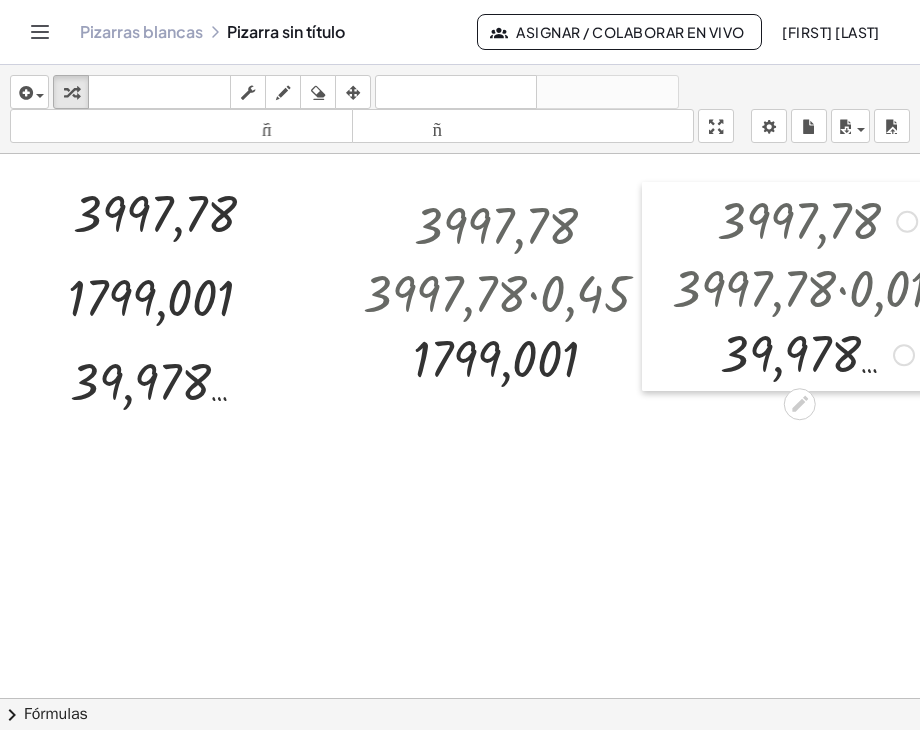 drag, startPoint x: 322, startPoint y: 459, endPoint x: 660, endPoint y: 197, distance: 427.65405 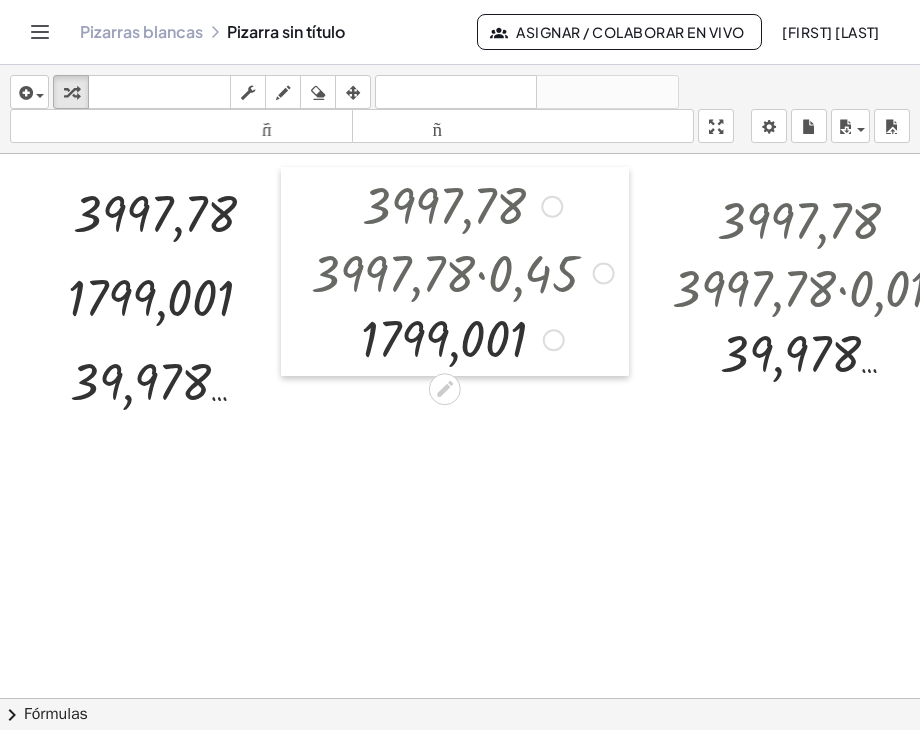drag, startPoint x: 357, startPoint y: 193, endPoint x: 305, endPoint y: 173, distance: 55.713554 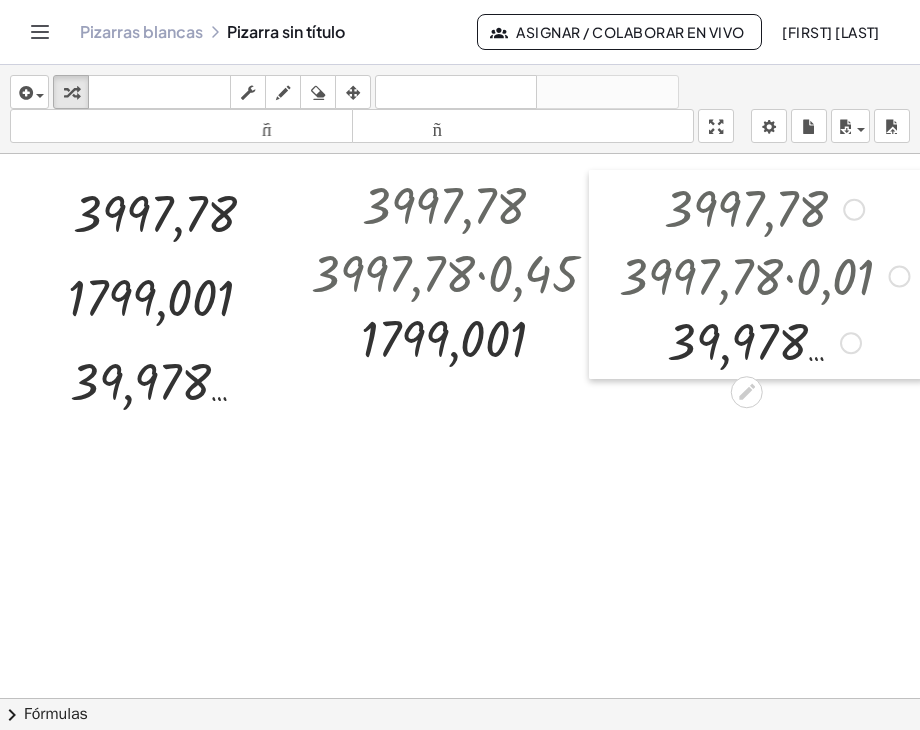 drag, startPoint x: 667, startPoint y: 225, endPoint x: 614, endPoint y: 214, distance: 54.129475 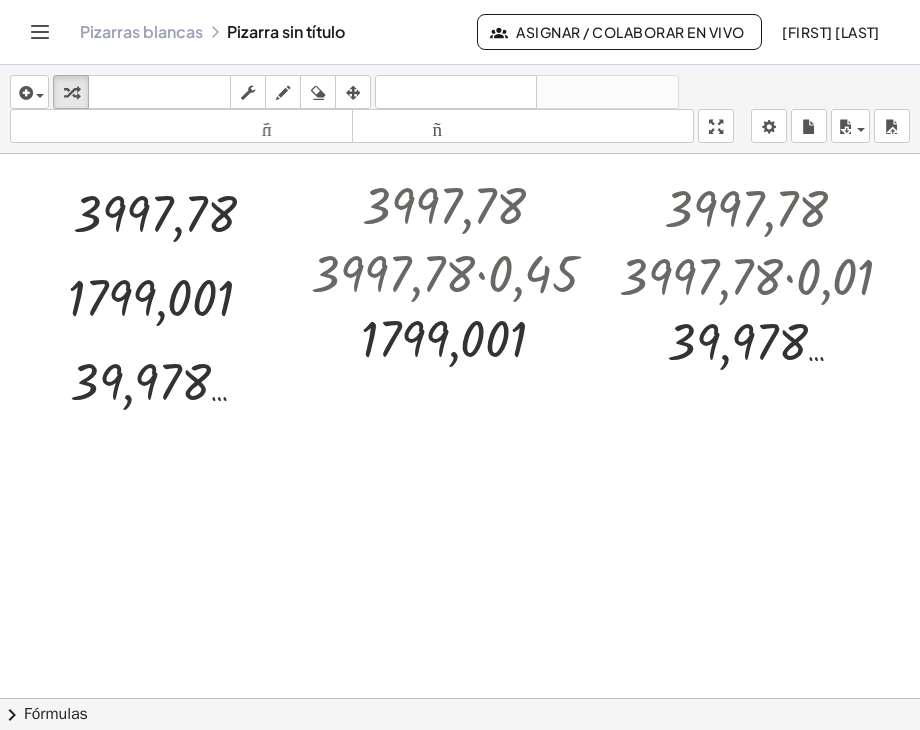 click at bounding box center [491, 712] 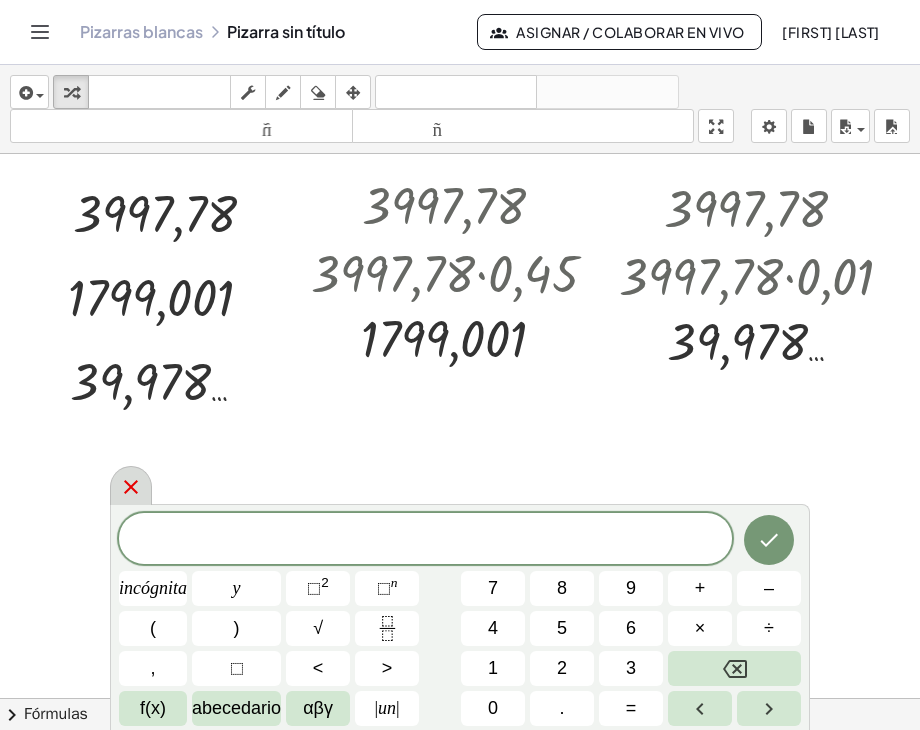 click 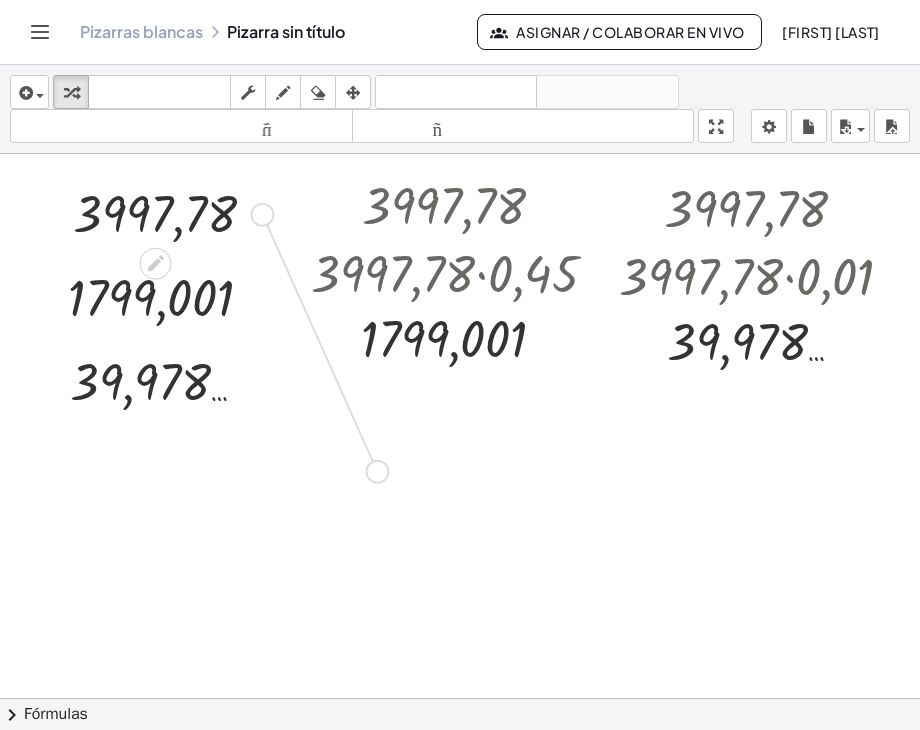 drag, startPoint x: 262, startPoint y: 212, endPoint x: 379, endPoint y: 478, distance: 290.5942 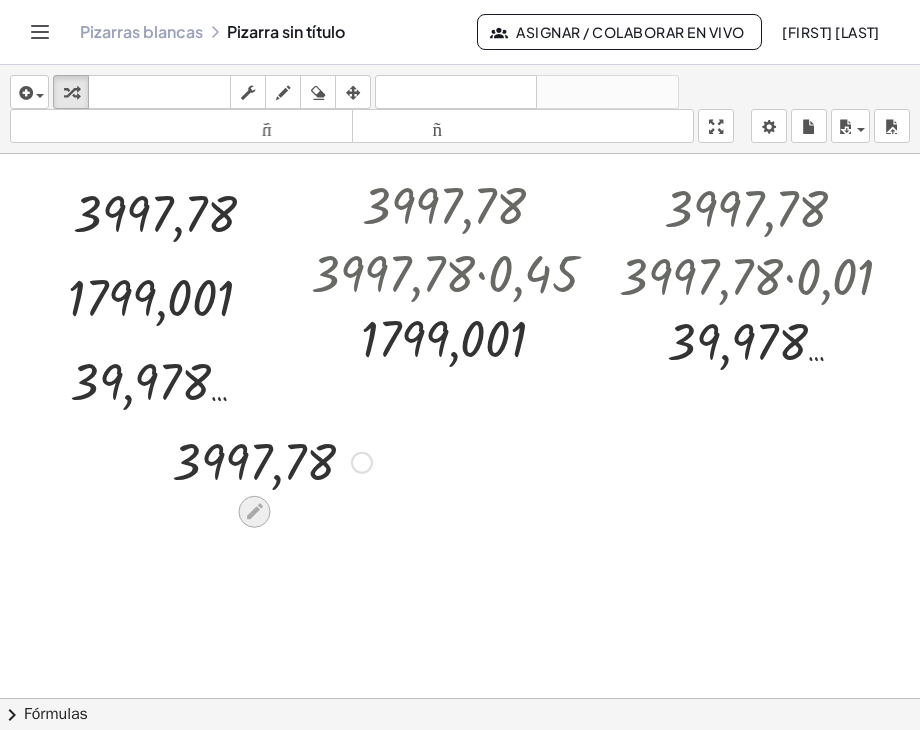 click 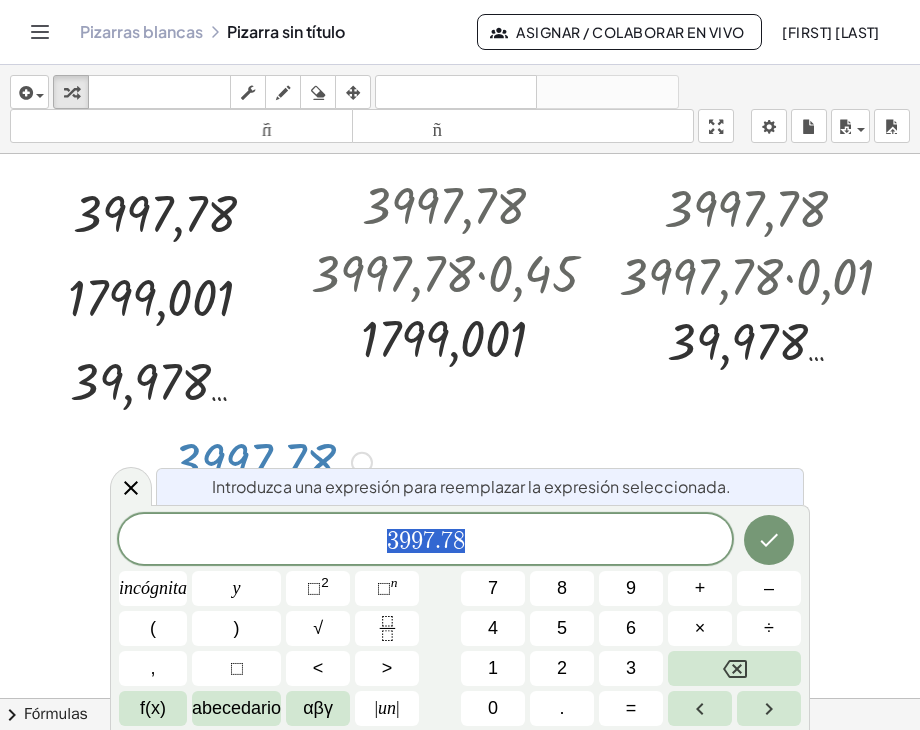 click on "3 9 9 7 . 7 8" at bounding box center (425, 541) 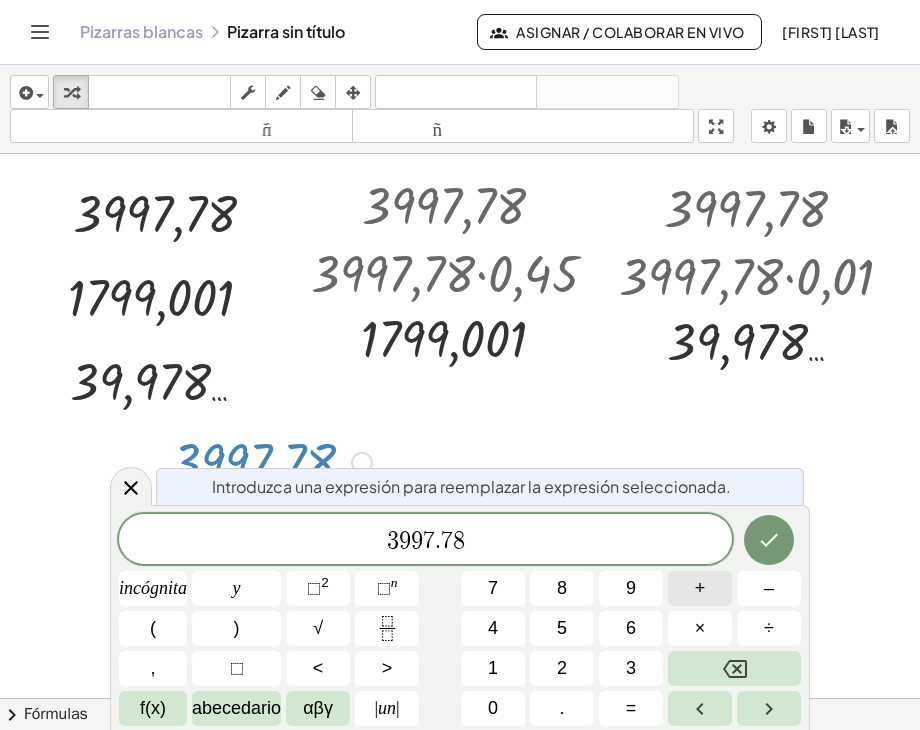 click on "+" at bounding box center (700, 588) 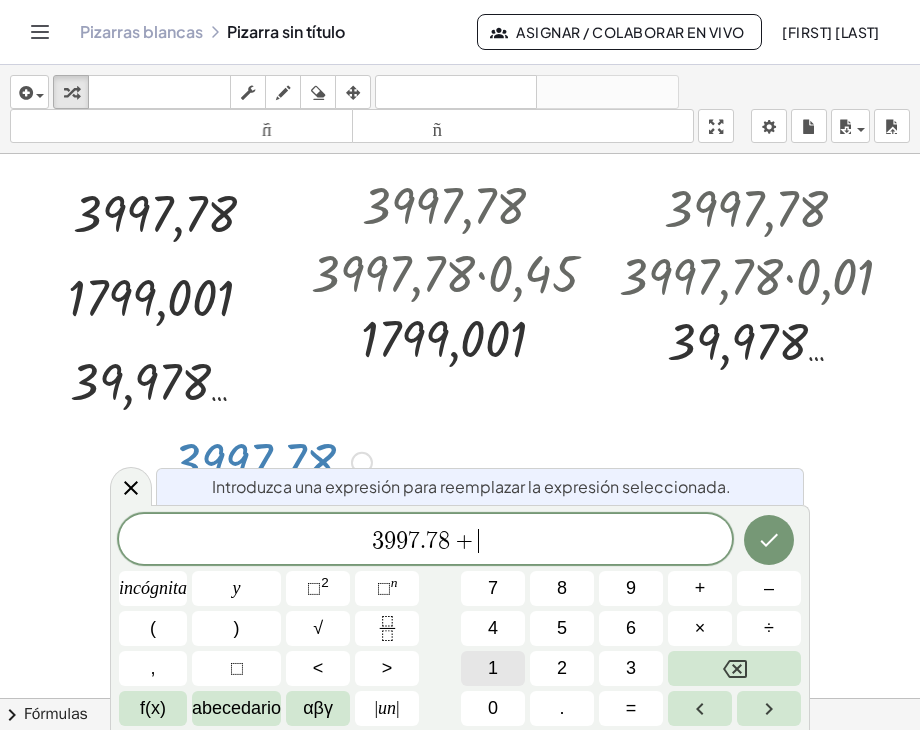 click on "1" at bounding box center [493, 668] 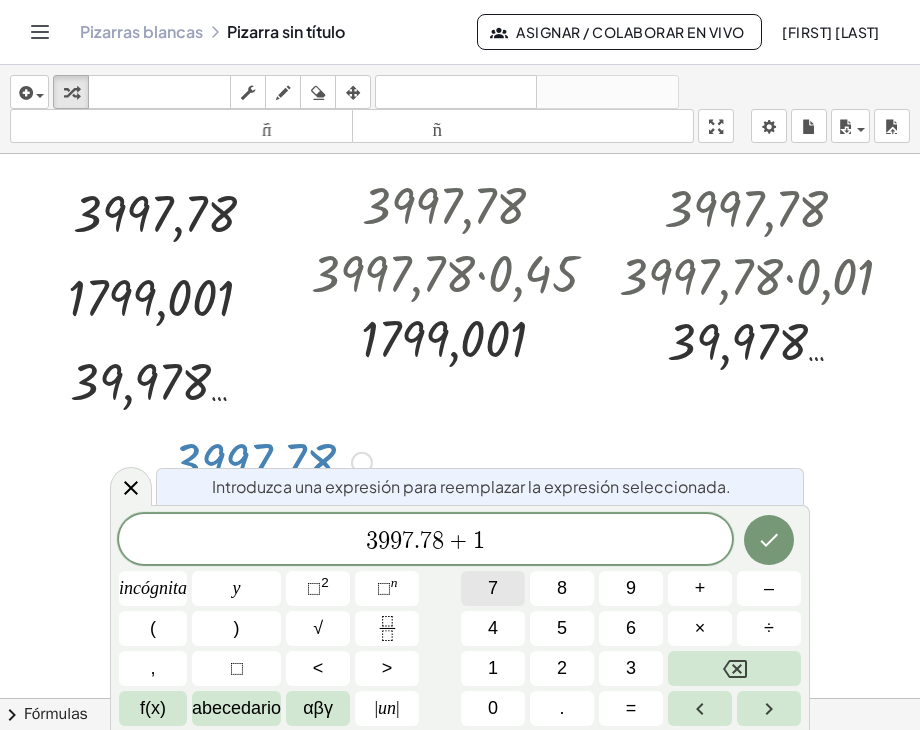 click on "7" at bounding box center (493, 588) 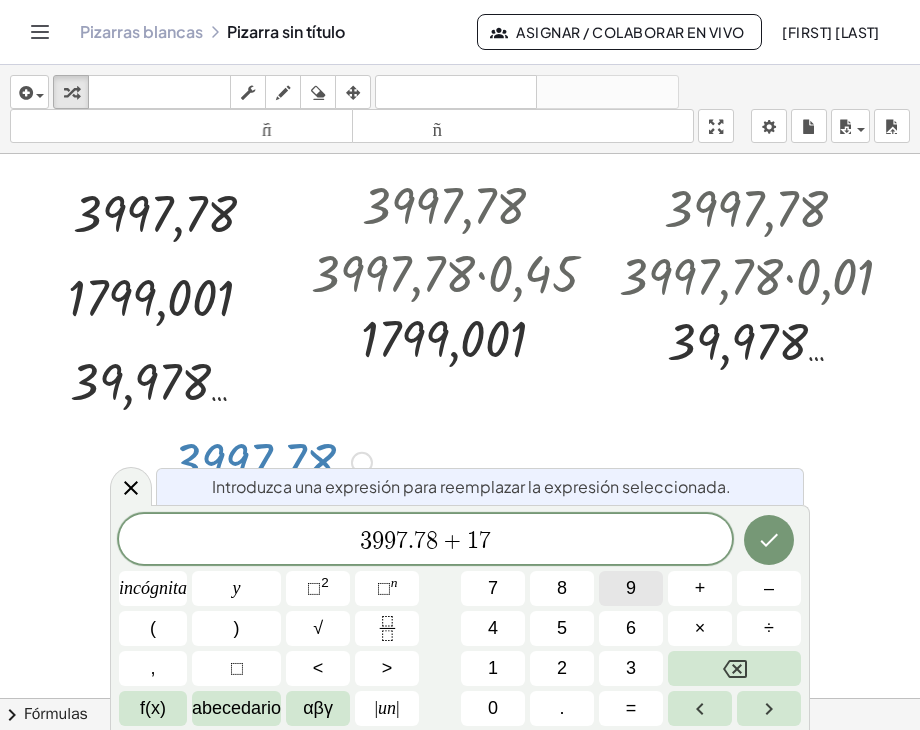 click on "9" at bounding box center [631, 588] 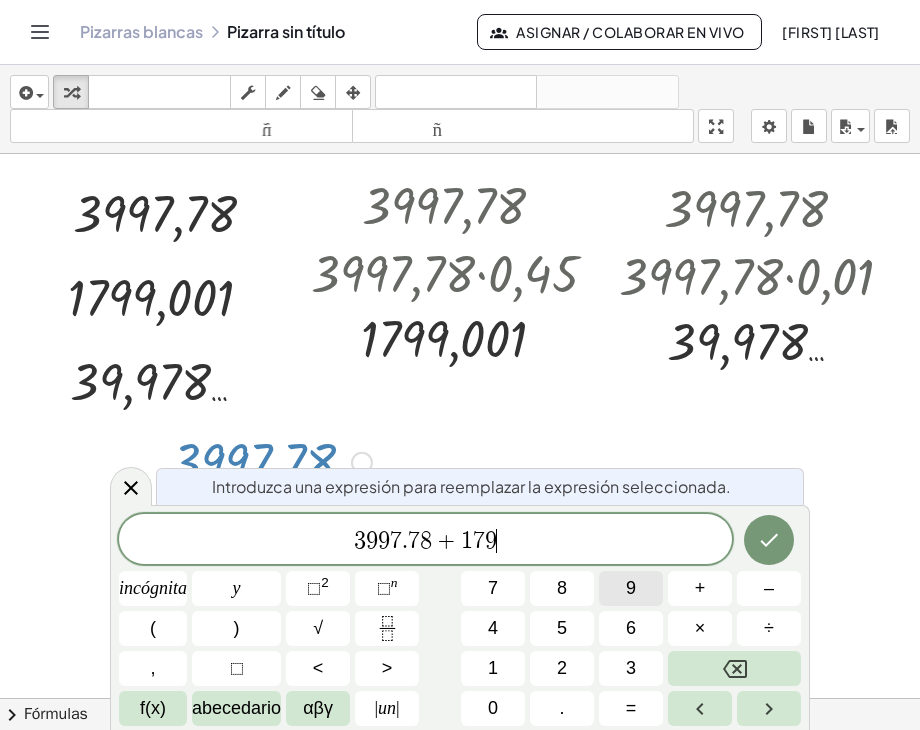 click on "9" at bounding box center (631, 588) 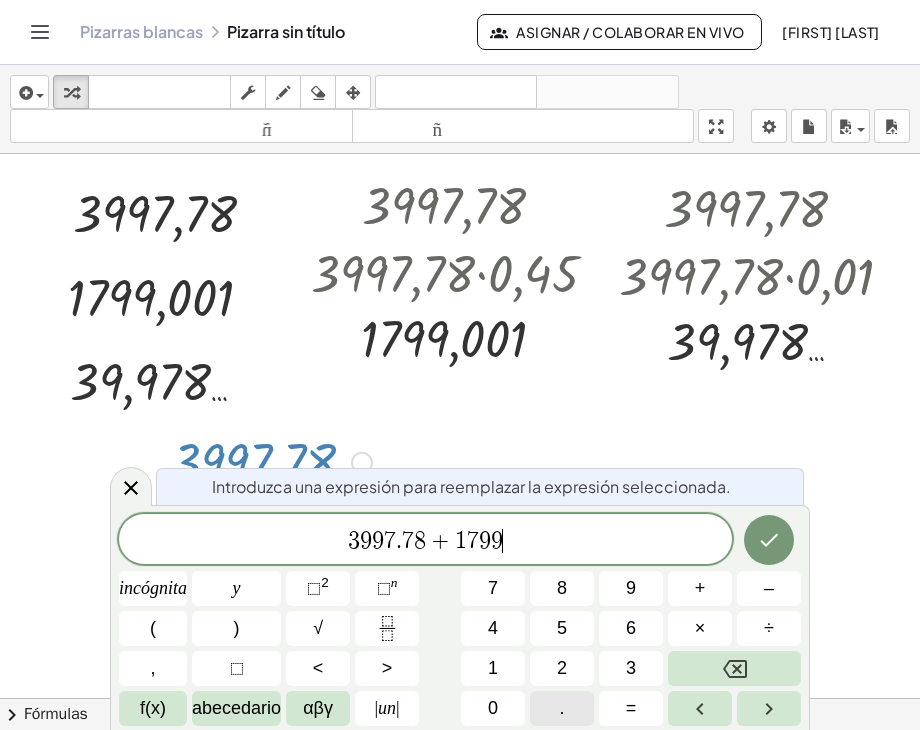 click on "." at bounding box center [562, 708] 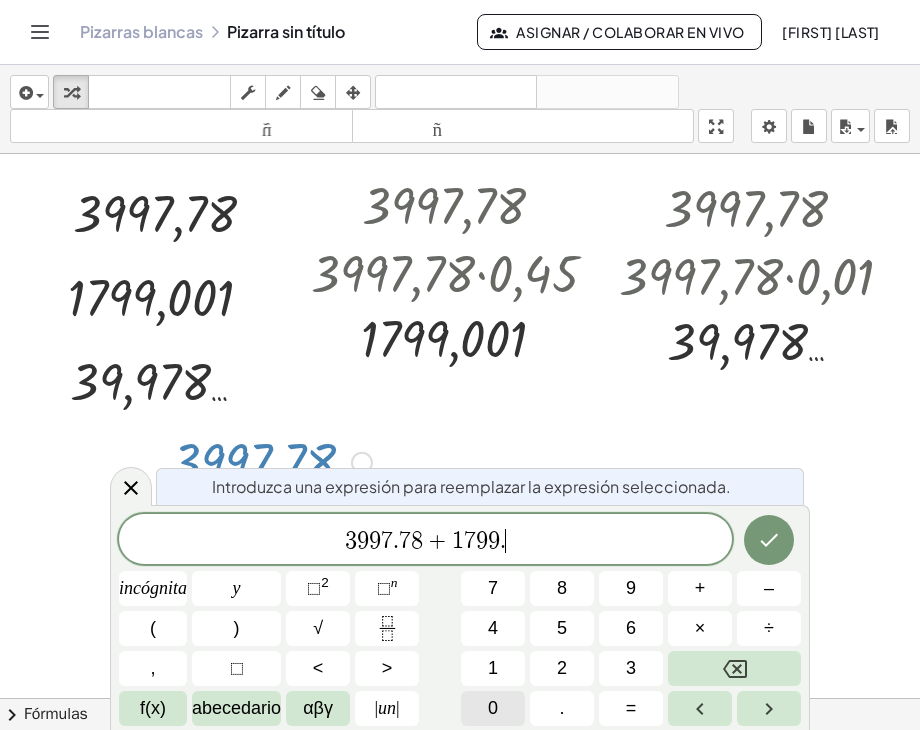 click on "0" at bounding box center [493, 708] 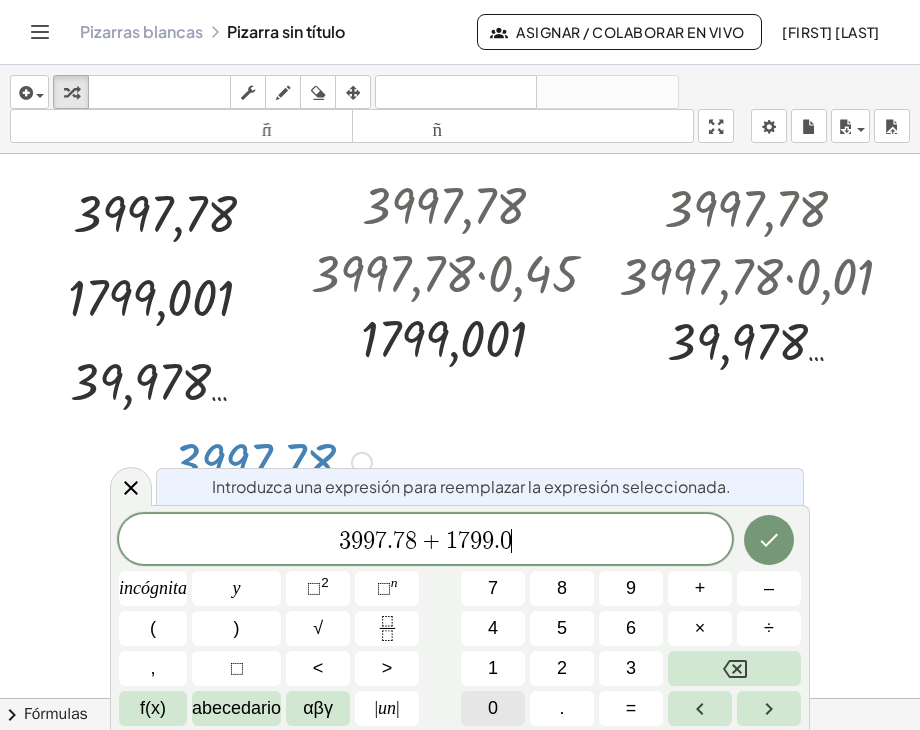 click on "0" at bounding box center (493, 708) 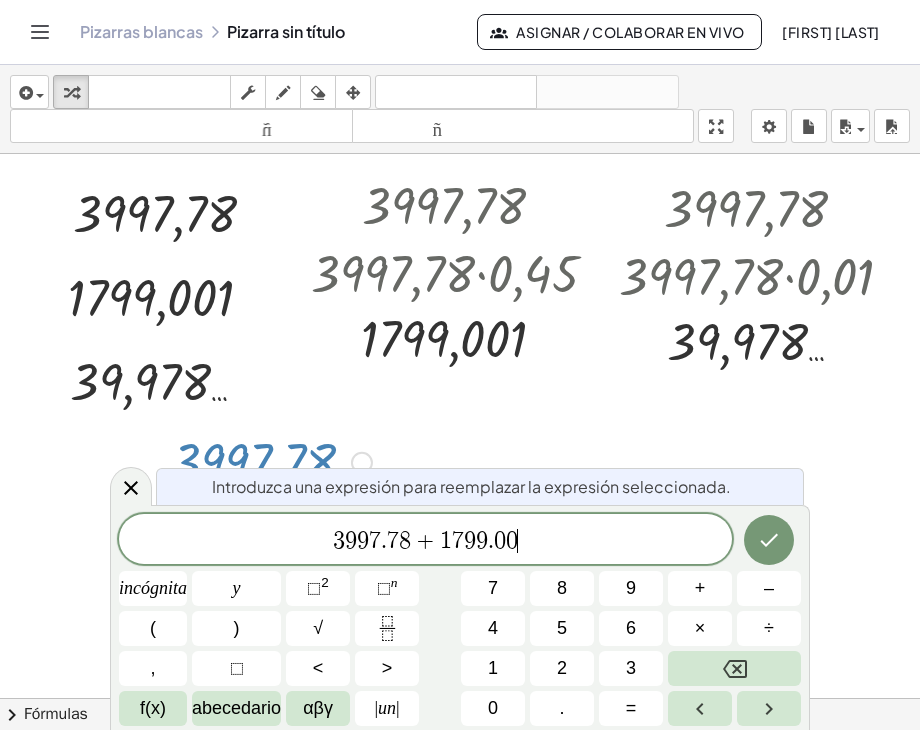 click on "3 9 9 7 . 7 8 + 1 7 9 9 . 0 0 ​ incógnita y ⬚  2 ⬚  n 7 8 9 + – ( ) √ 4 5 6 × ÷ , ⬚ < > 1 2 3 f(x) abecedario αβγ |  un  | 0 . =" at bounding box center [460, 620] 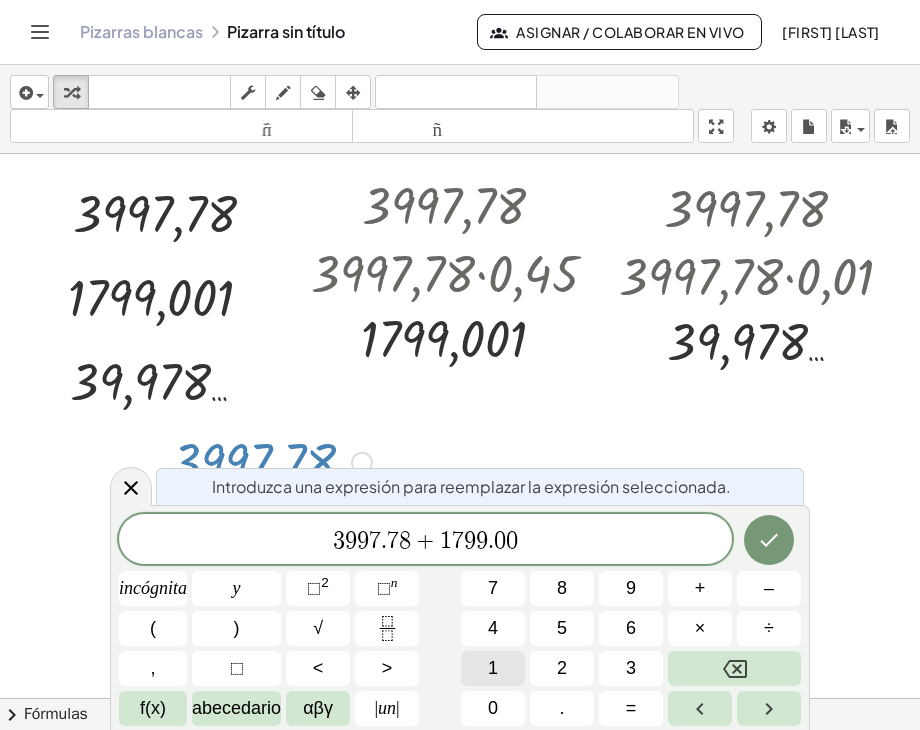 click on "1" at bounding box center (493, 668) 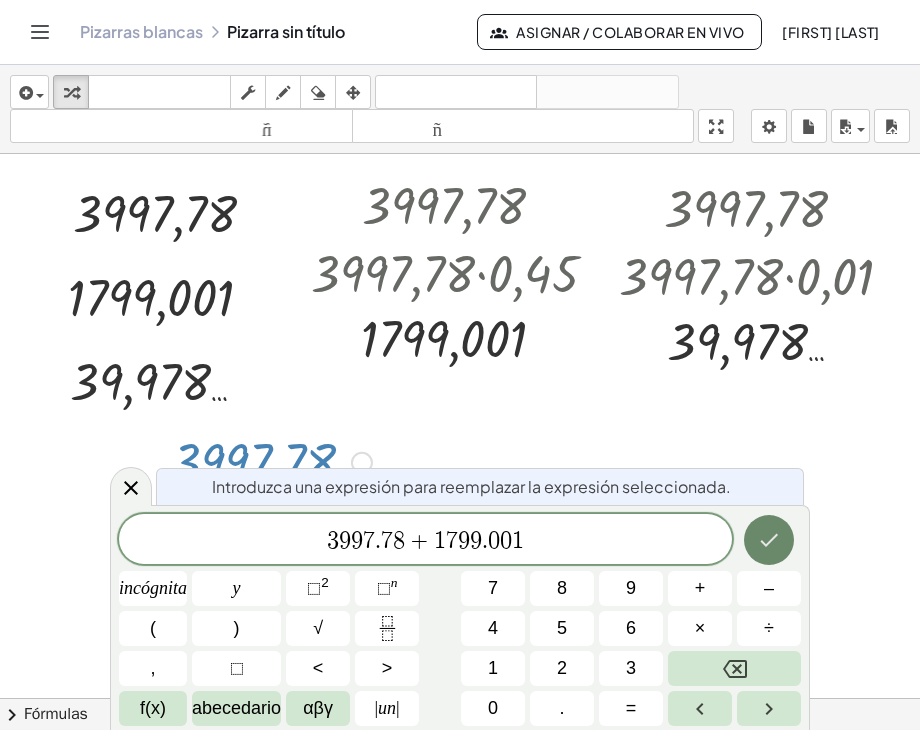 click 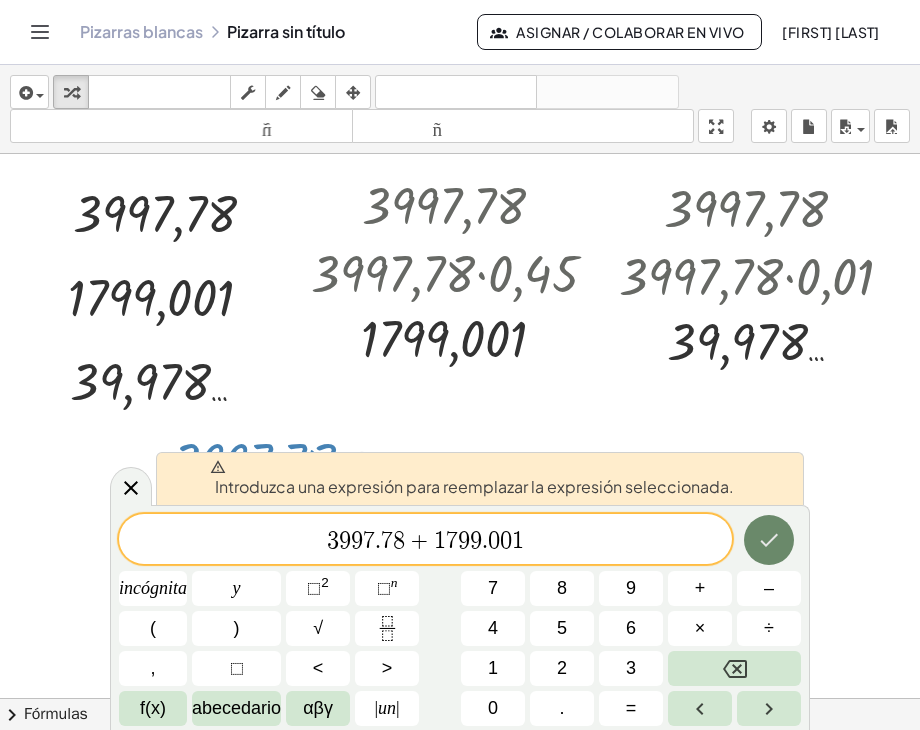 click 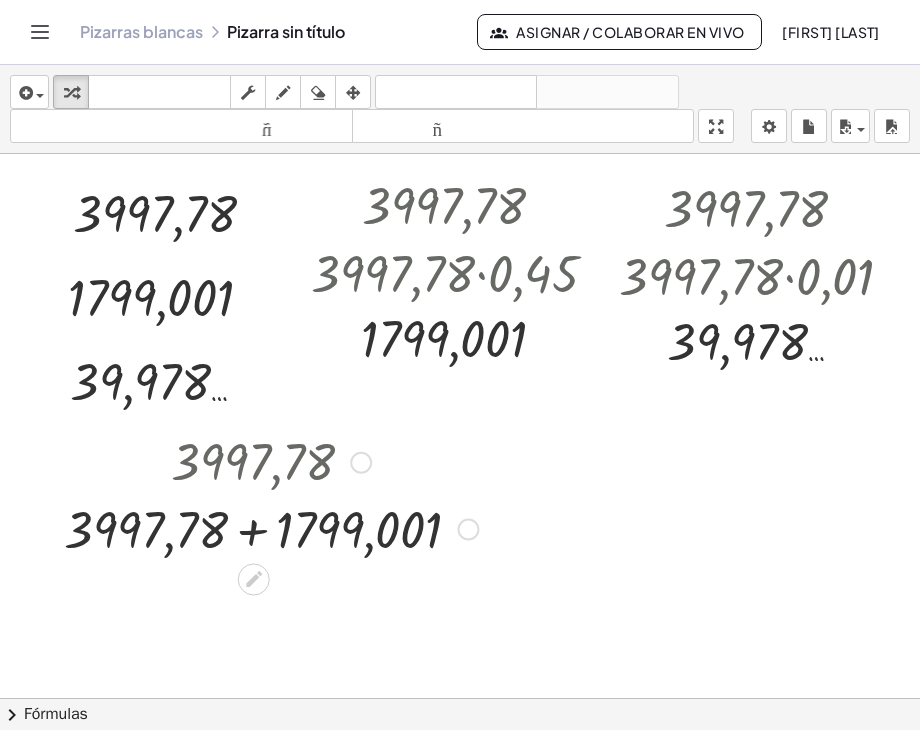 click at bounding box center (271, 527) 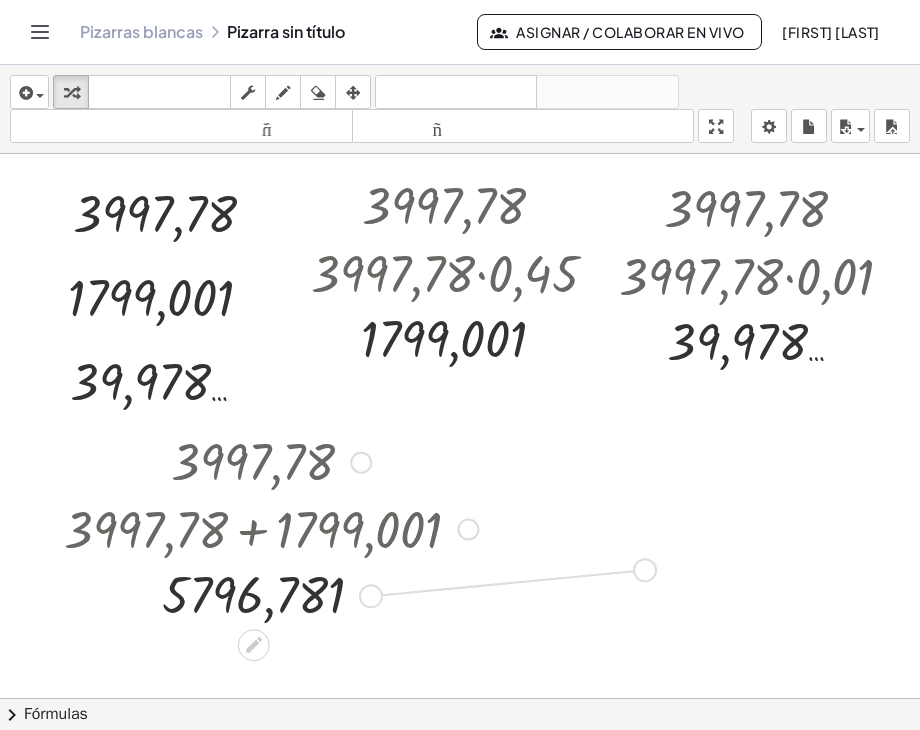 drag, startPoint x: 378, startPoint y: 591, endPoint x: 689, endPoint y: 557, distance: 312.853 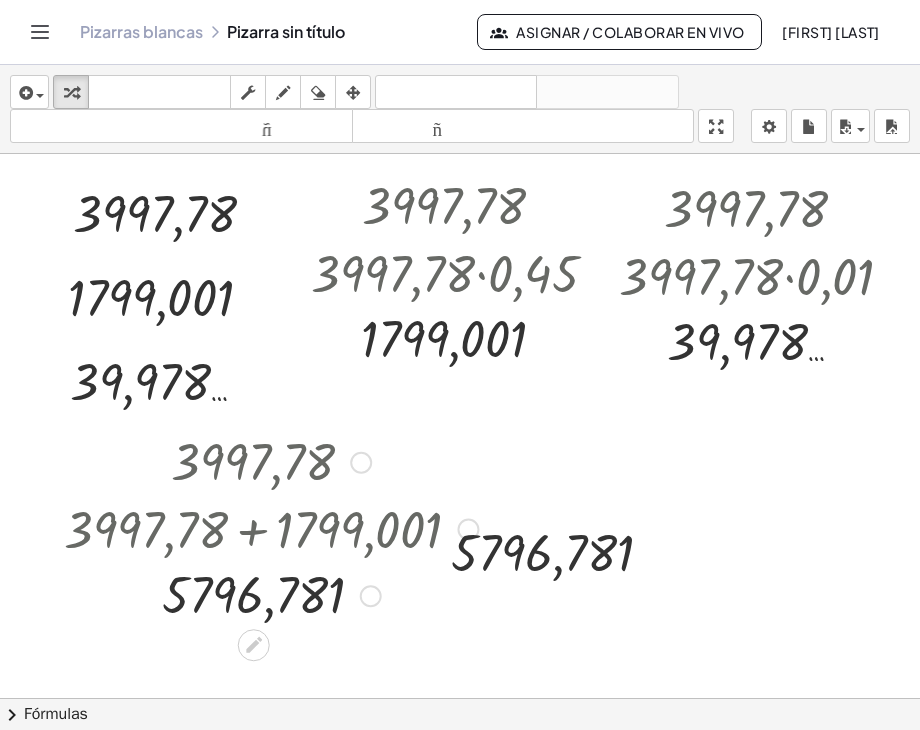 click at bounding box center [271, 461] 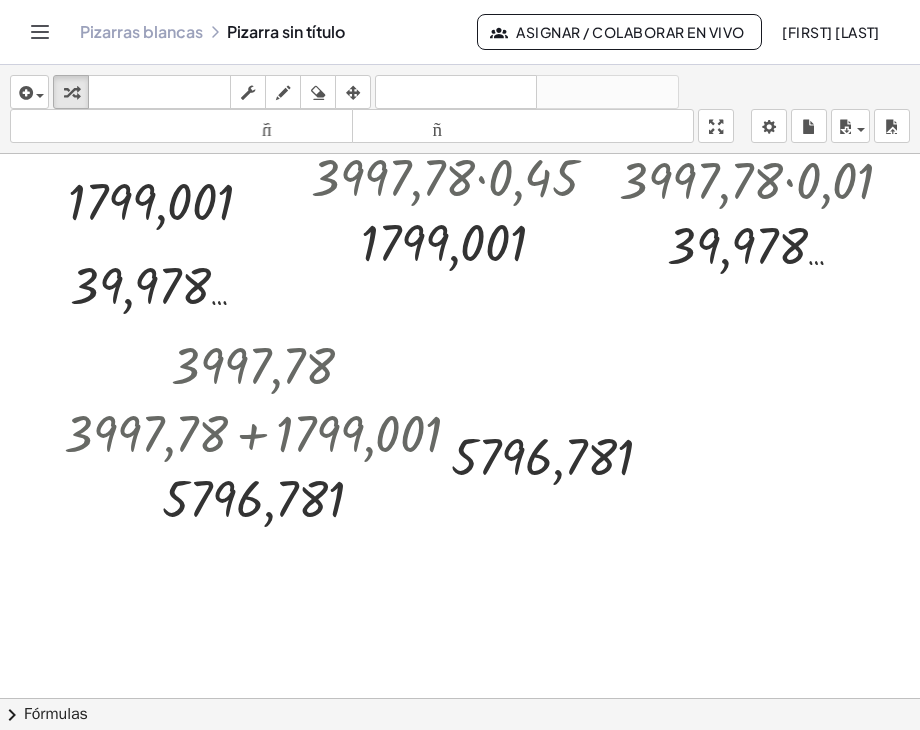 scroll, scrollTop: 100, scrollLeft: 0, axis: vertical 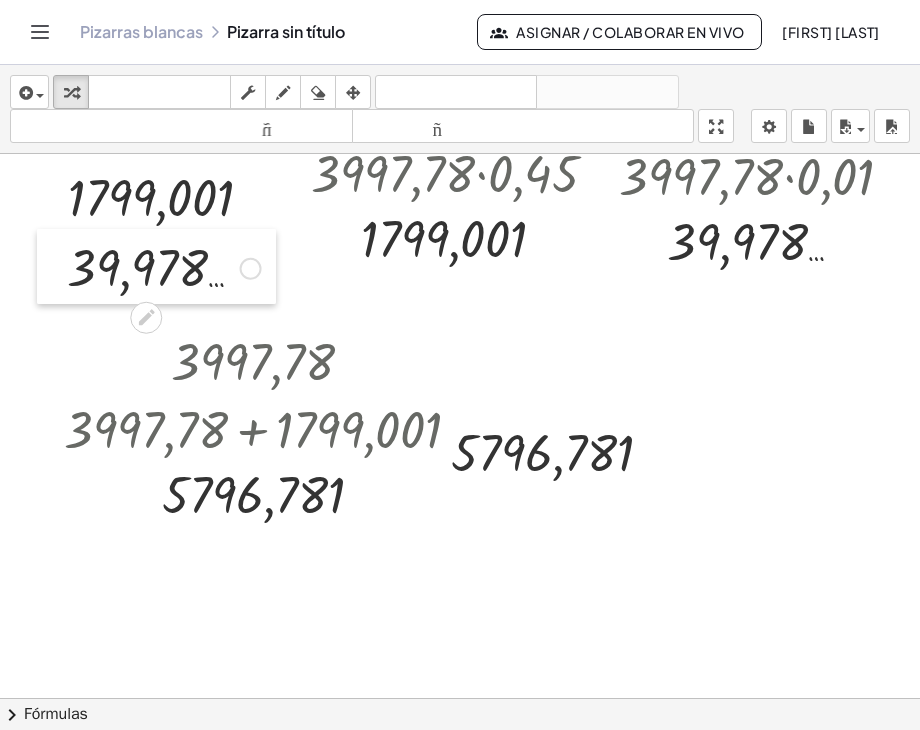 drag, startPoint x: 61, startPoint y: 254, endPoint x: 58, endPoint y: 240, distance: 14.3178215 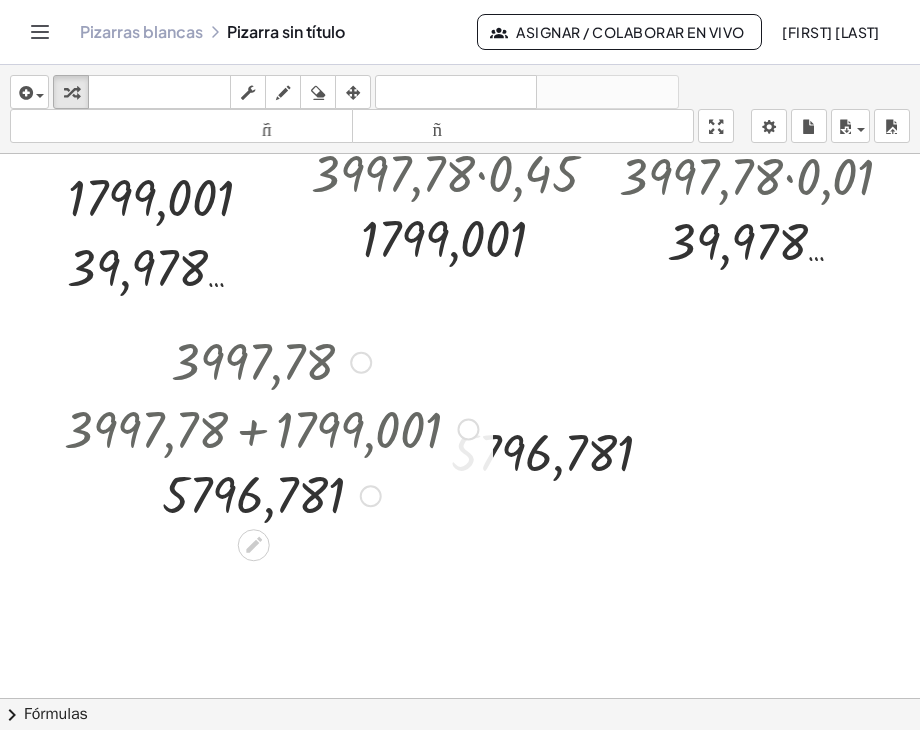 click at bounding box center [271, 361] 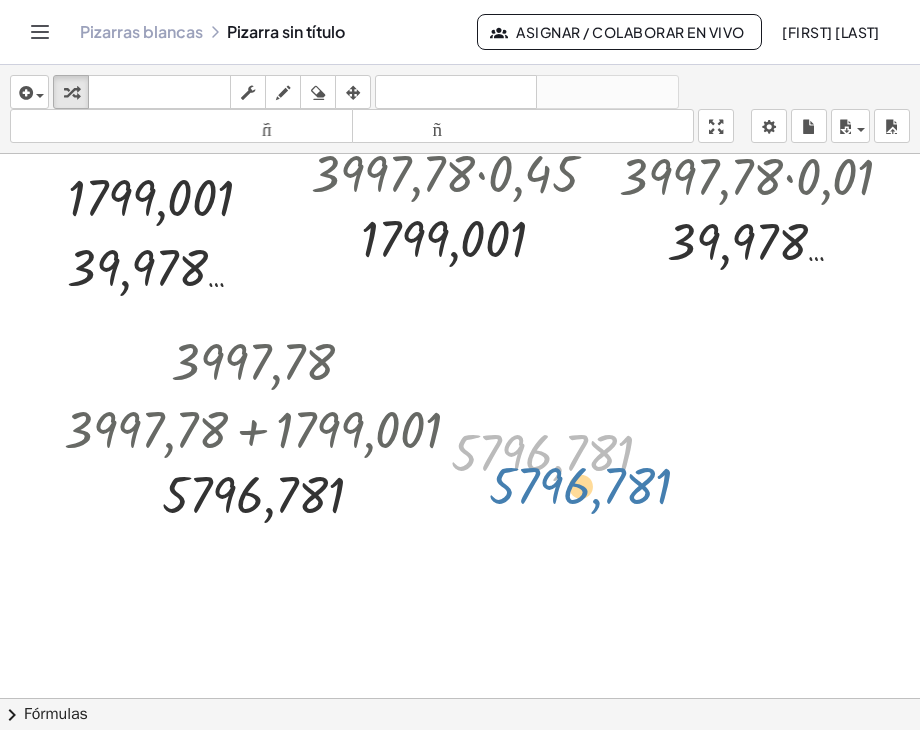 drag, startPoint x: 510, startPoint y: 424, endPoint x: 549, endPoint y: 459, distance: 52.40229 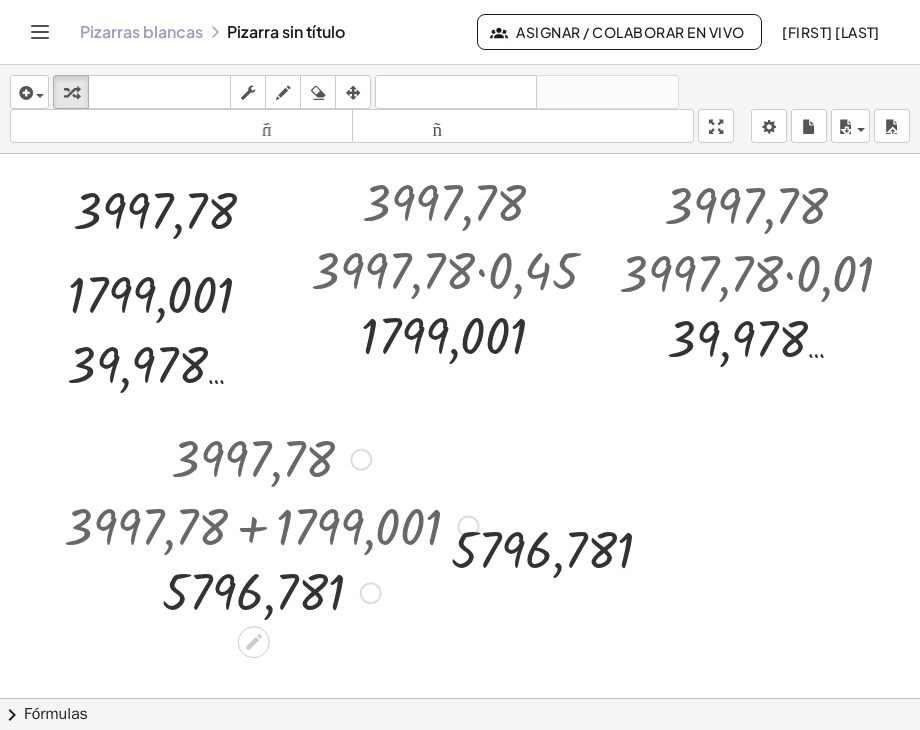 scroll, scrollTop: 0, scrollLeft: 0, axis: both 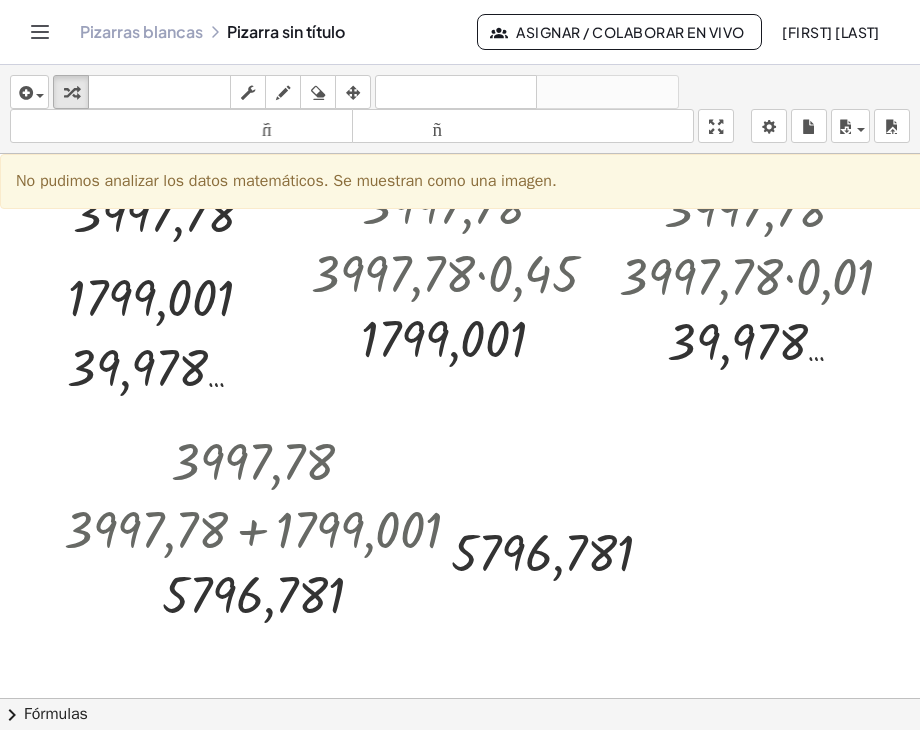click at bounding box center (491, 712) 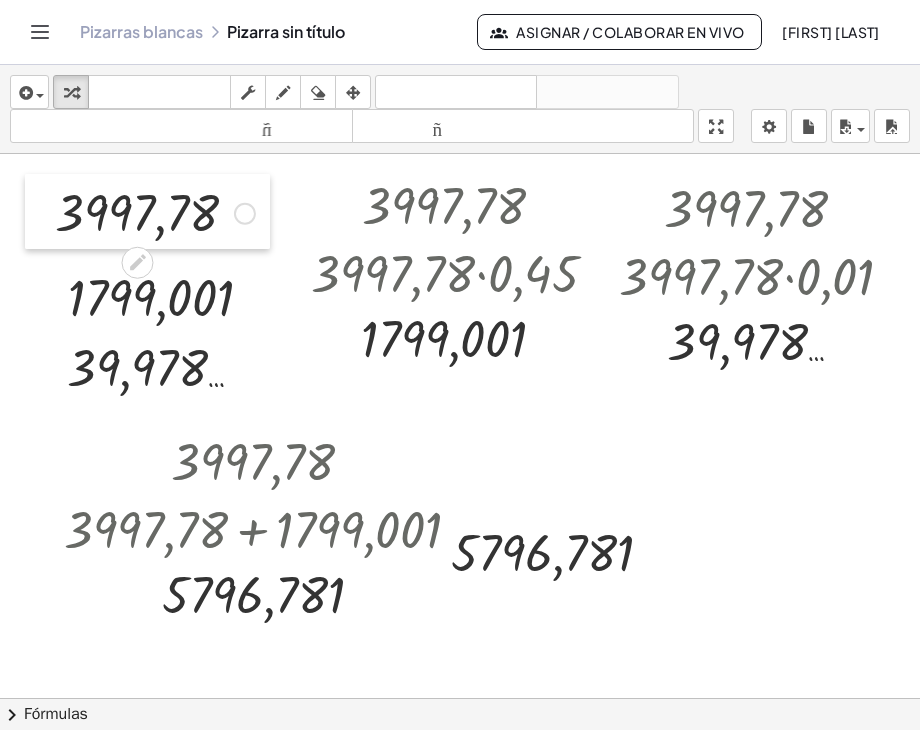 drag, startPoint x: 53, startPoint y: 190, endPoint x: 35, endPoint y: 189, distance: 18.027756 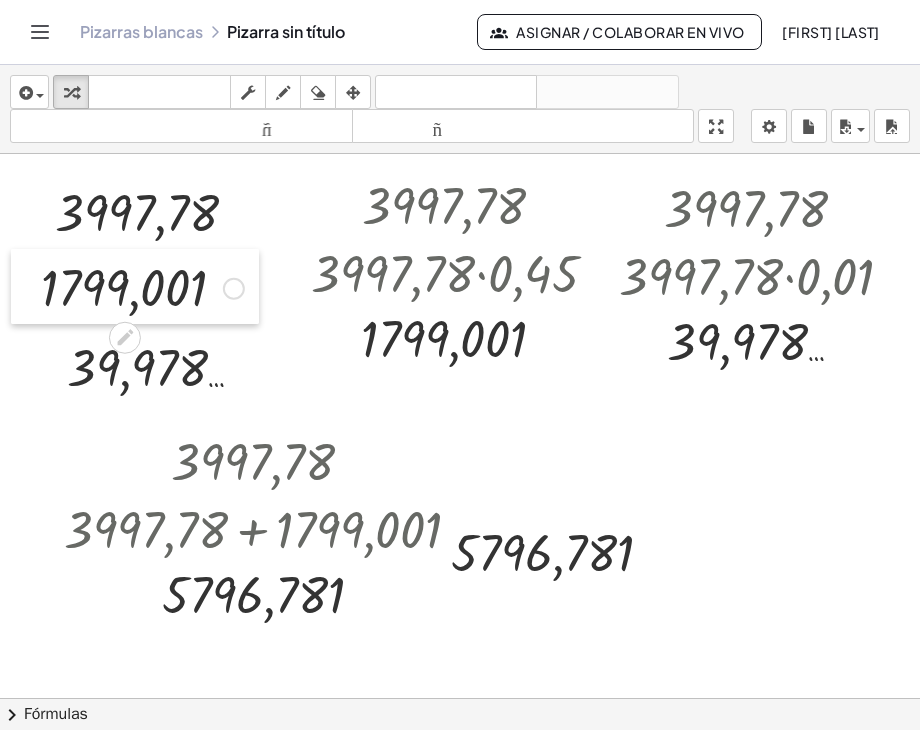drag, startPoint x: 63, startPoint y: 270, endPoint x: 36, endPoint y: 260, distance: 28.79236 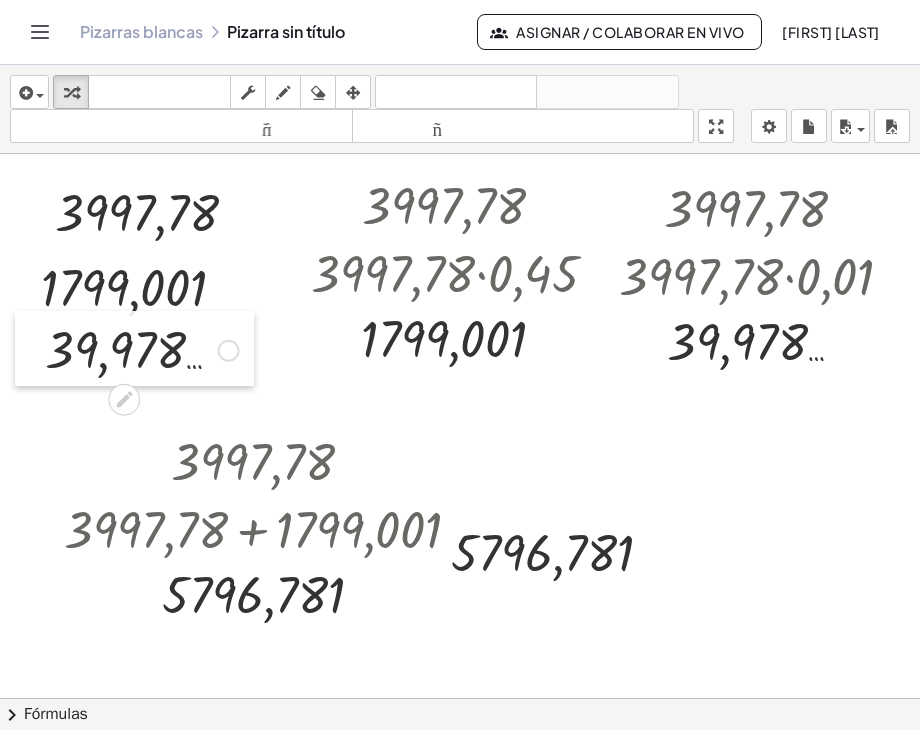 drag, startPoint x: 58, startPoint y: 352, endPoint x: 36, endPoint y: 334, distance: 28.42534 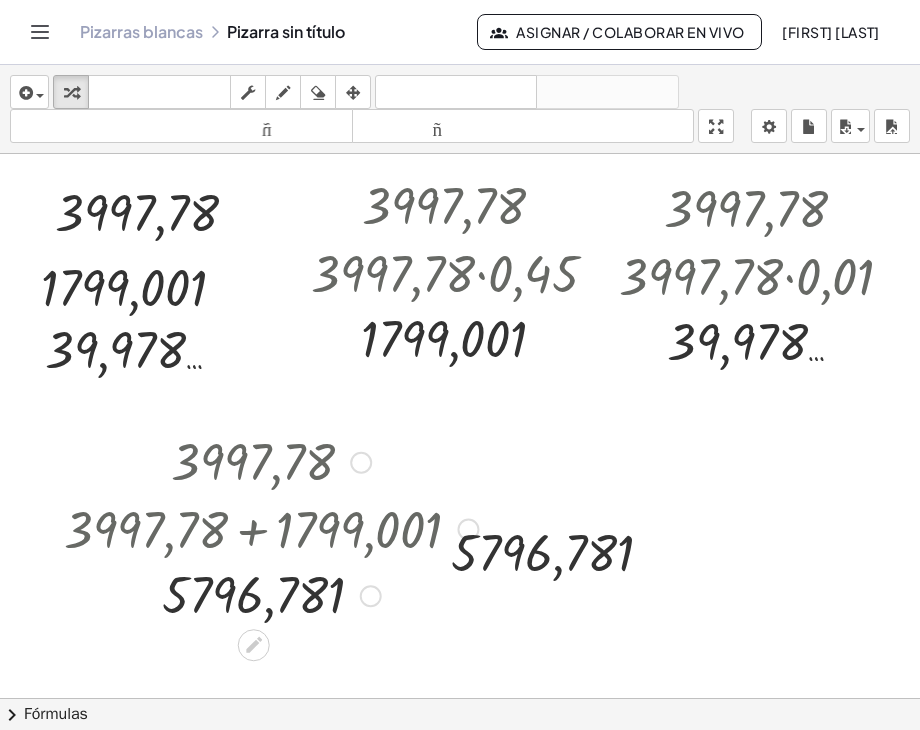 click at bounding box center [271, 461] 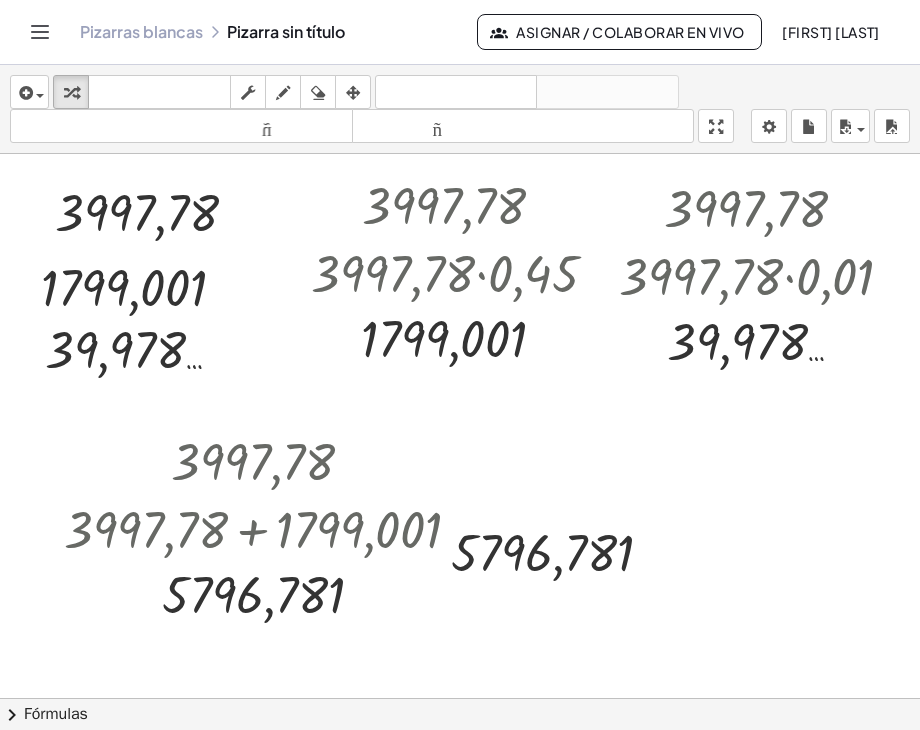 click at bounding box center (491, 712) 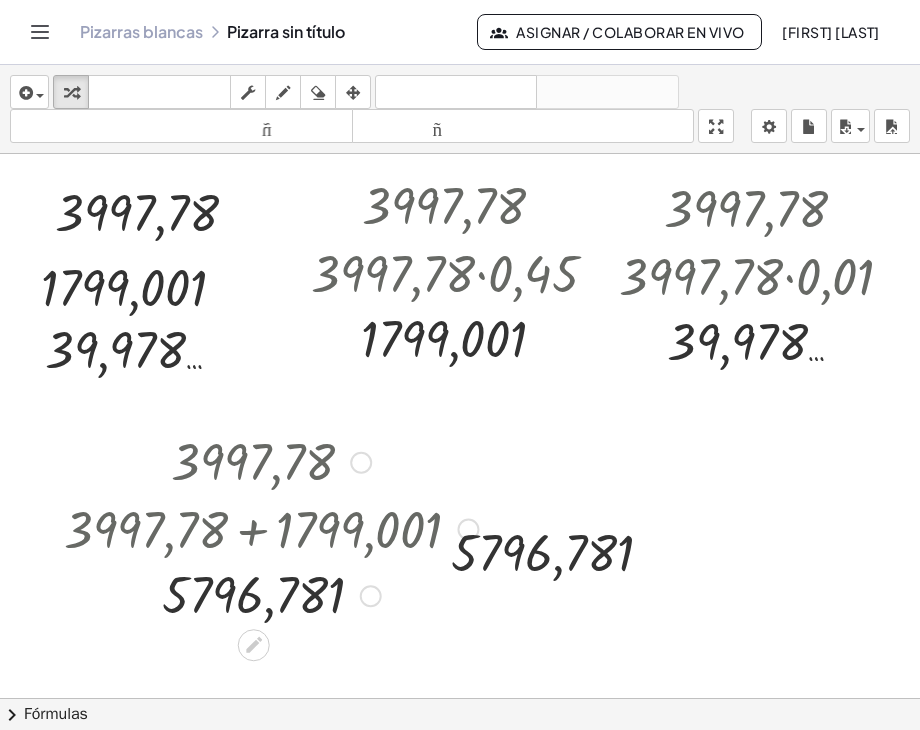 drag, startPoint x: 179, startPoint y: 497, endPoint x: 166, endPoint y: 524, distance: 29.966648 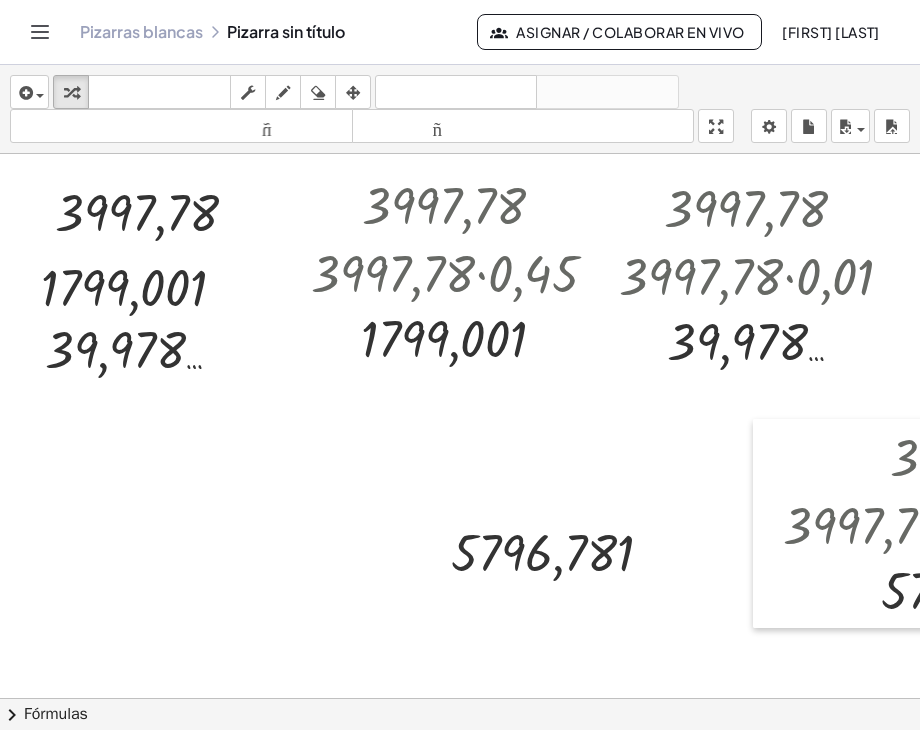 drag, startPoint x: 39, startPoint y: 493, endPoint x: 758, endPoint y: 489, distance: 719.0111 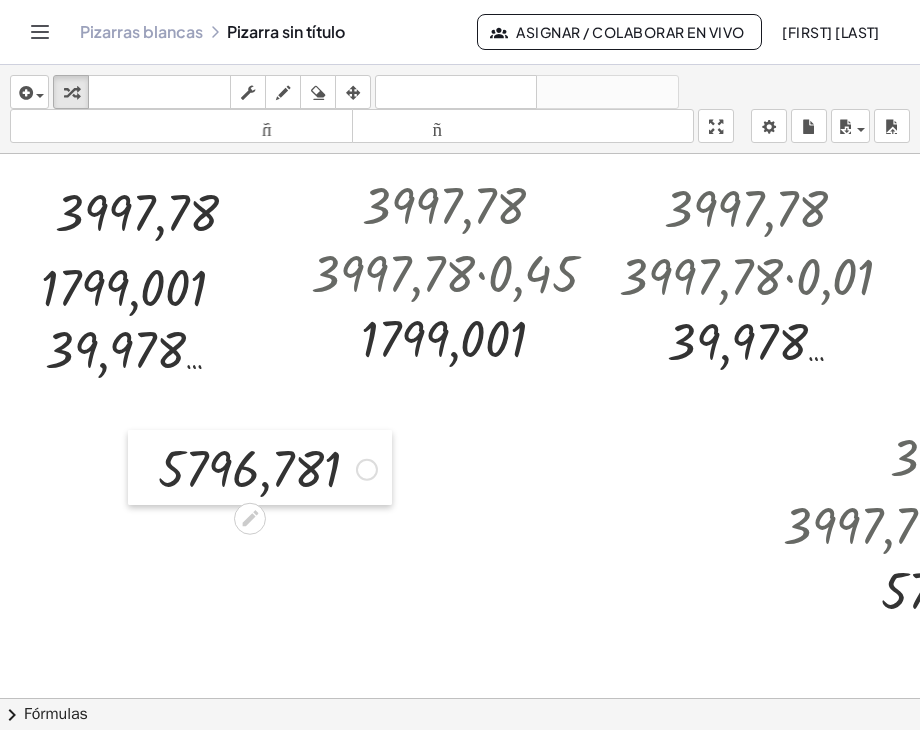drag, startPoint x: 433, startPoint y: 517, endPoint x: 140, endPoint y: 433, distance: 304.80322 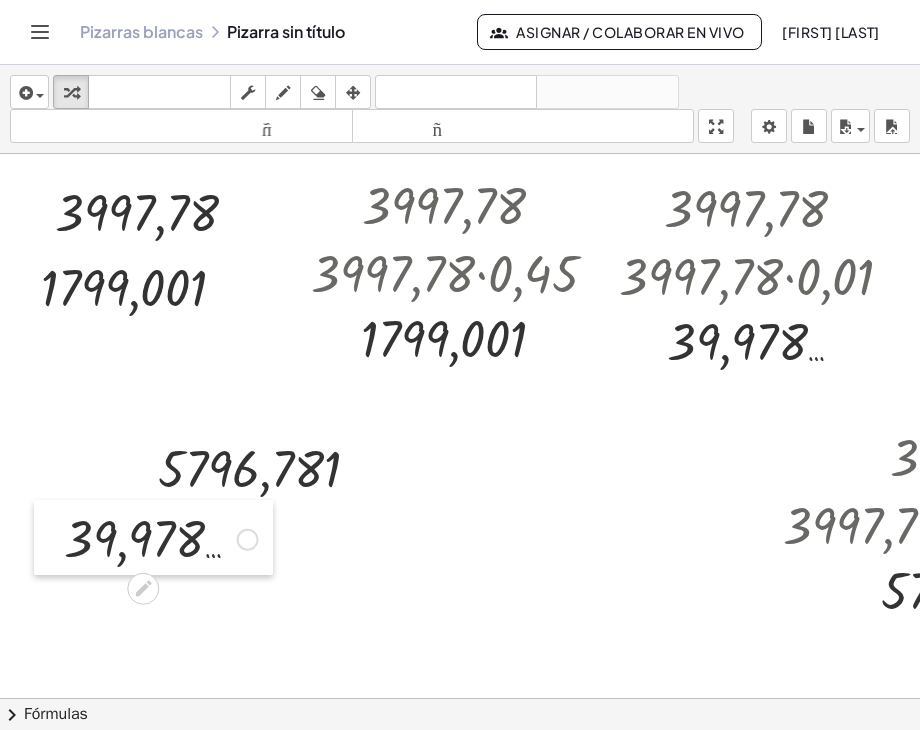 drag, startPoint x: 32, startPoint y: 324, endPoint x: 55, endPoint y: 516, distance: 193.3727 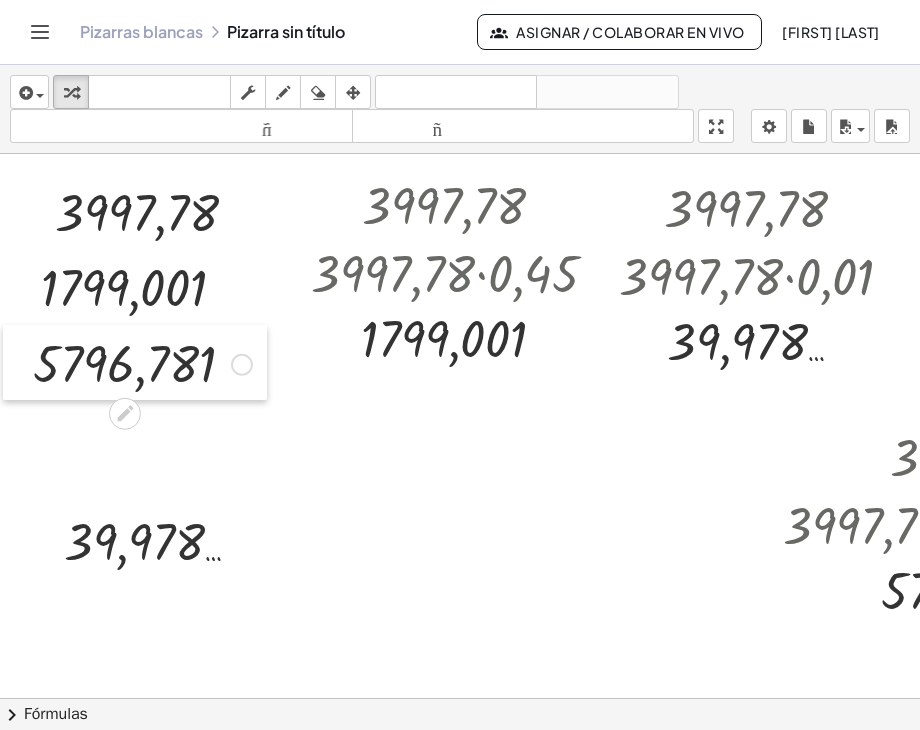 drag, startPoint x: 139, startPoint y: 448, endPoint x: 14, endPoint y: 343, distance: 163.24828 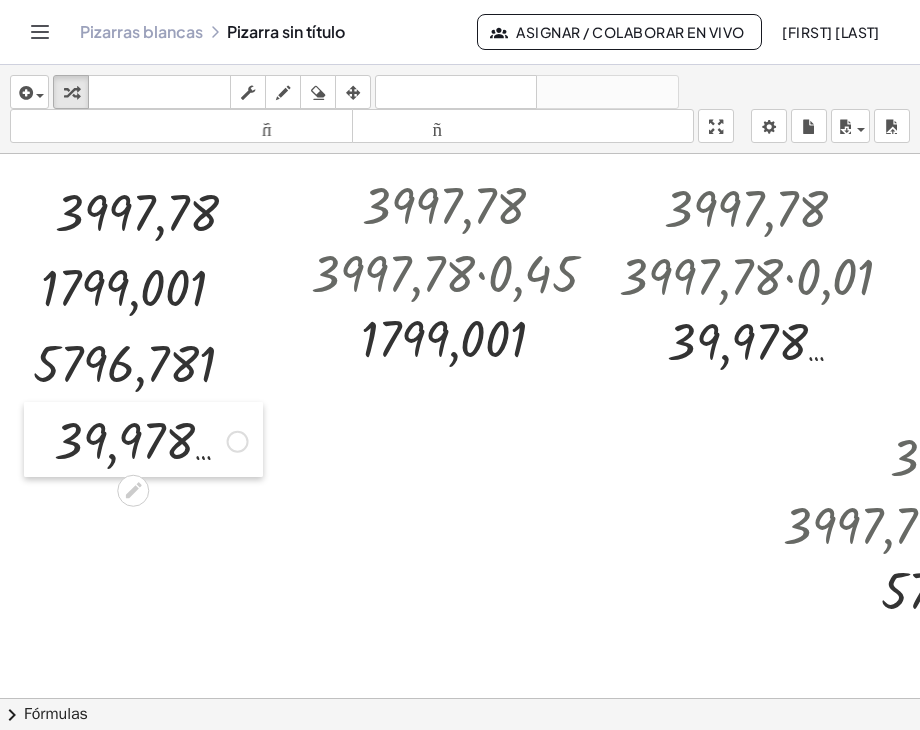 drag, startPoint x: 58, startPoint y: 515, endPoint x: 48, endPoint y: 414, distance: 101.49384 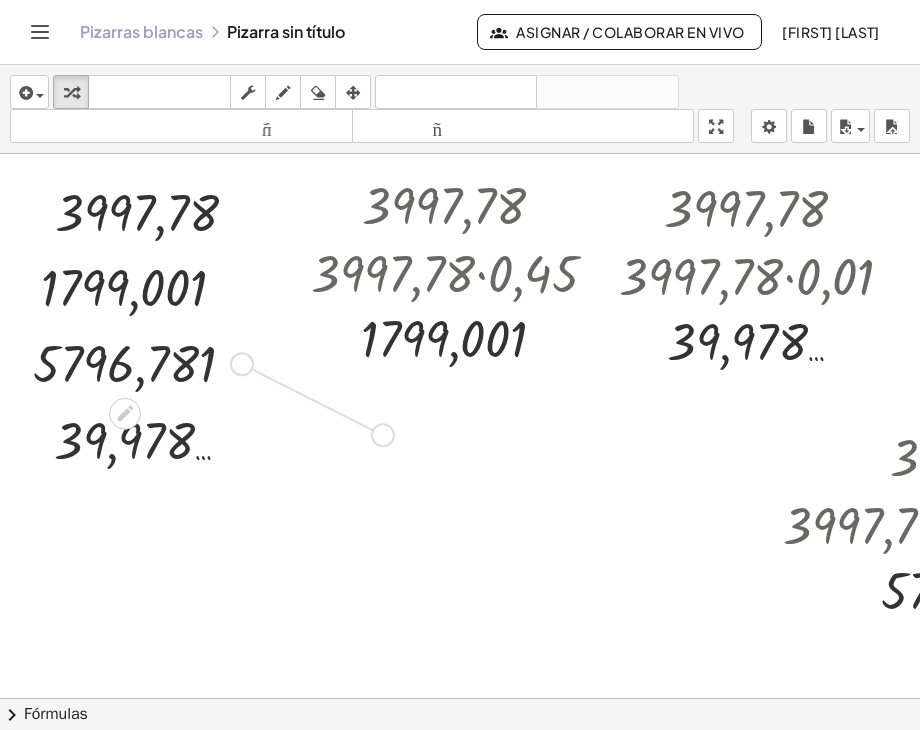 drag, startPoint x: 272, startPoint y: 392, endPoint x: 393, endPoint y: 441, distance: 130.54501 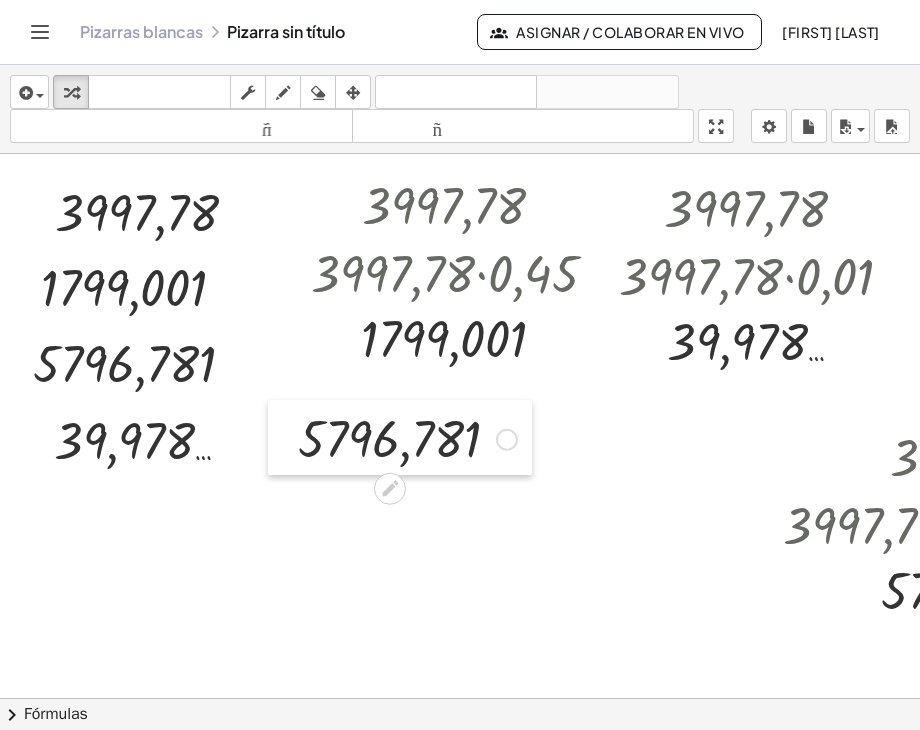 drag, startPoint x: 152, startPoint y: 401, endPoint x: 292, endPoint y: 414, distance: 140.60228 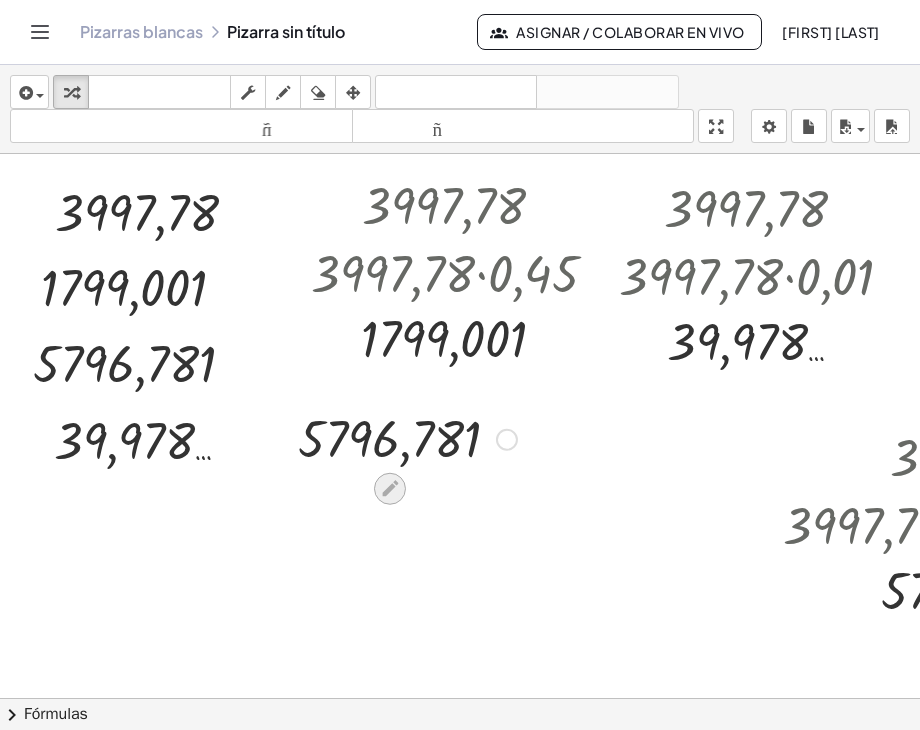 click 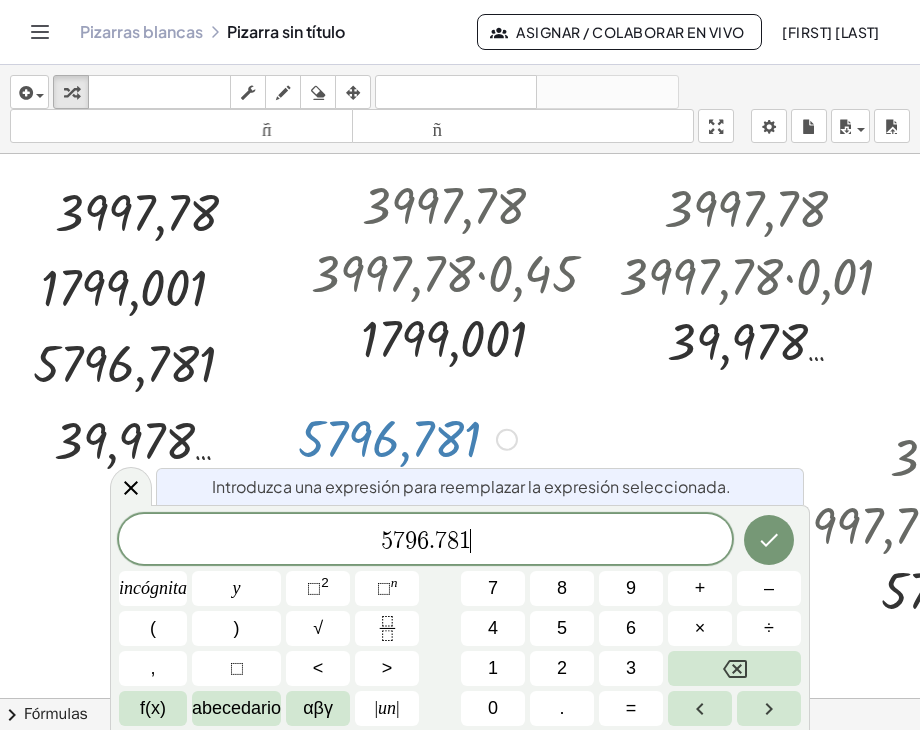 click on "5 7 9 6 . 7 8 1 ​" at bounding box center (425, 541) 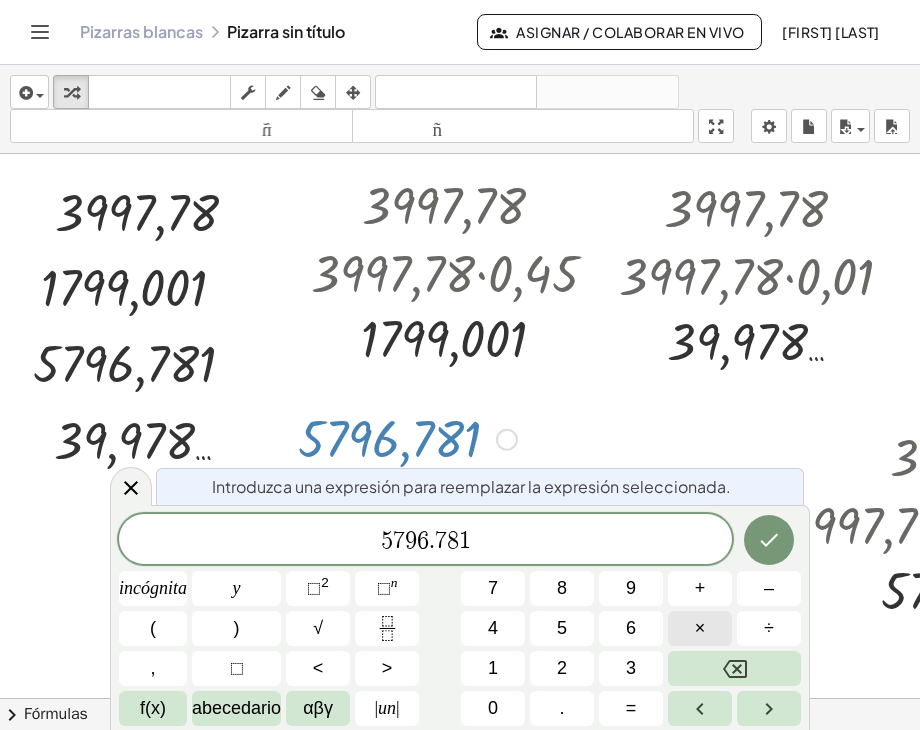 click on "×" at bounding box center (700, 628) 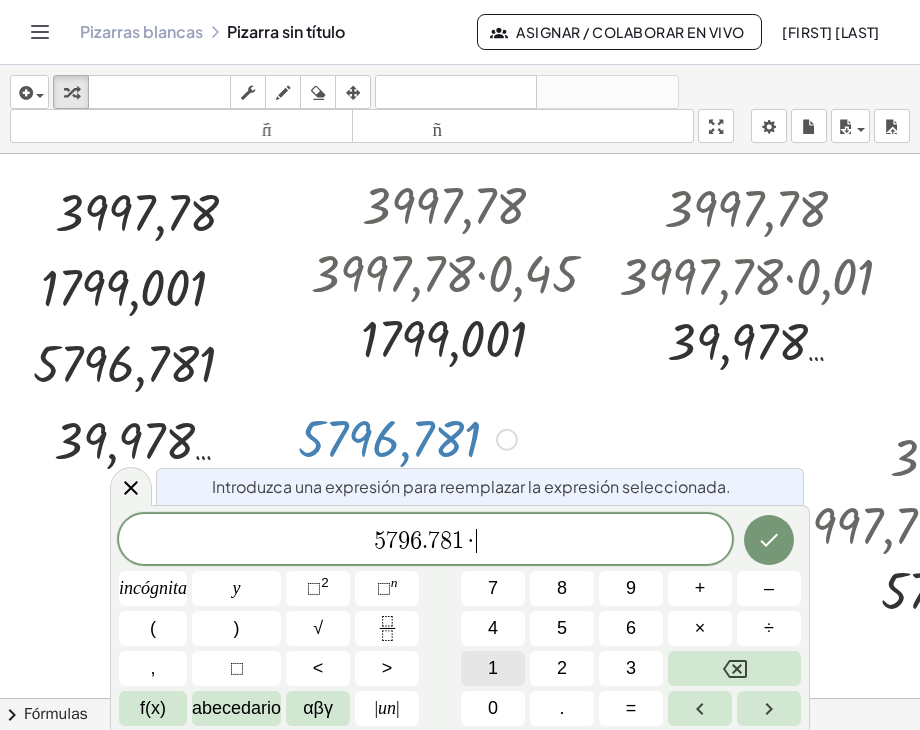 click on "1" at bounding box center (493, 668) 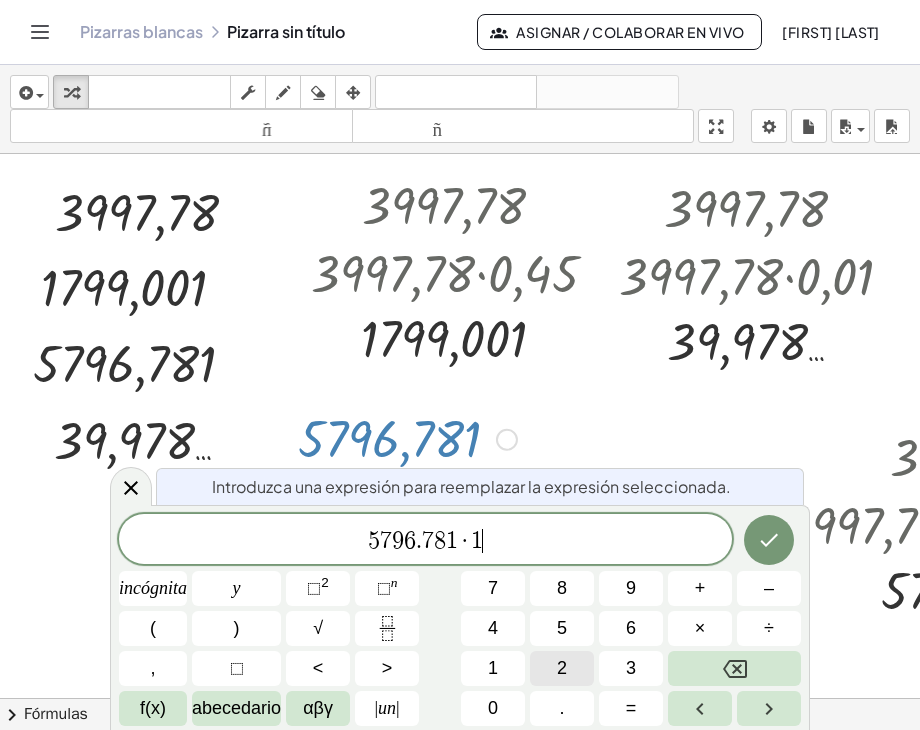 click on "2" at bounding box center (562, 668) 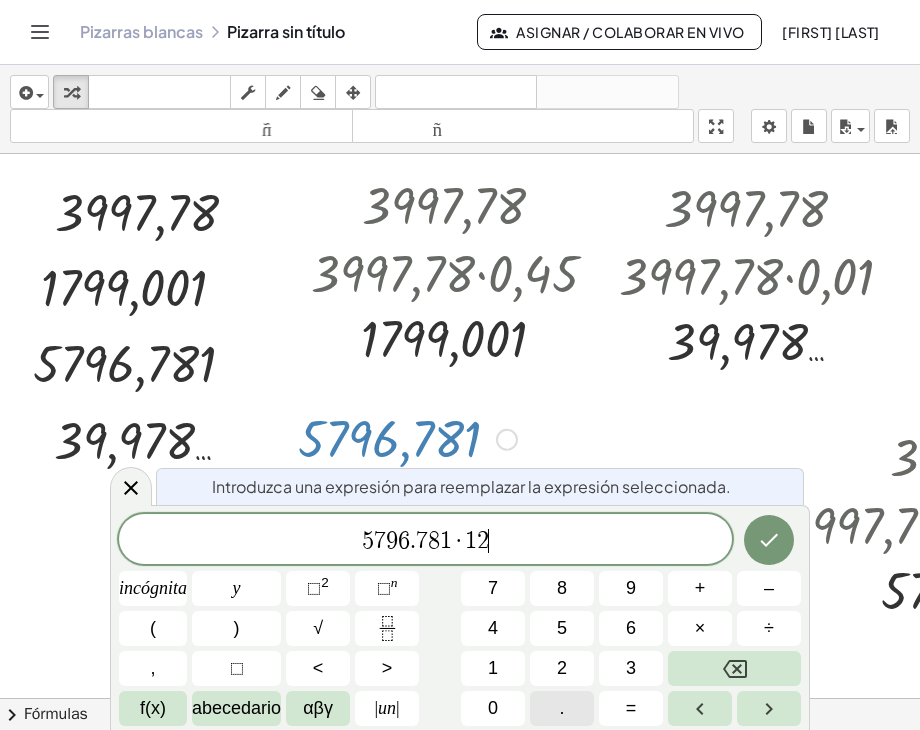 click on "." at bounding box center [562, 708] 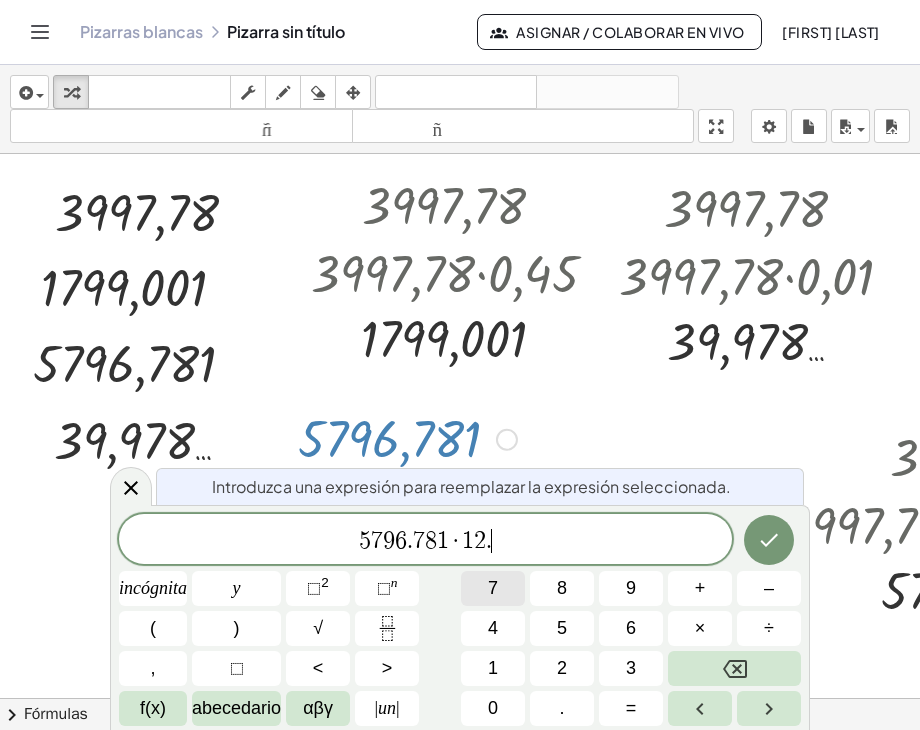 click on "7" at bounding box center (493, 588) 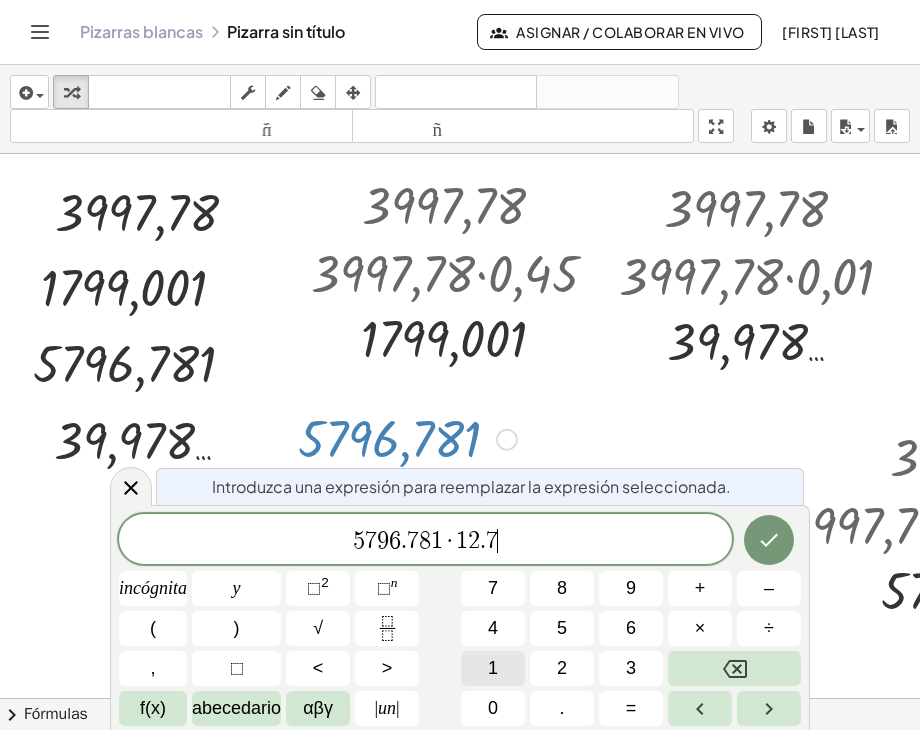 click on "1" at bounding box center (493, 668) 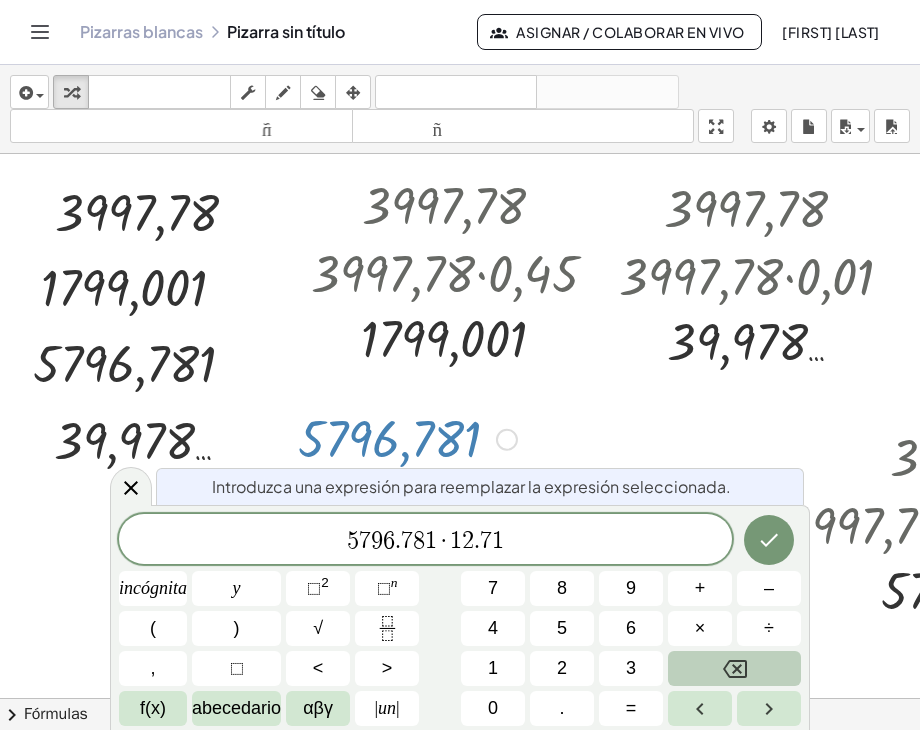 click 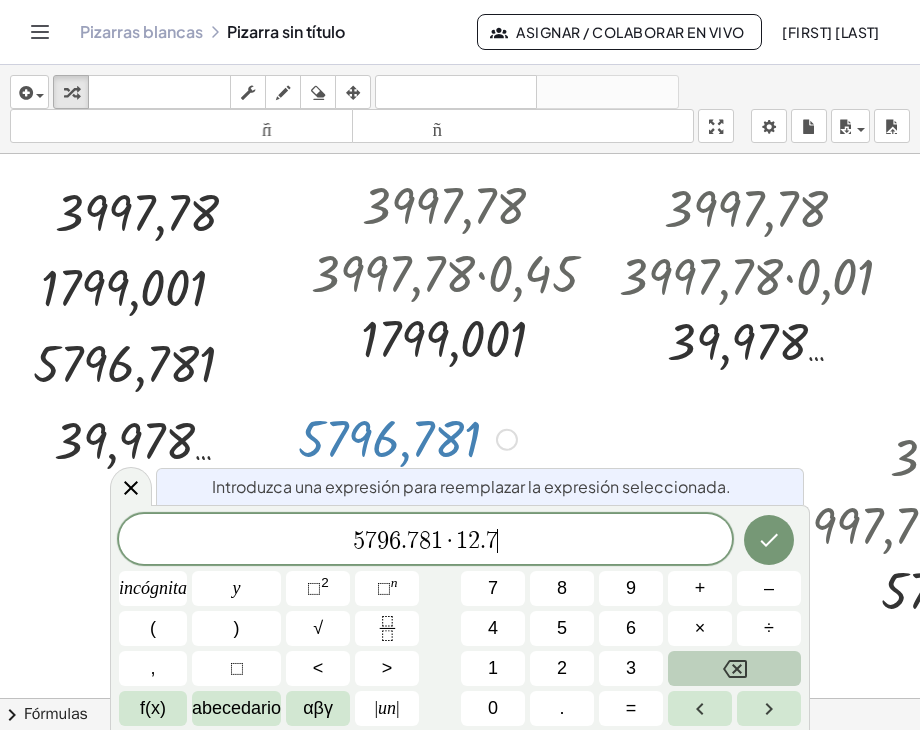 click 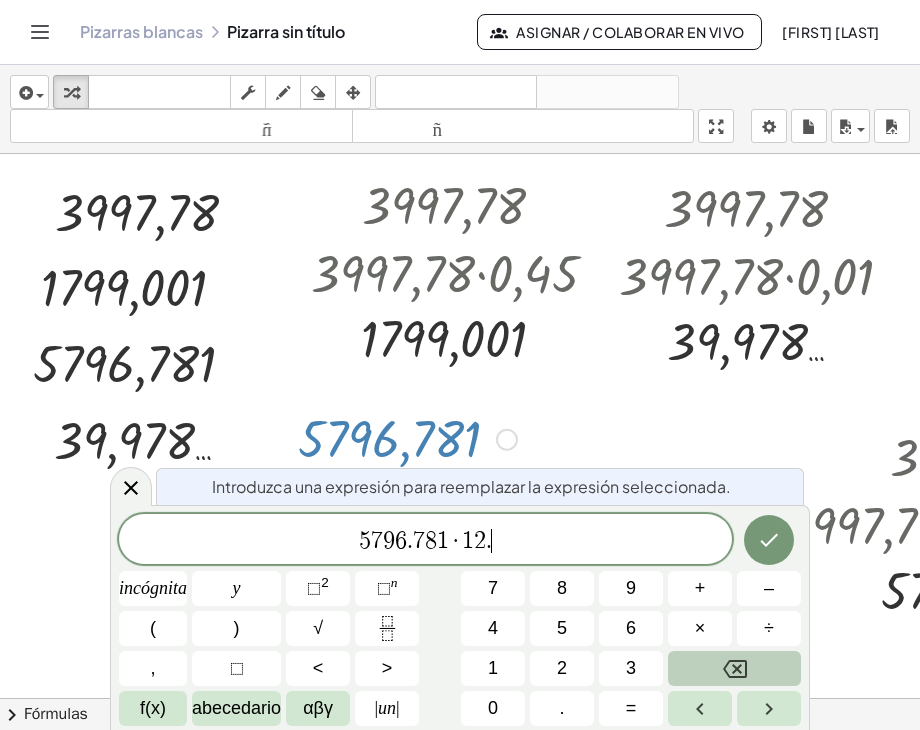 click 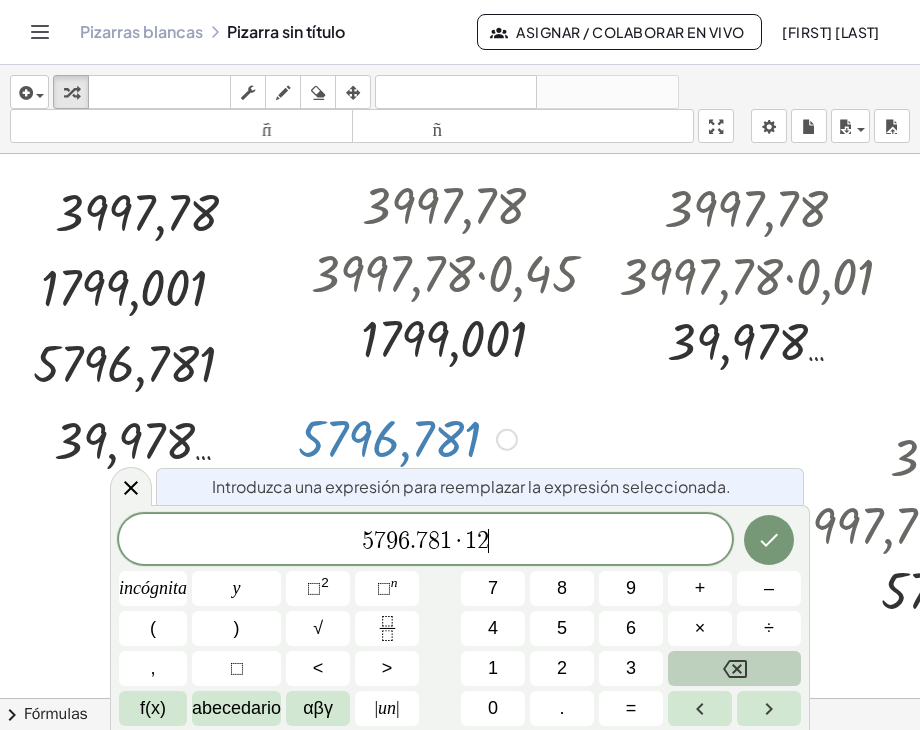 click 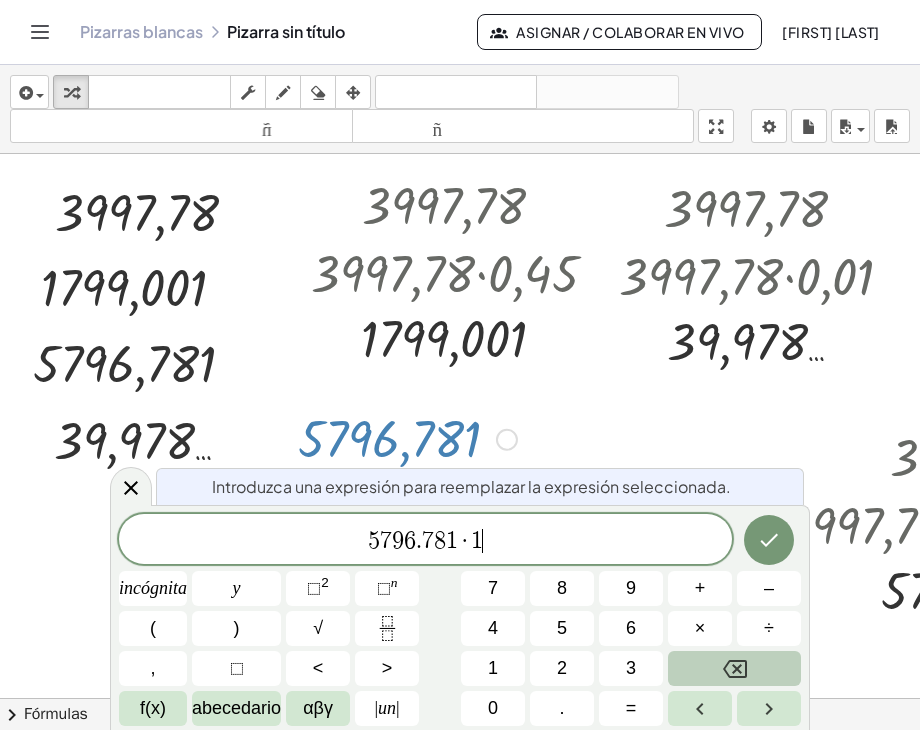 click 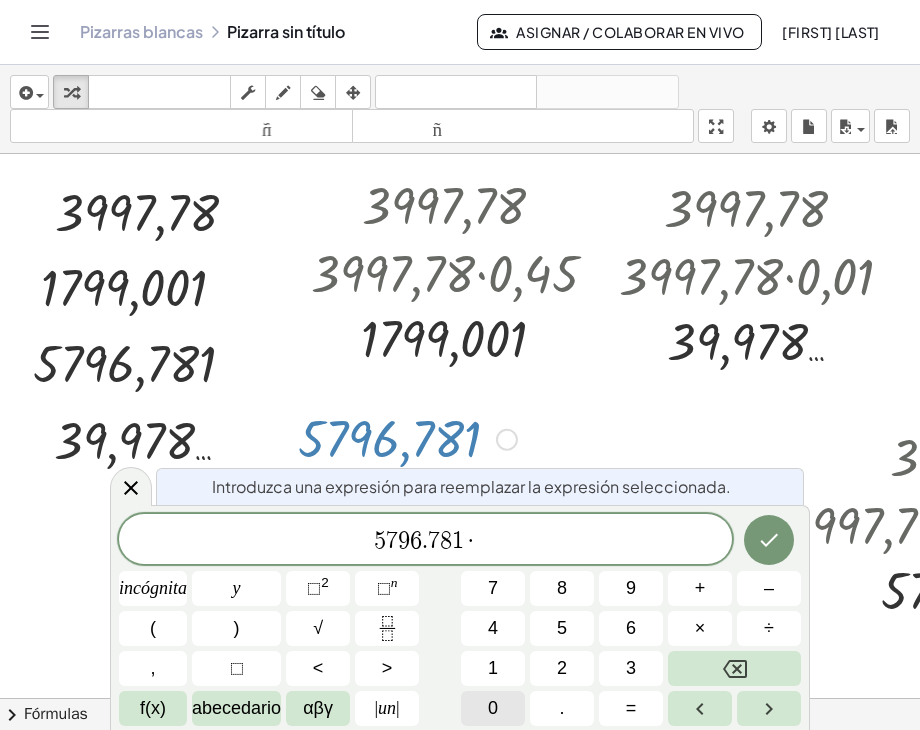 click on "0" at bounding box center (493, 708) 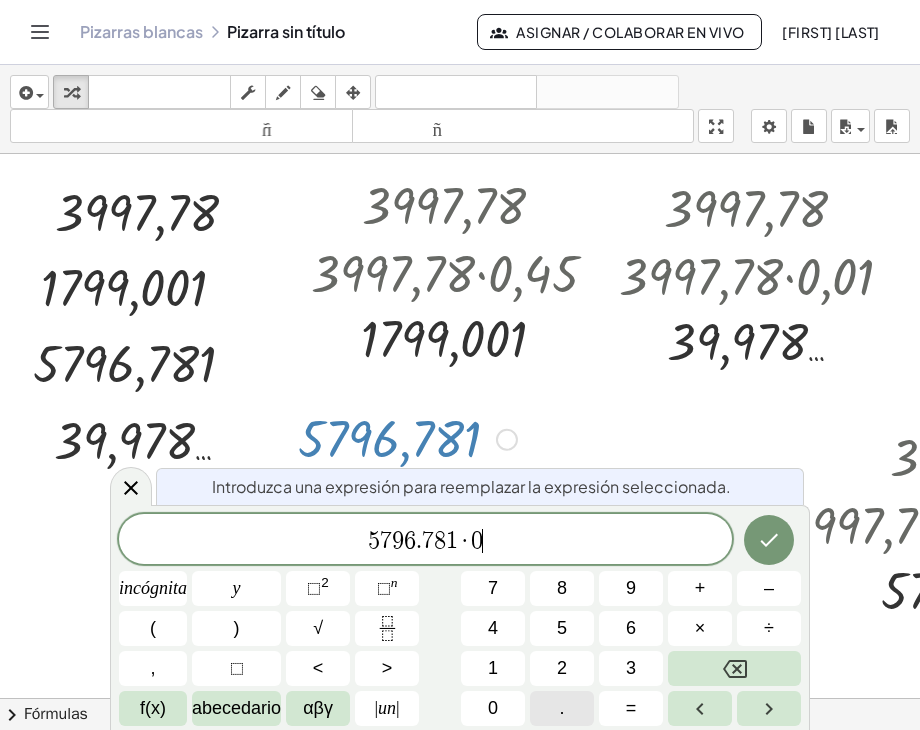 click on "." at bounding box center [562, 708] 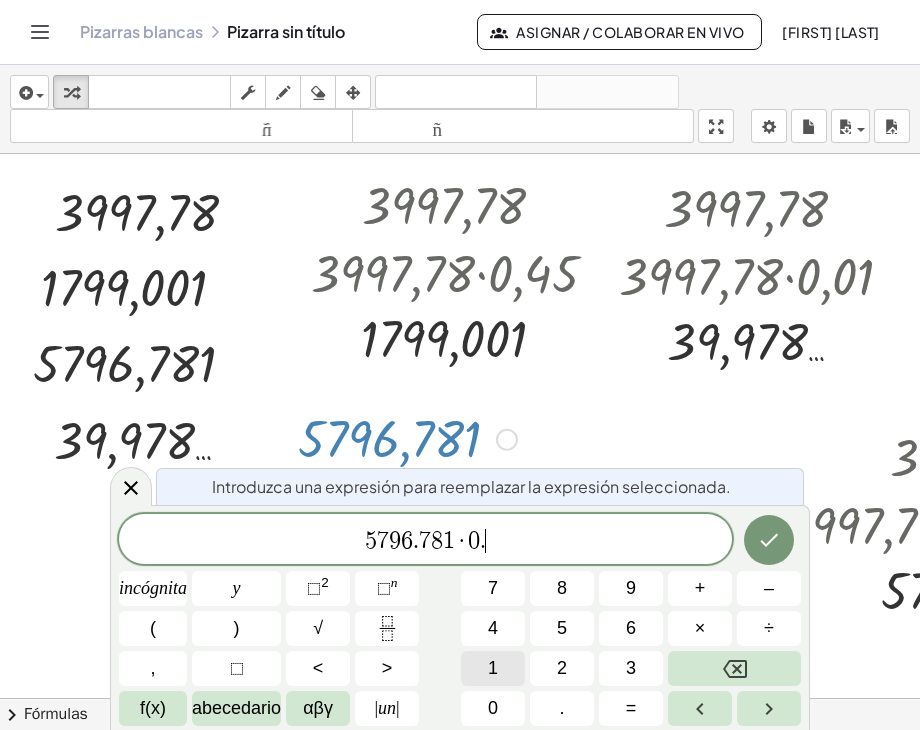 click on "1" at bounding box center (493, 668) 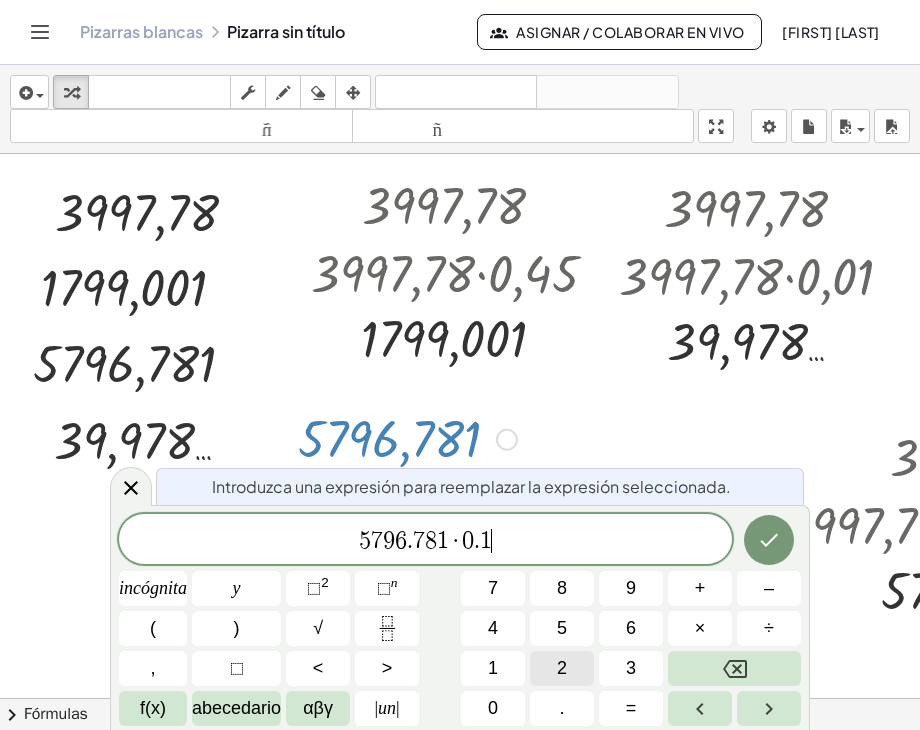 click on "2" at bounding box center (562, 668) 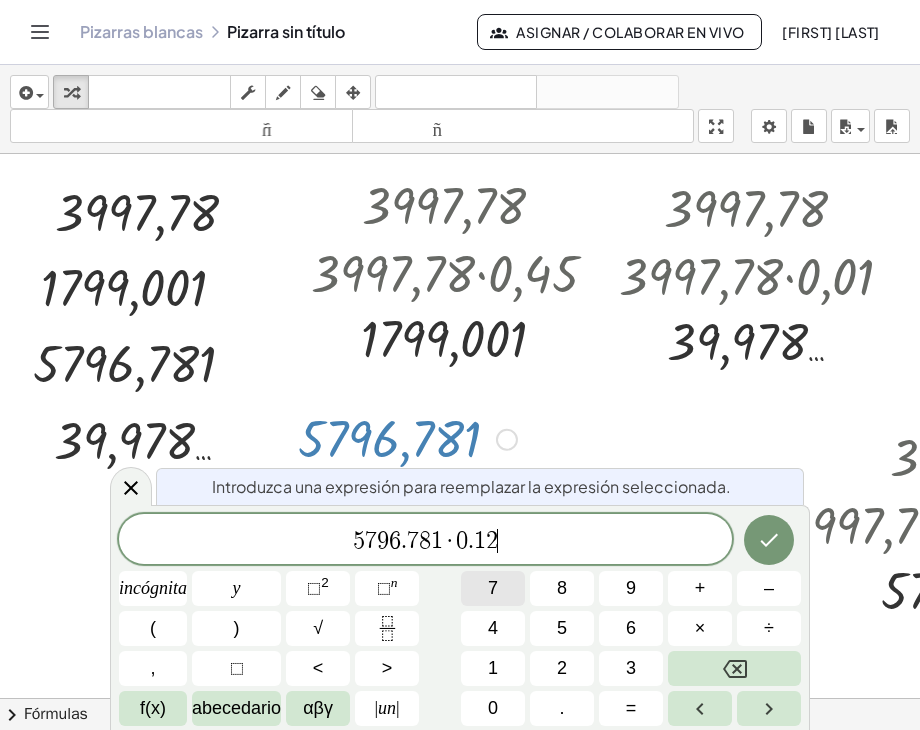 click on "7" at bounding box center (493, 588) 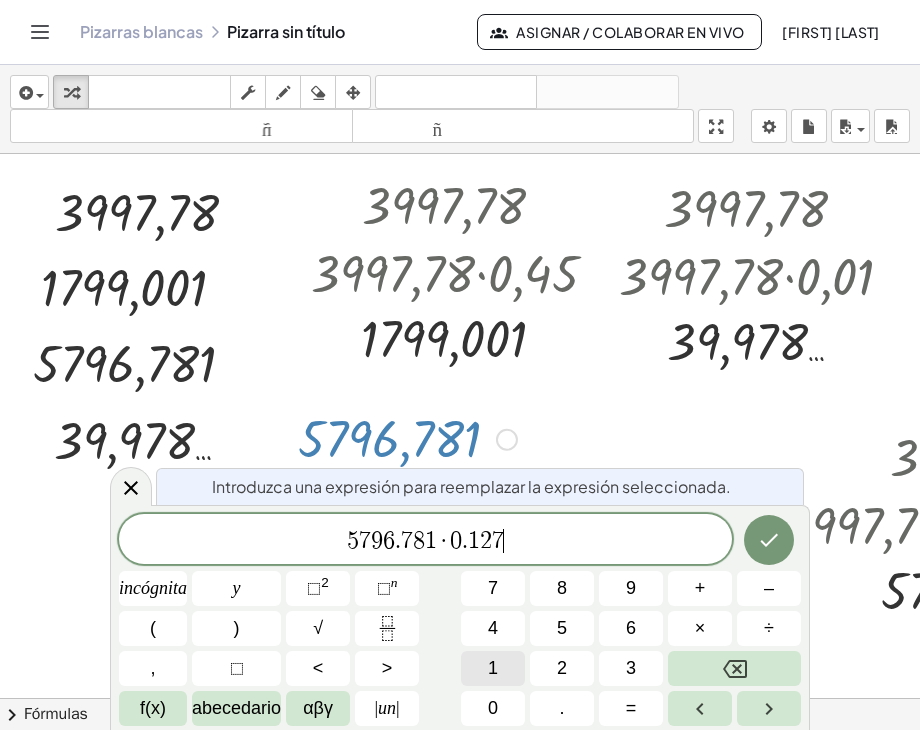 click on "1" at bounding box center [493, 668] 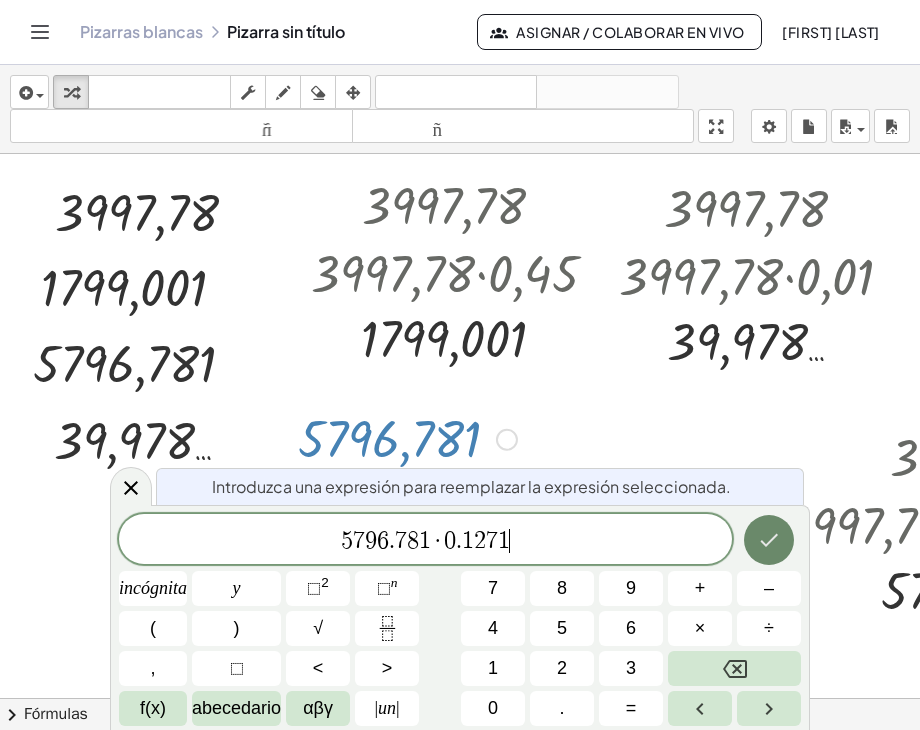 click 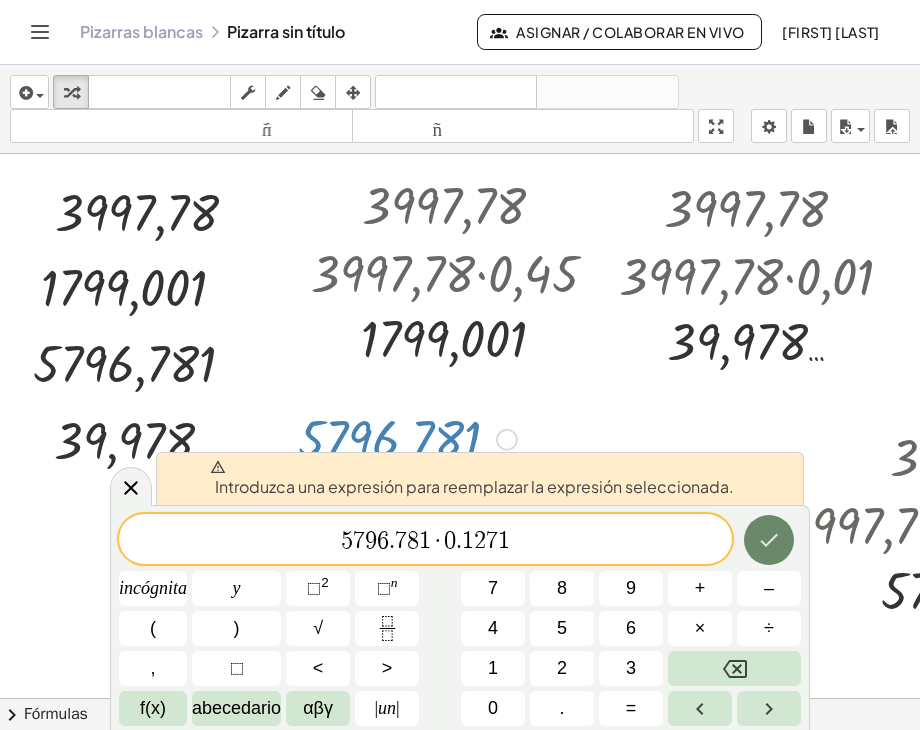 click 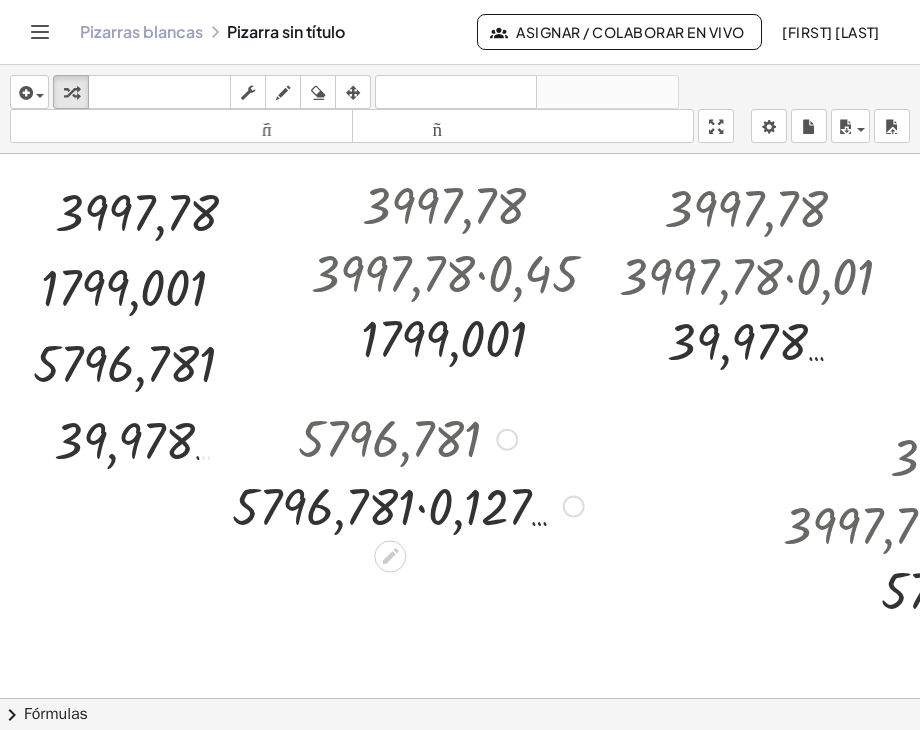 click at bounding box center (408, 504) 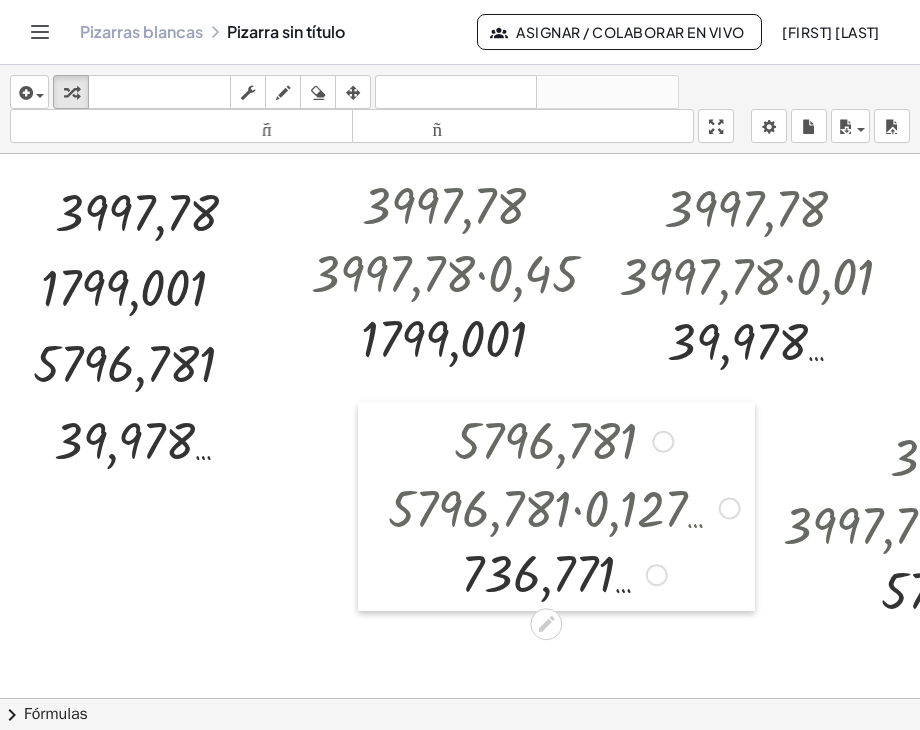 drag, startPoint x: 203, startPoint y: 506, endPoint x: 359, endPoint y: 508, distance: 156.01282 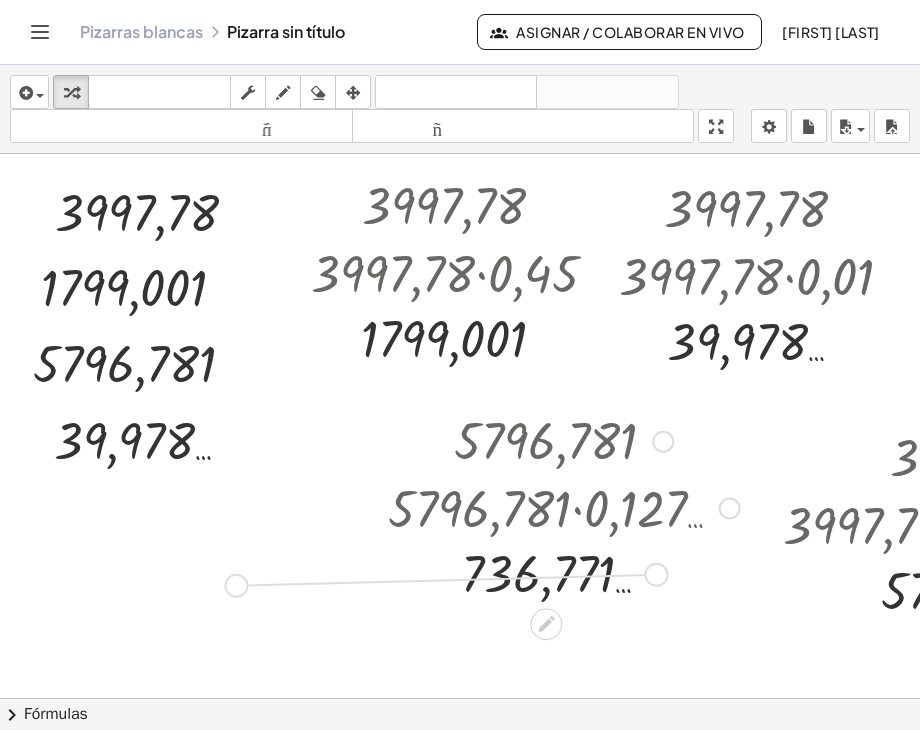 drag, startPoint x: 656, startPoint y: 573, endPoint x: 248, endPoint y: 590, distance: 408.354 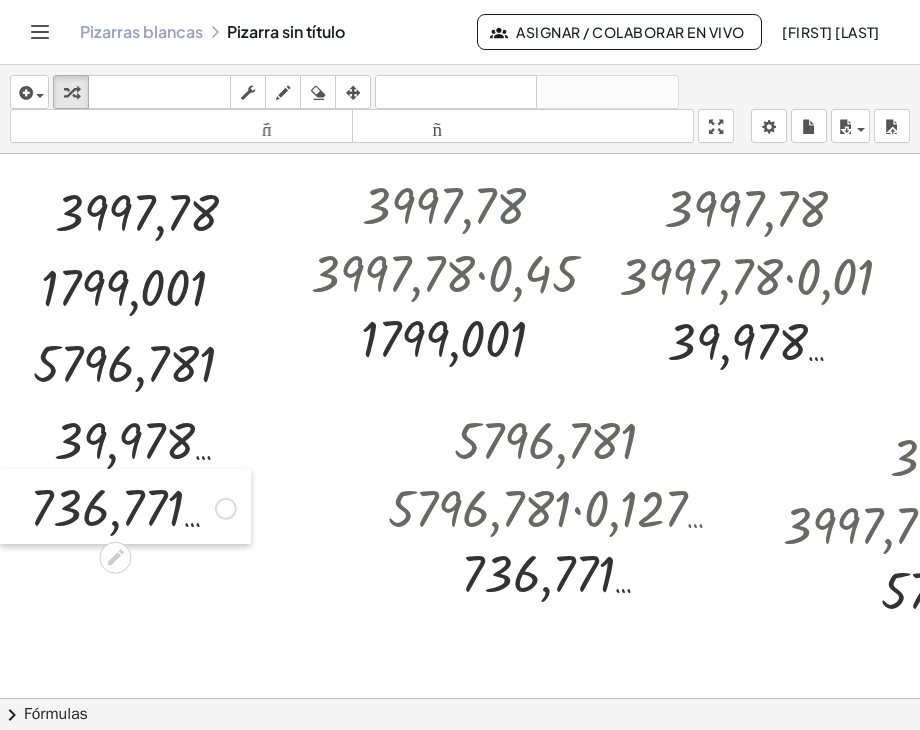 drag, startPoint x: 14, startPoint y: 559, endPoint x: 14, endPoint y: 490, distance: 69 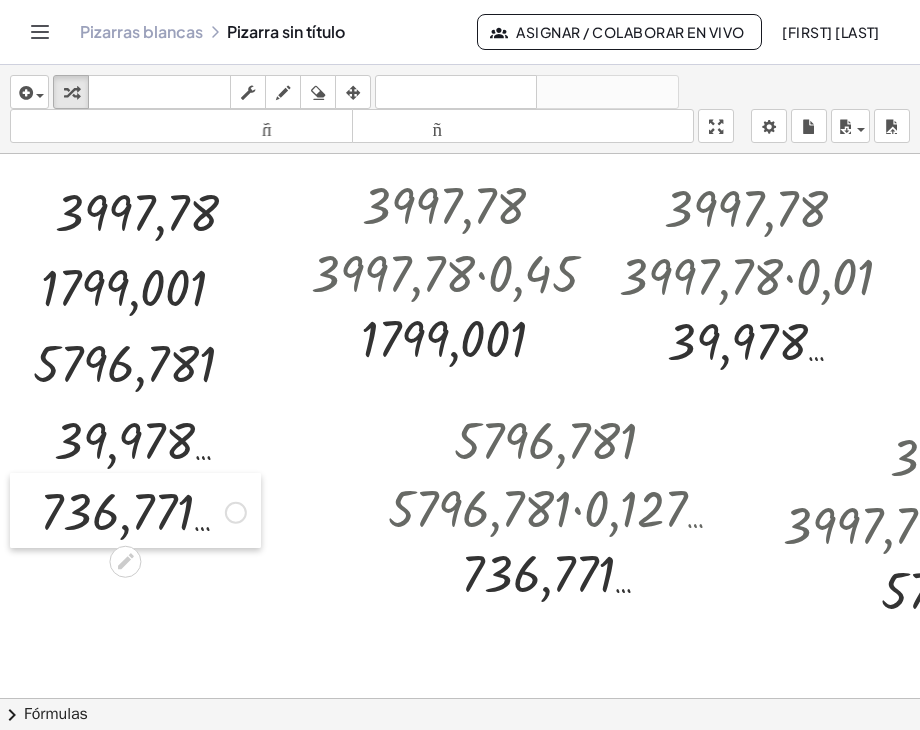 drag, startPoint x: 10, startPoint y: 493, endPoint x: 20, endPoint y: 497, distance: 10.770329 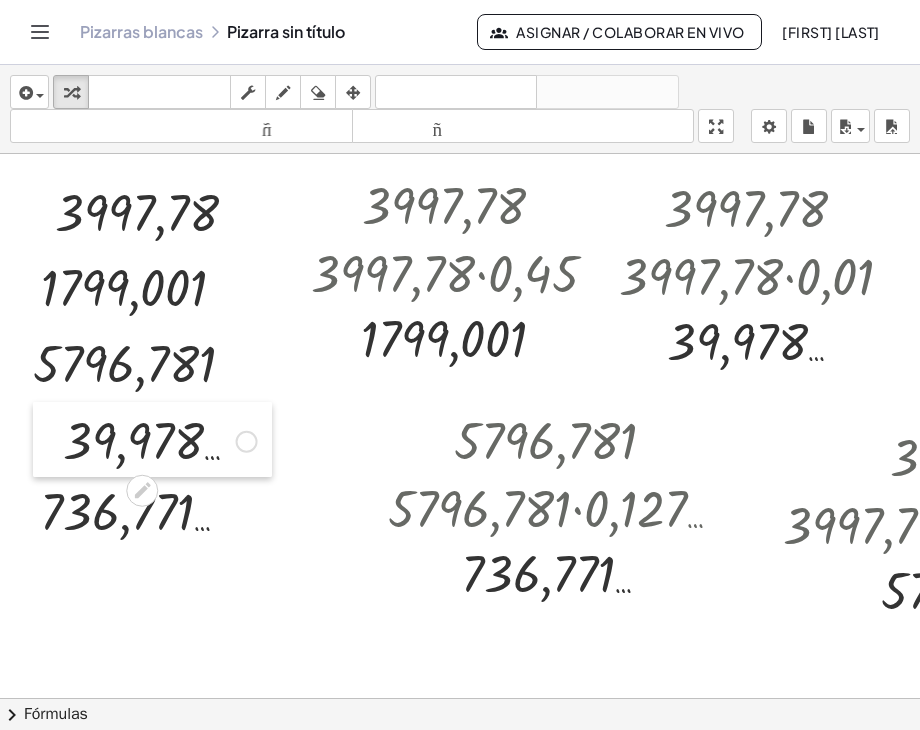 click at bounding box center [48, 440] 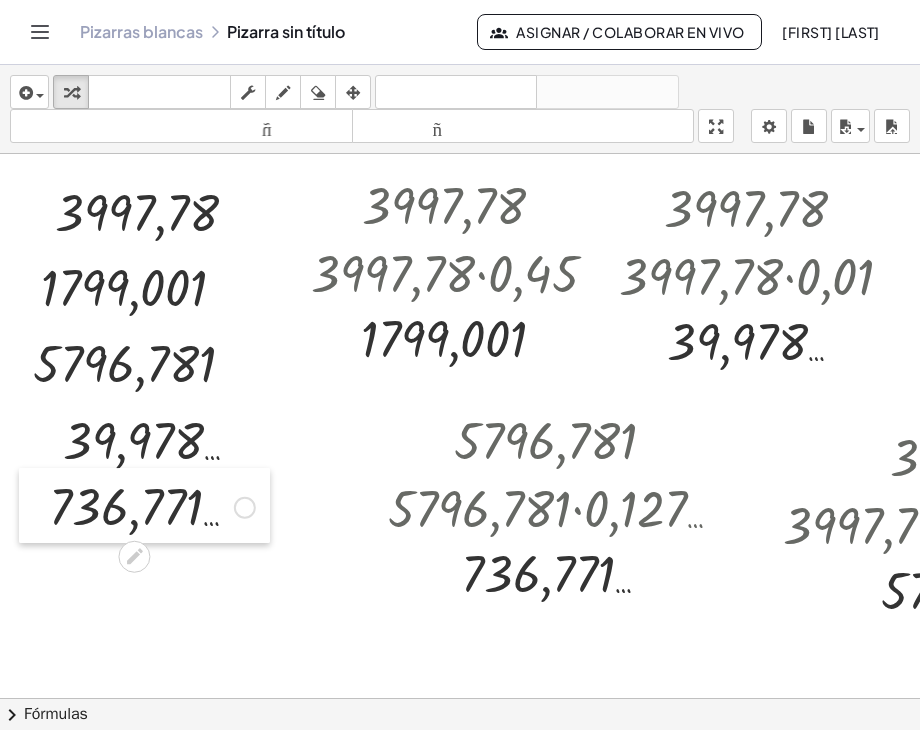 drag, startPoint x: 27, startPoint y: 496, endPoint x: 36, endPoint y: 491, distance: 10.29563 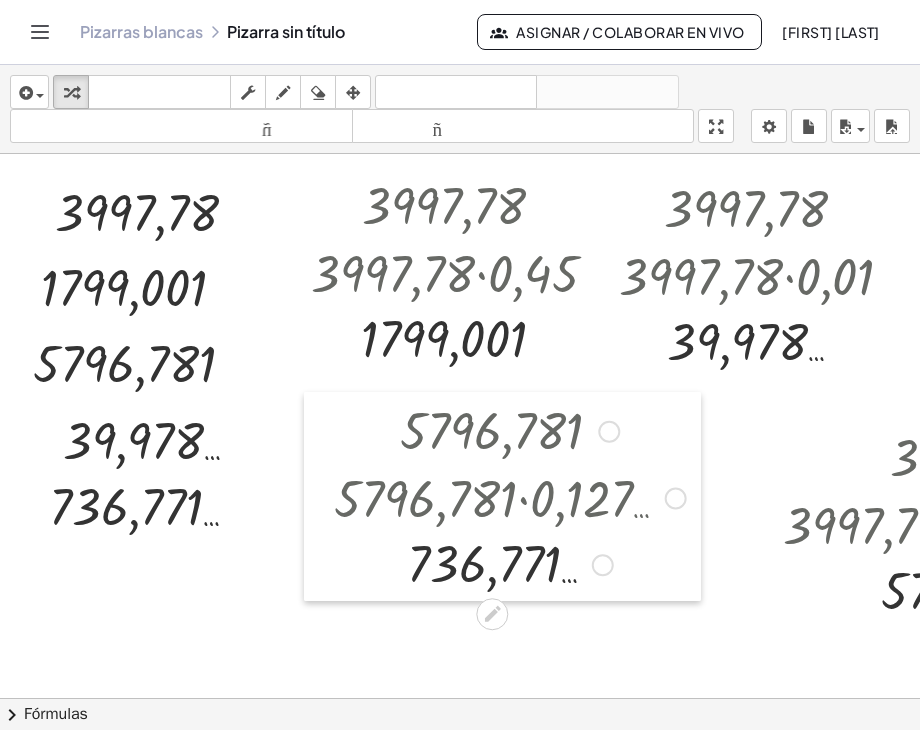 drag, startPoint x: 375, startPoint y: 430, endPoint x: 321, endPoint y: 420, distance: 54.91812 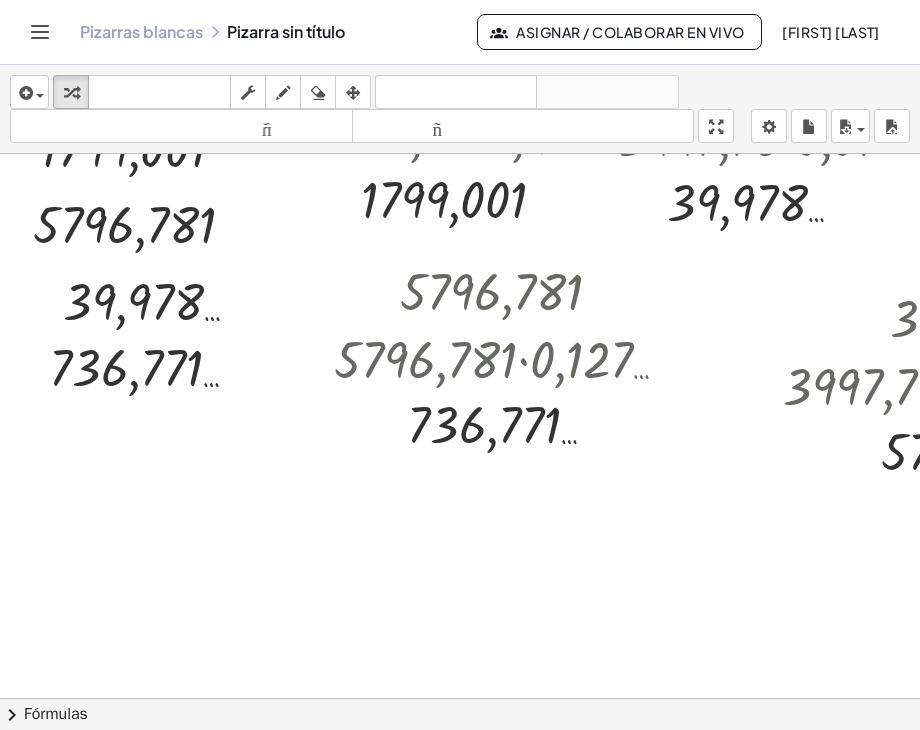 scroll, scrollTop: 100, scrollLeft: 0, axis: vertical 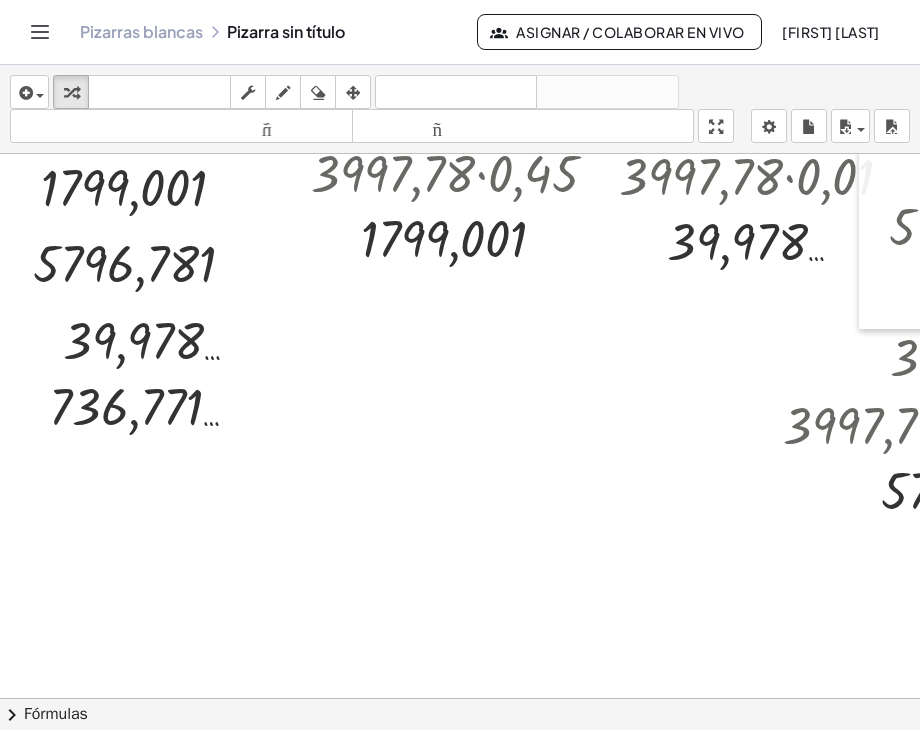 drag, startPoint x: 316, startPoint y: 346, endPoint x: 871, endPoint y: 174, distance: 581.0413 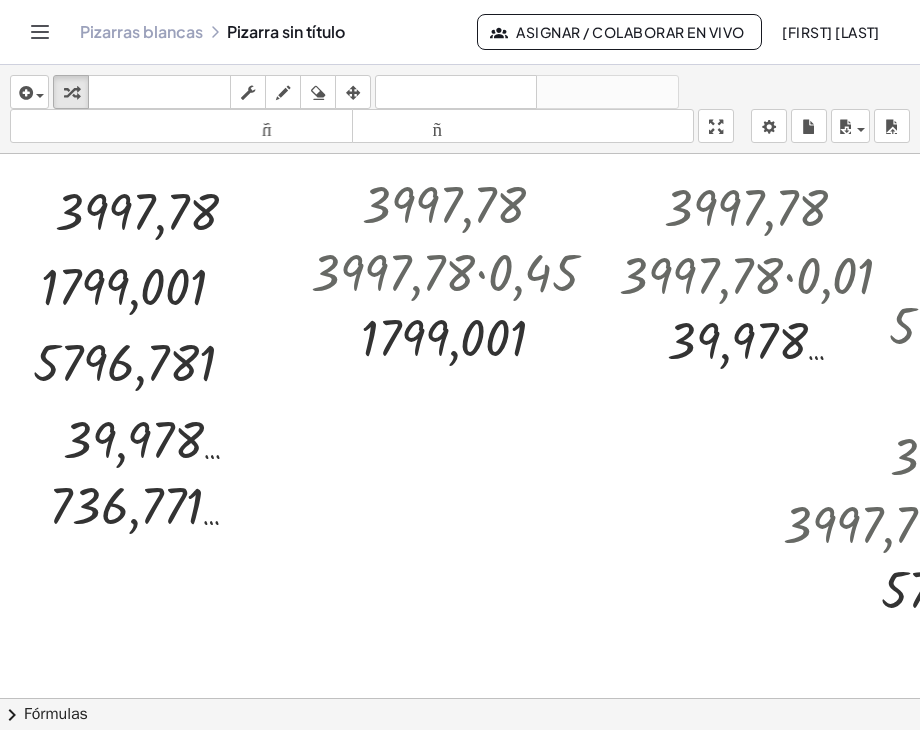scroll, scrollTop: 0, scrollLeft: 0, axis: both 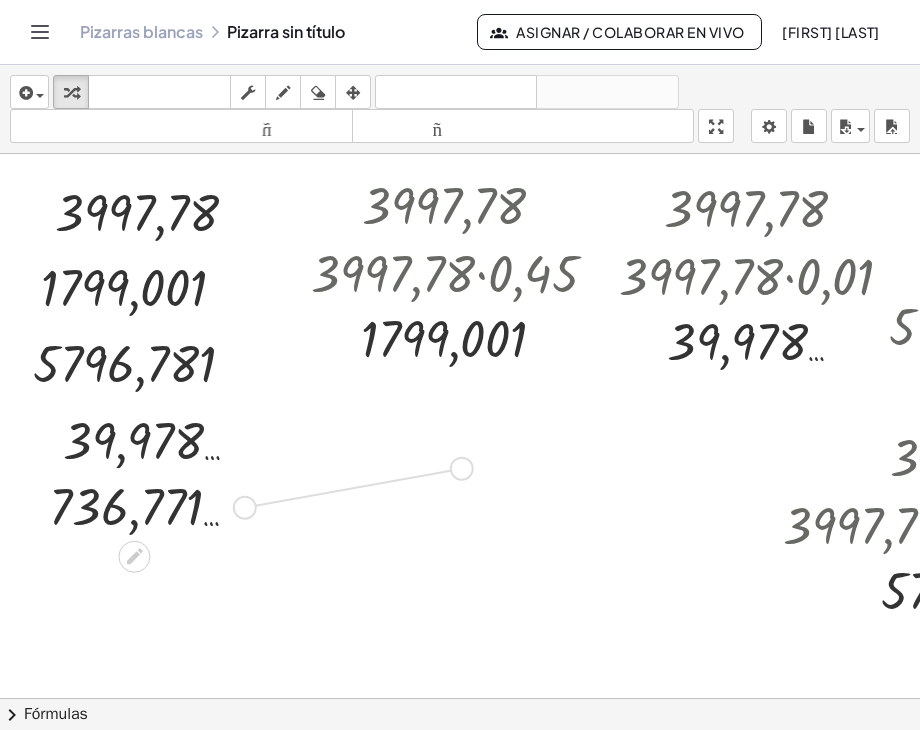 drag, startPoint x: 240, startPoint y: 505, endPoint x: 464, endPoint y: 467, distance: 227.20035 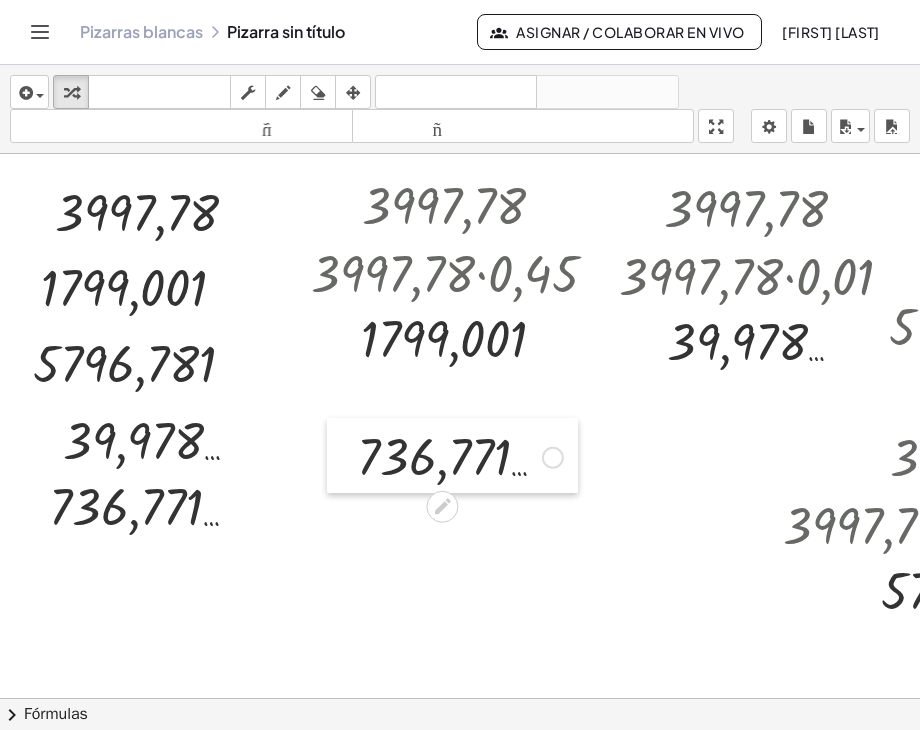 drag, startPoint x: 243, startPoint y: 439, endPoint x: 350, endPoint y: 437, distance: 107.01869 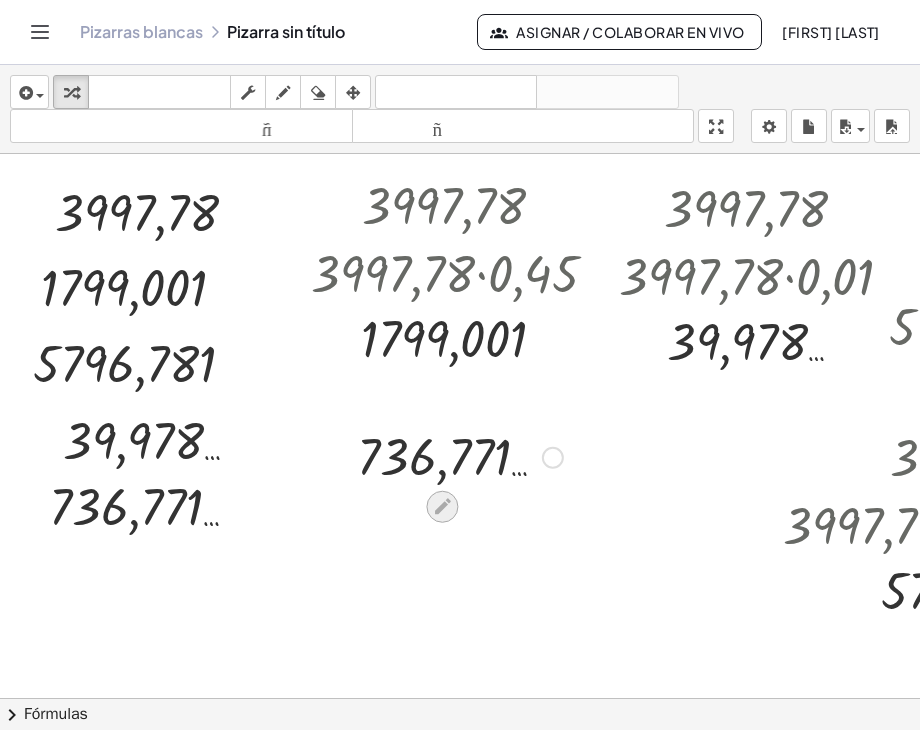 click 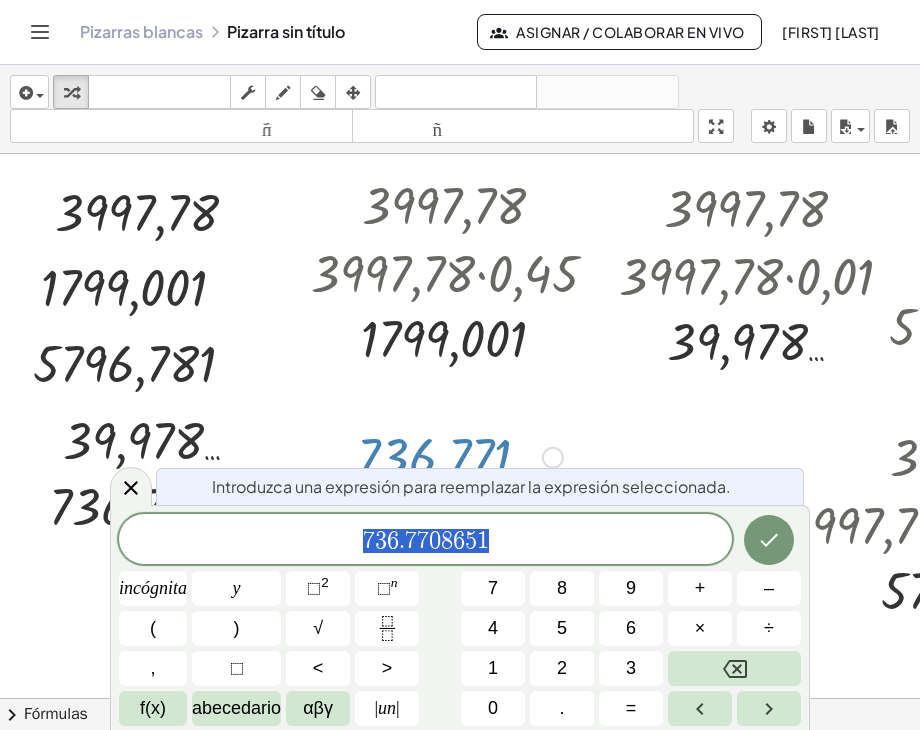 click on "7 3 6 . 7 7 0 8 6 5 1" at bounding box center (425, 541) 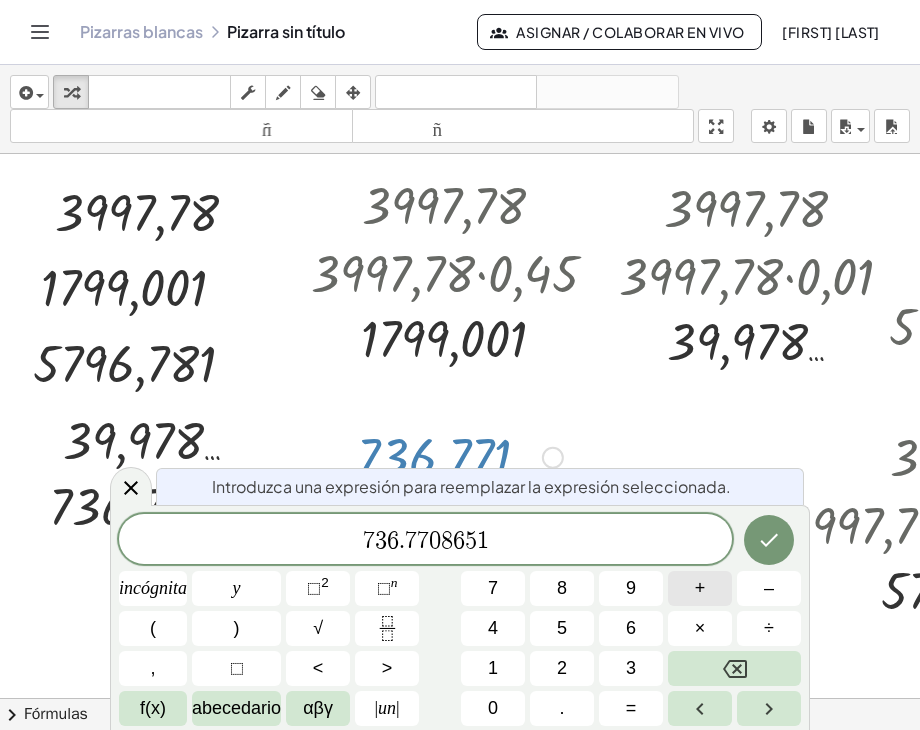 click on "+" at bounding box center [700, 588] 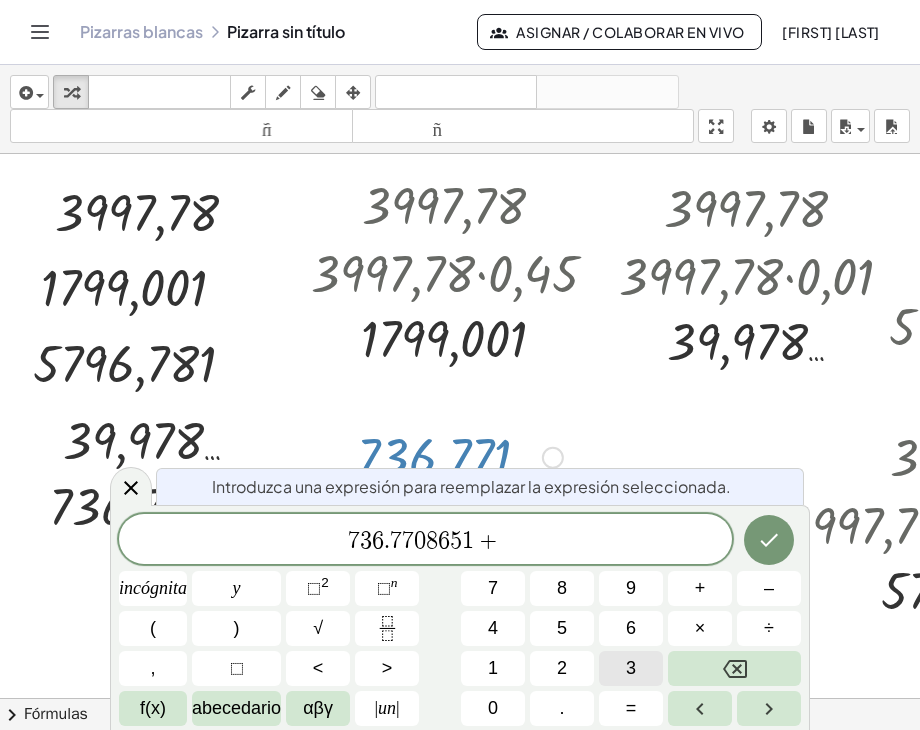 click on "3" at bounding box center [631, 668] 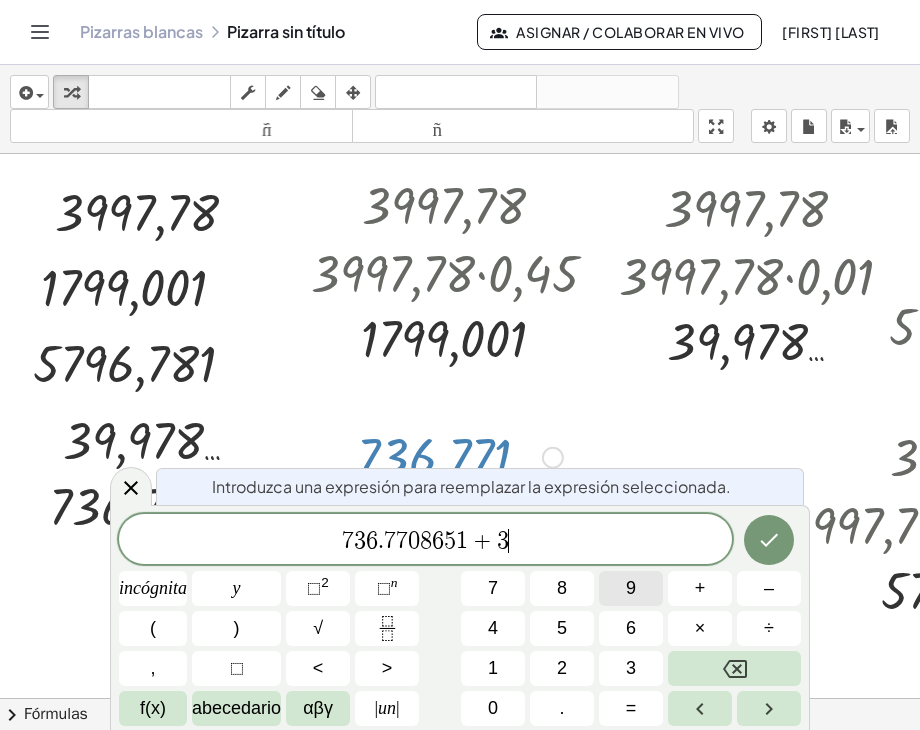 click on "9" at bounding box center (631, 588) 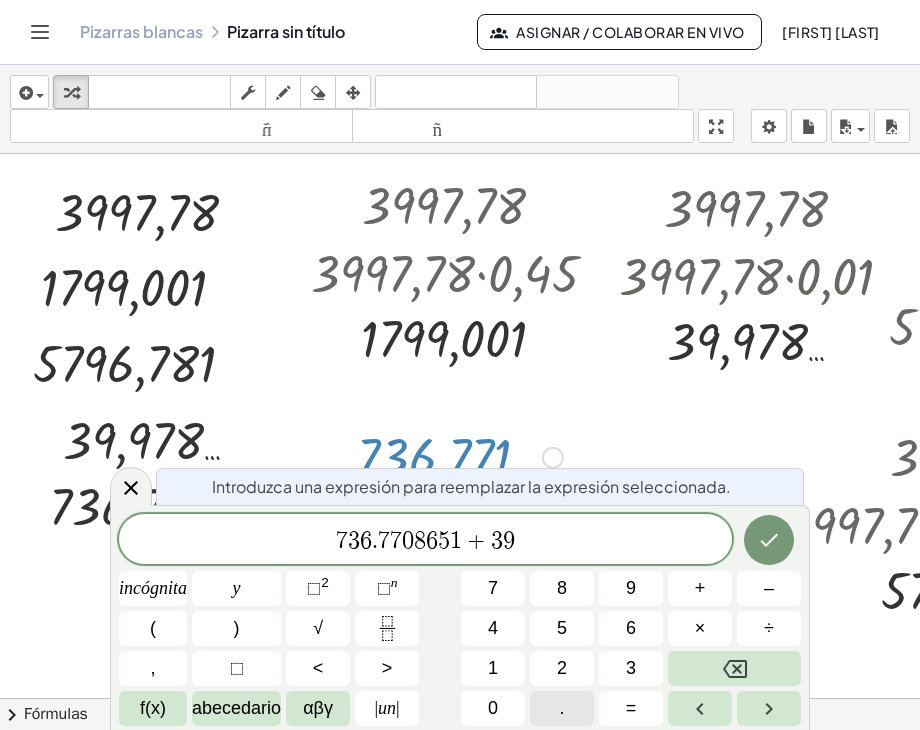 click on "." at bounding box center (562, 708) 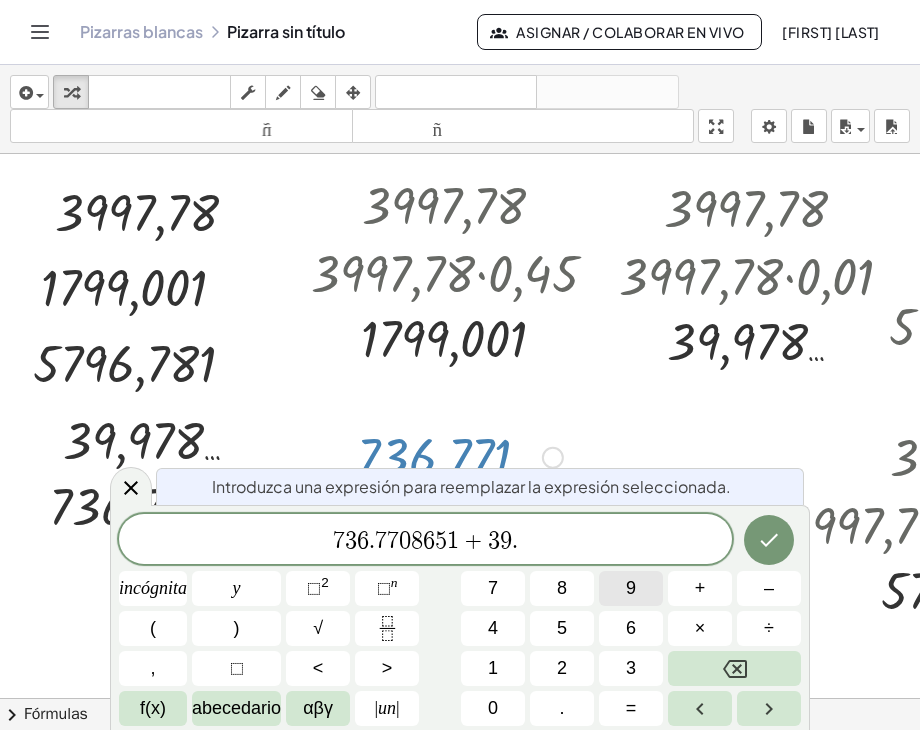 click on "9" at bounding box center [631, 588] 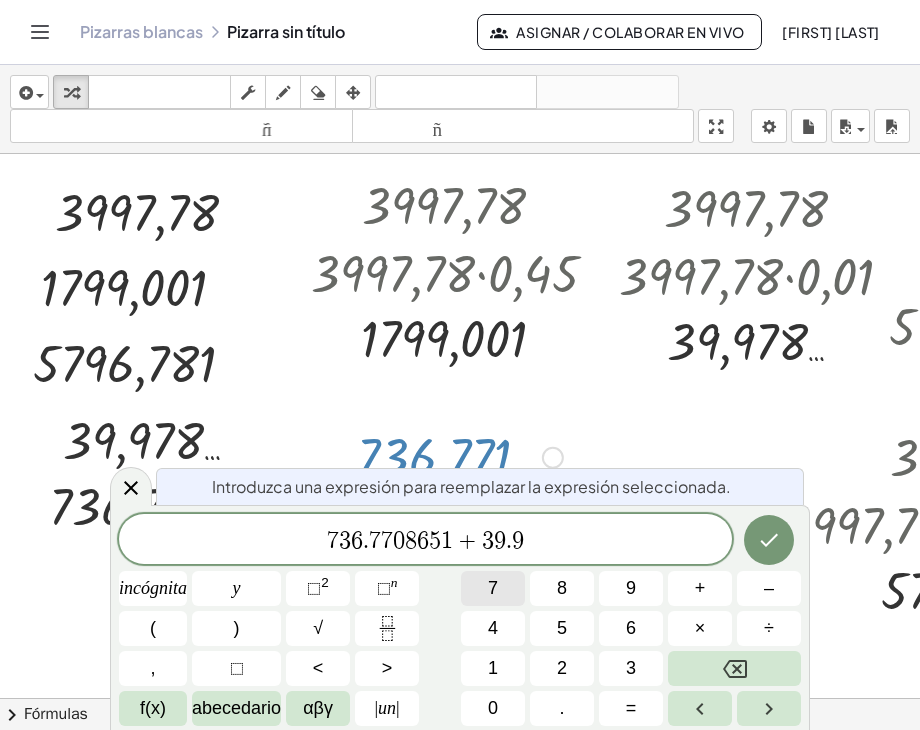 click on "7" at bounding box center (493, 588) 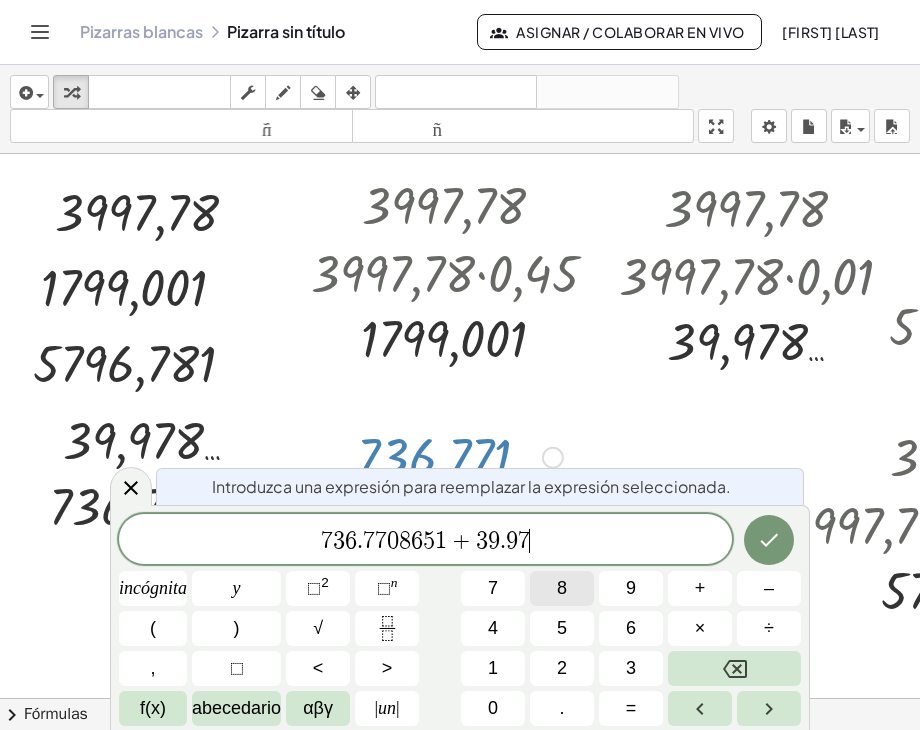 click on "8" at bounding box center [562, 588] 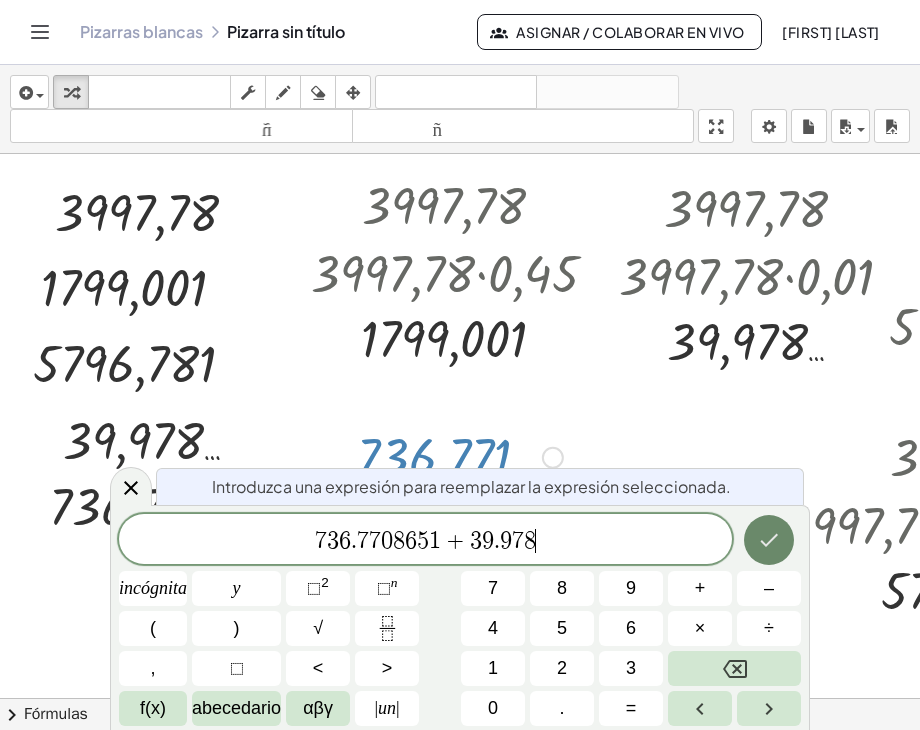 click 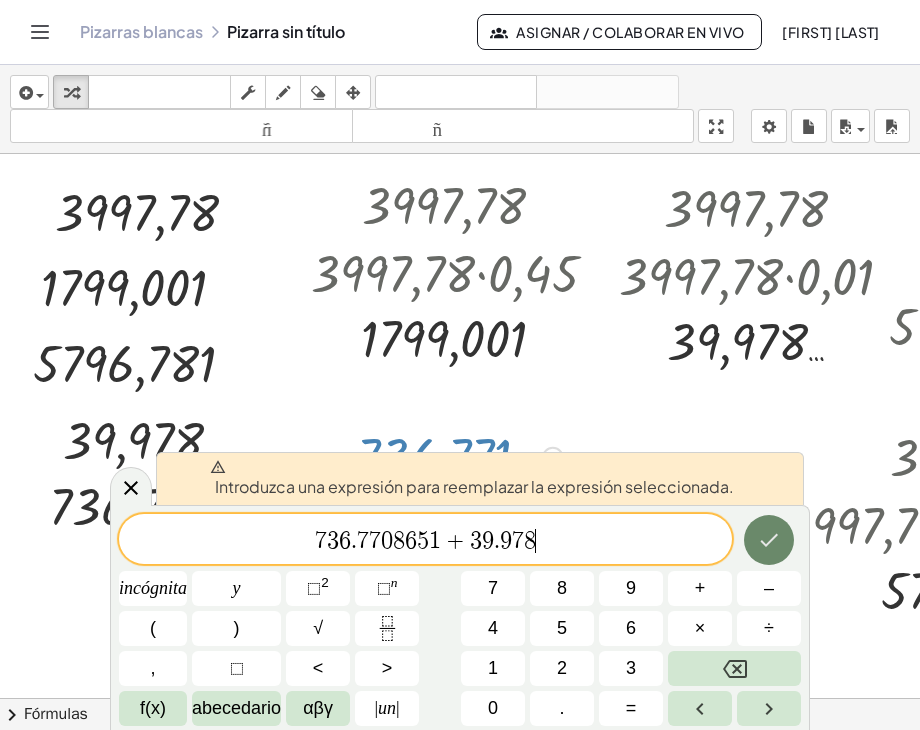 click 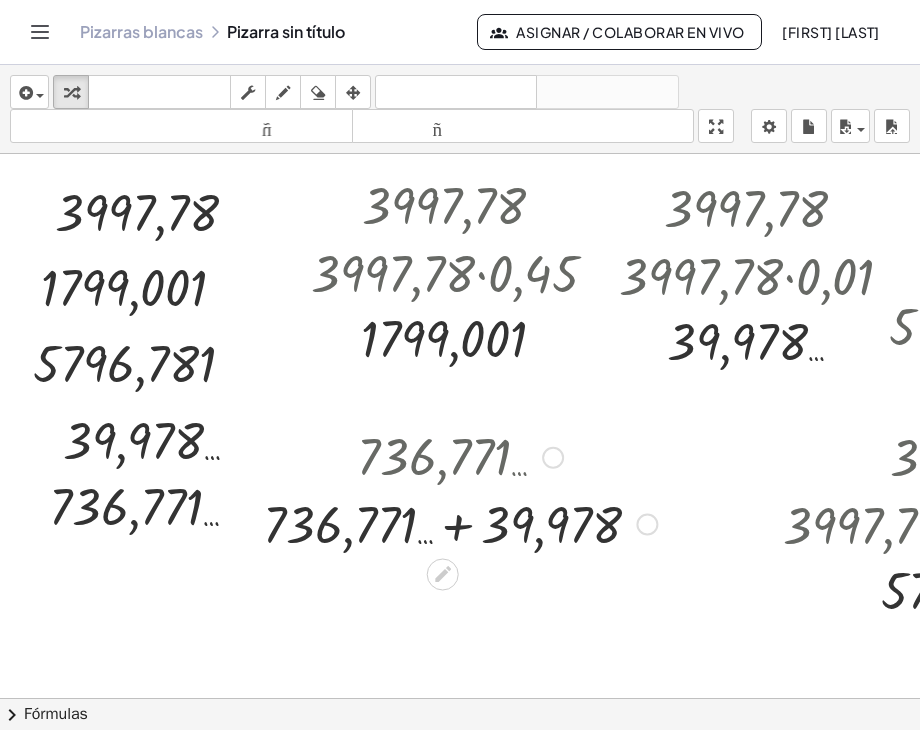 click at bounding box center [460, 522] 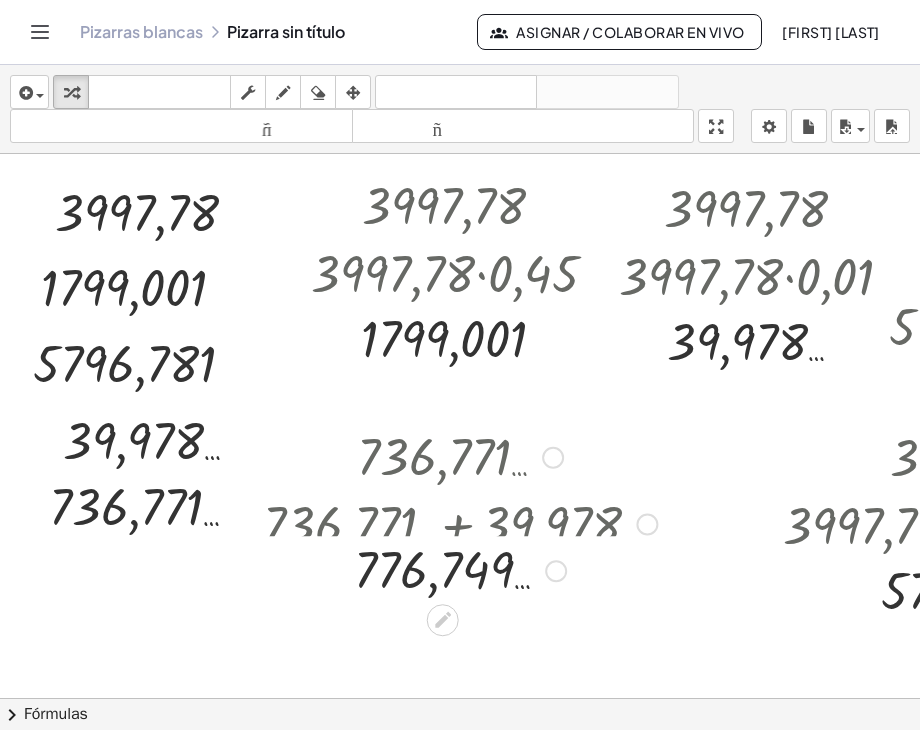 drag, startPoint x: 556, startPoint y: 587, endPoint x: 133, endPoint y: 599, distance: 423.17017 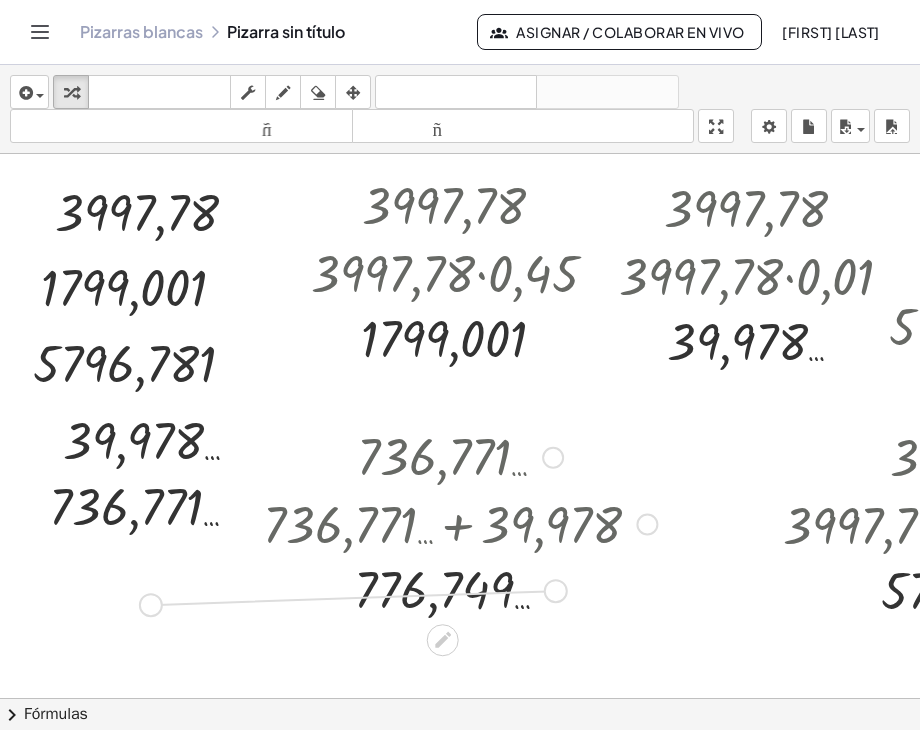 drag, startPoint x: 557, startPoint y: 590, endPoint x: 143, endPoint y: 610, distance: 414.48282 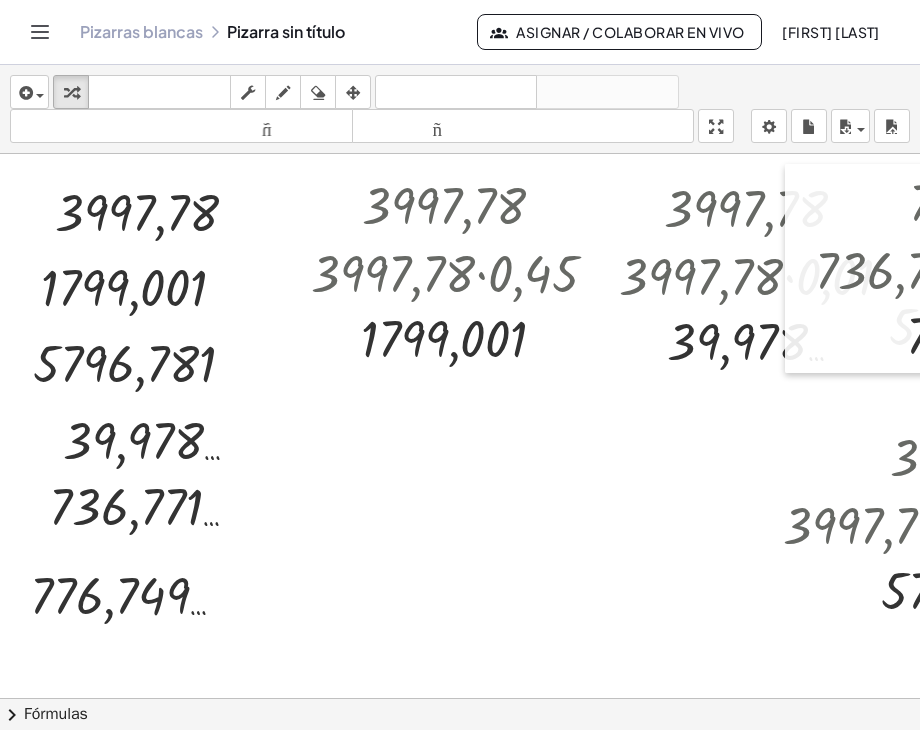 drag, startPoint x: 244, startPoint y: 480, endPoint x: 796, endPoint y: 226, distance: 607.63477 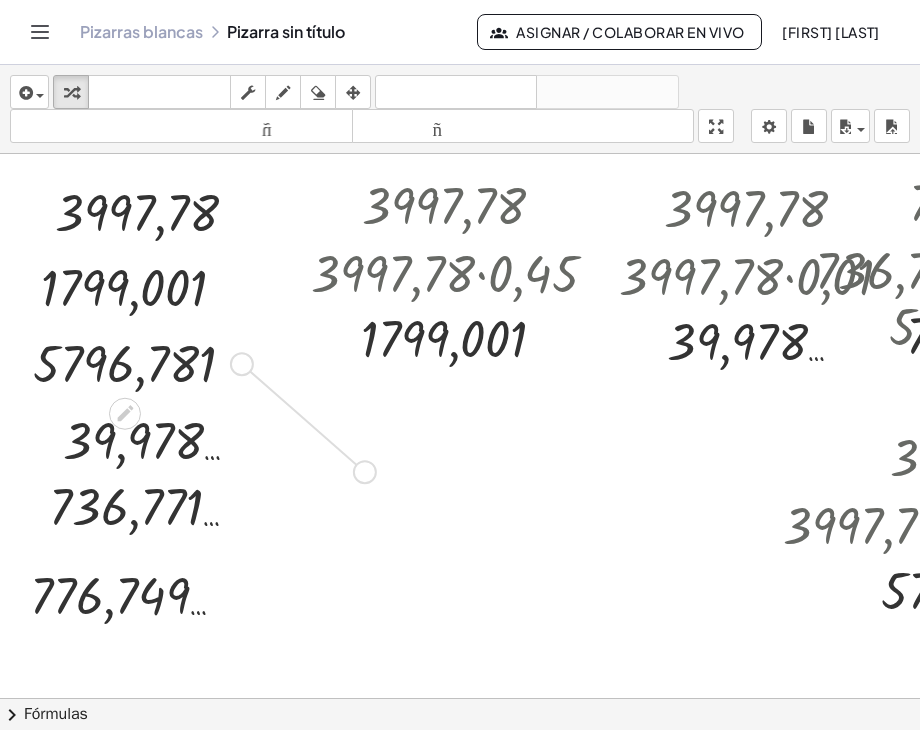 drag, startPoint x: 245, startPoint y: 368, endPoint x: 376, endPoint y: 482, distance: 173.65771 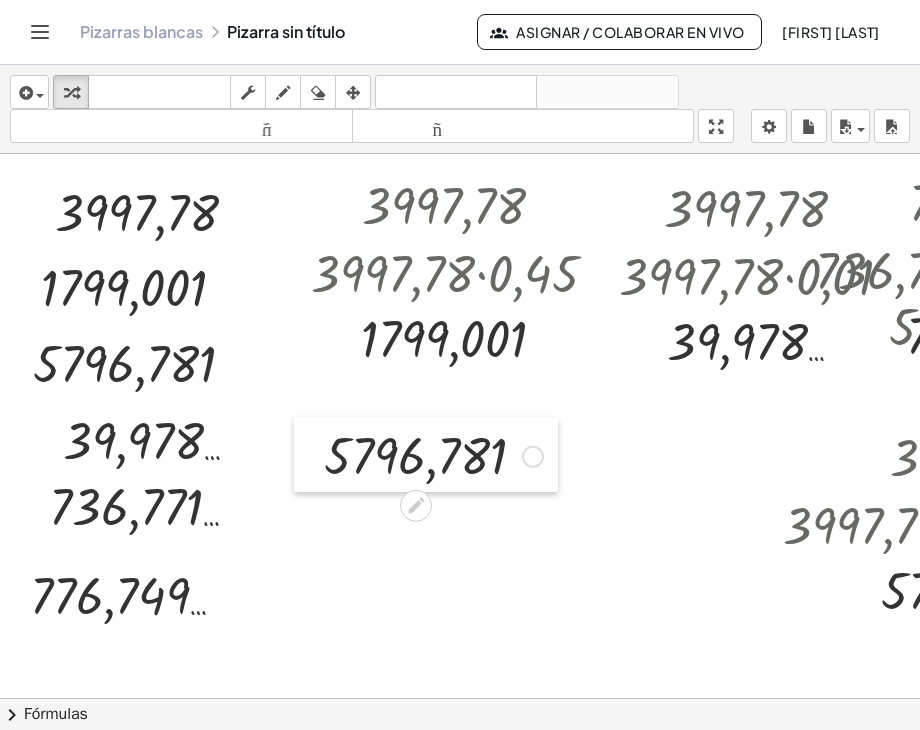 drag, startPoint x: 132, startPoint y: 453, endPoint x: 315, endPoint y: 446, distance: 183.13383 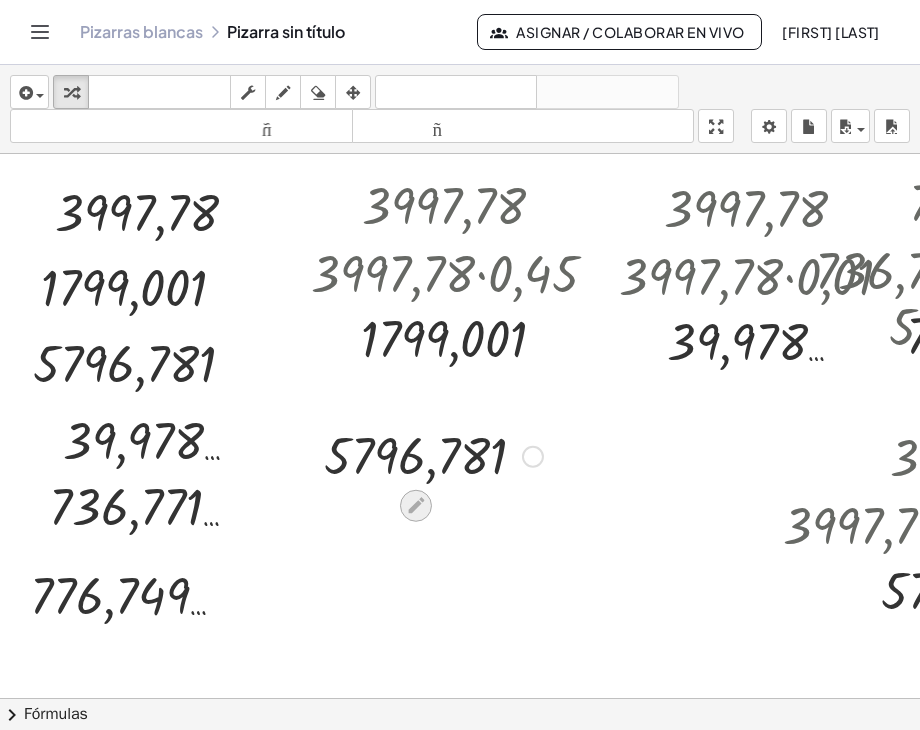 drag, startPoint x: 432, startPoint y: 492, endPoint x: 416, endPoint y: 502, distance: 18.867962 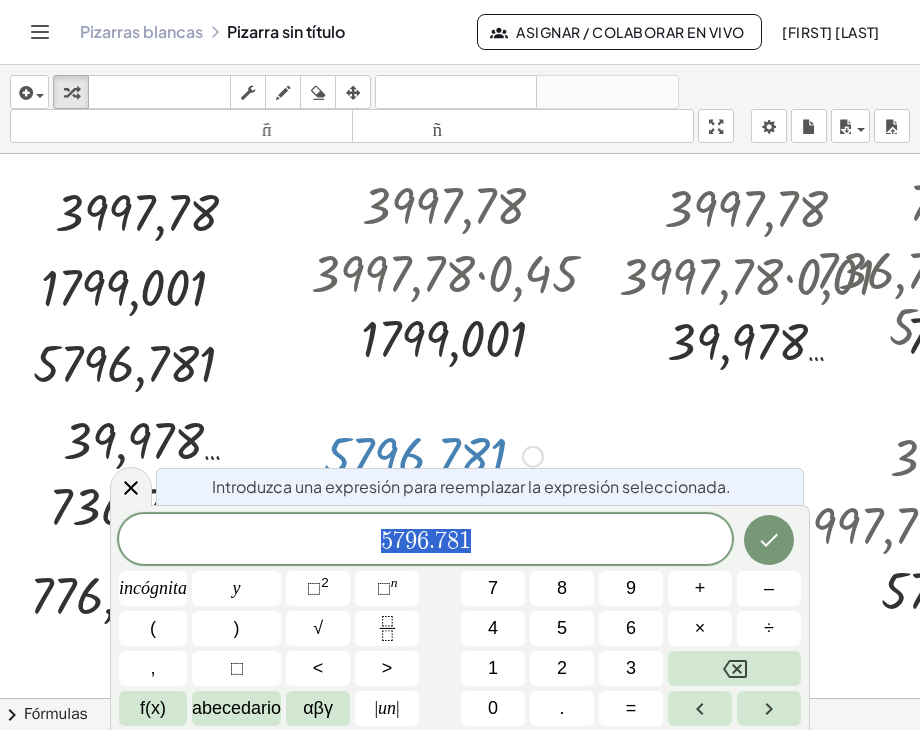 click on "5 7 9 6 . 7 8 1" at bounding box center [425, 541] 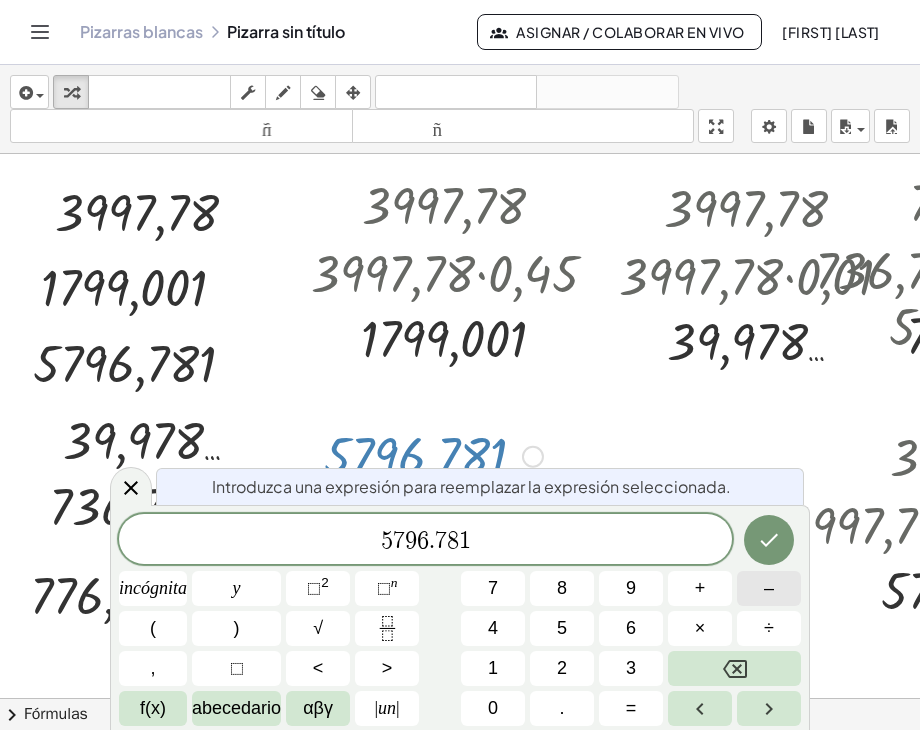 click on "–" at bounding box center [769, 588] 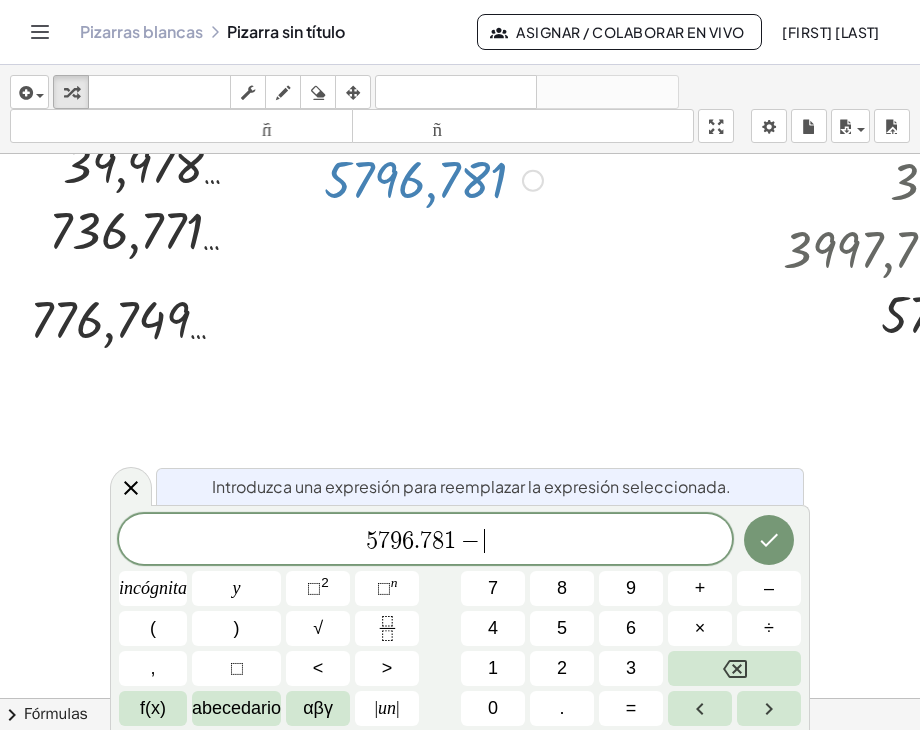scroll, scrollTop: 300, scrollLeft: 0, axis: vertical 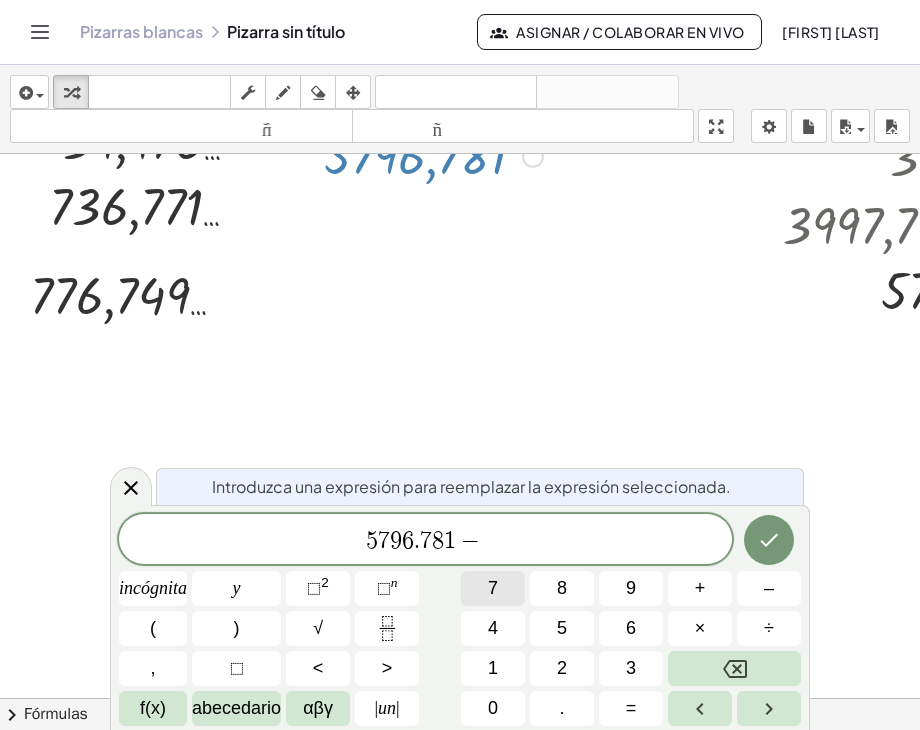 click on "7" at bounding box center [493, 588] 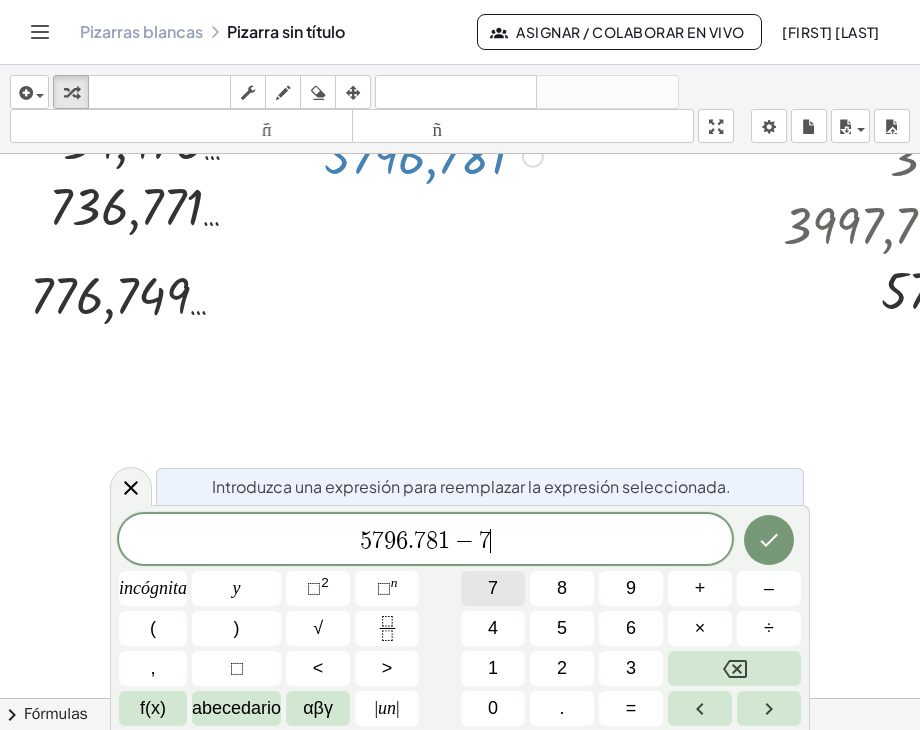 click on "7" at bounding box center (493, 588) 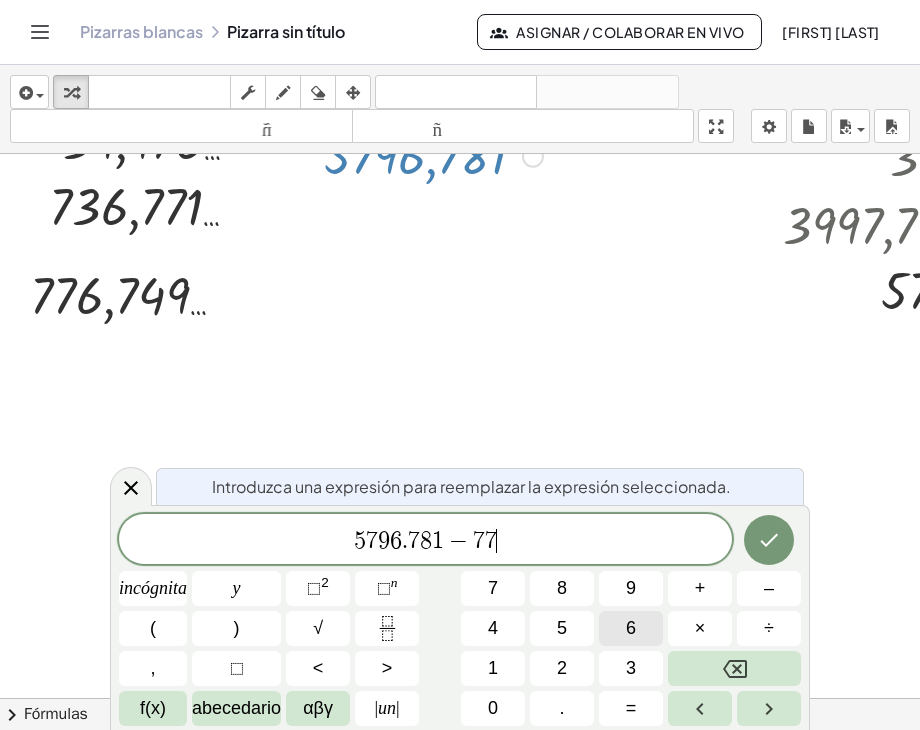 click on "6" at bounding box center [631, 628] 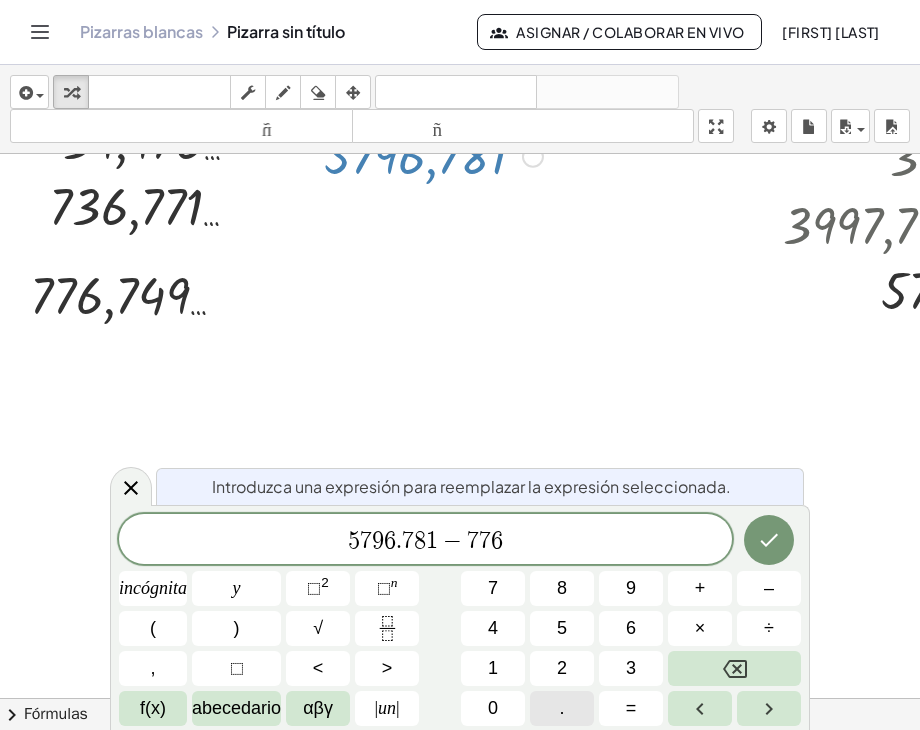 click on "." at bounding box center [562, 708] 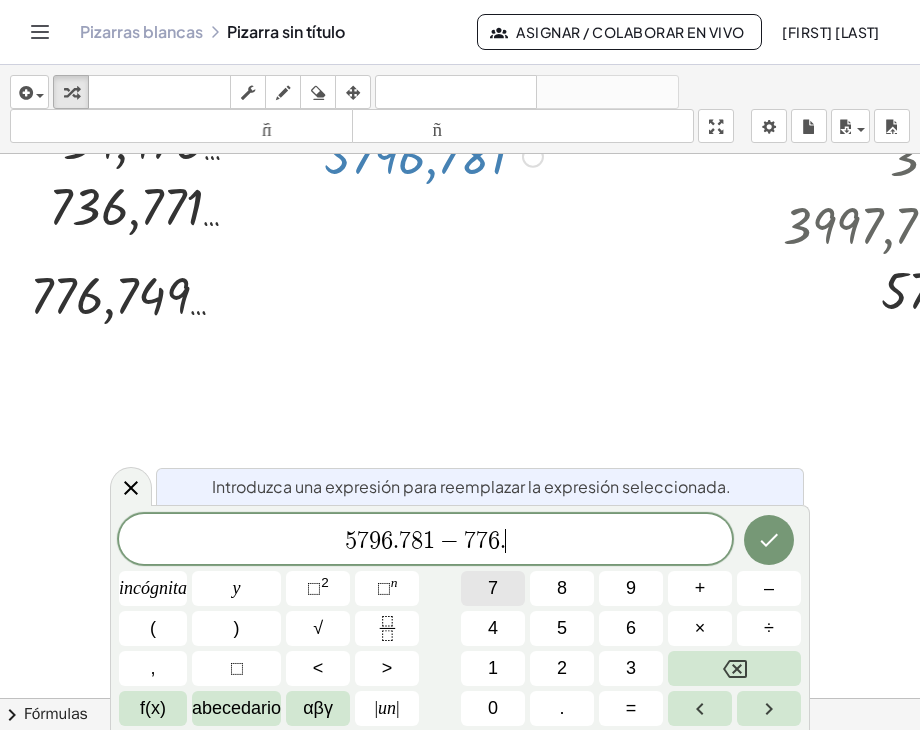 click on "7" at bounding box center (493, 588) 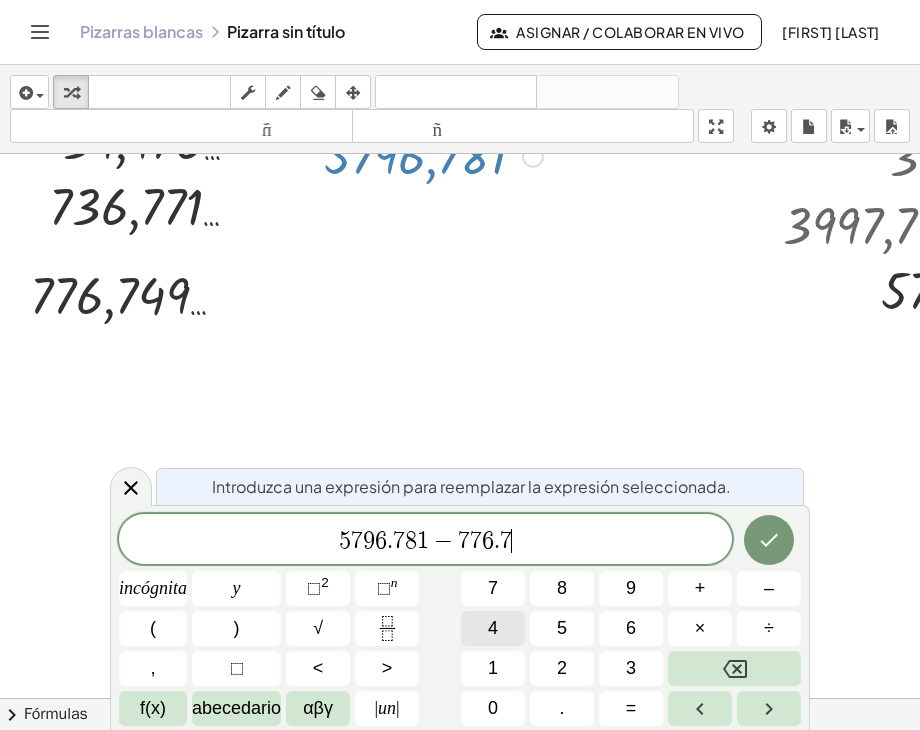 click on "4" at bounding box center [493, 628] 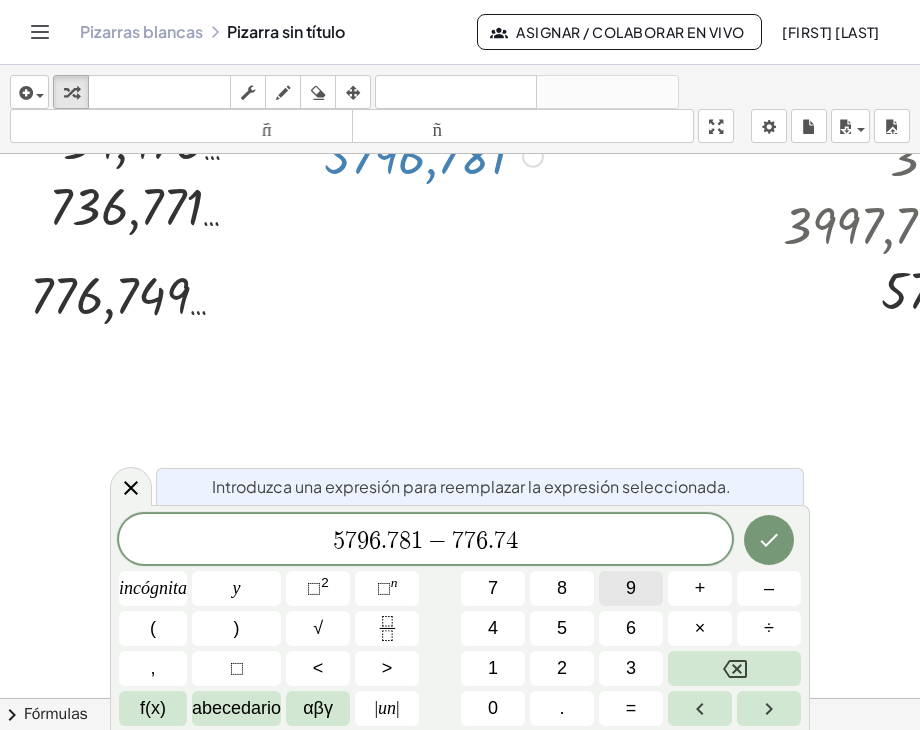 click on "9" at bounding box center (631, 588) 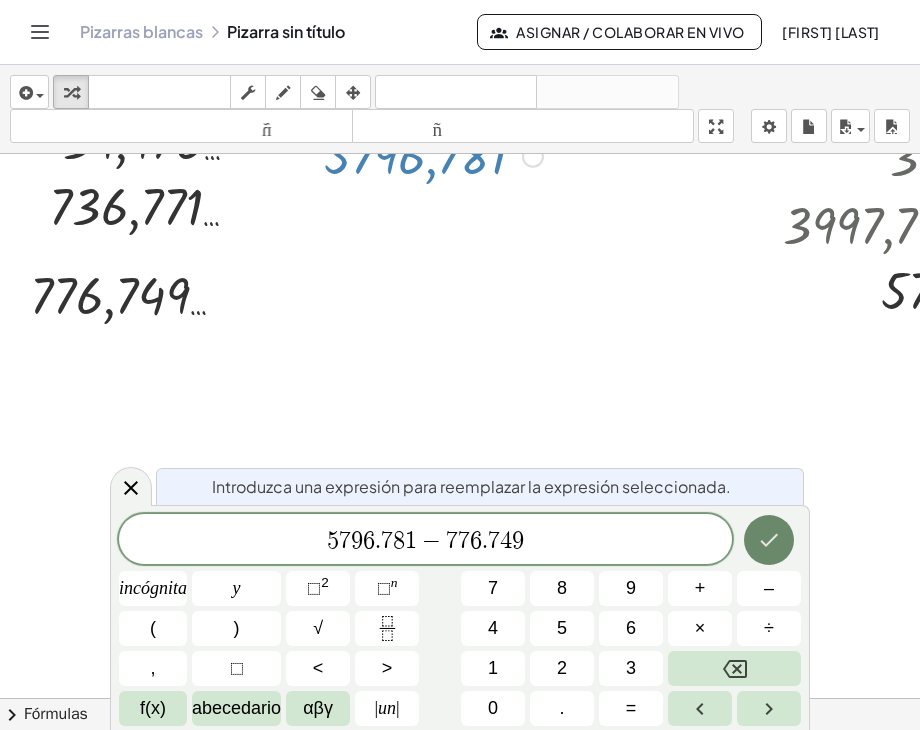 click 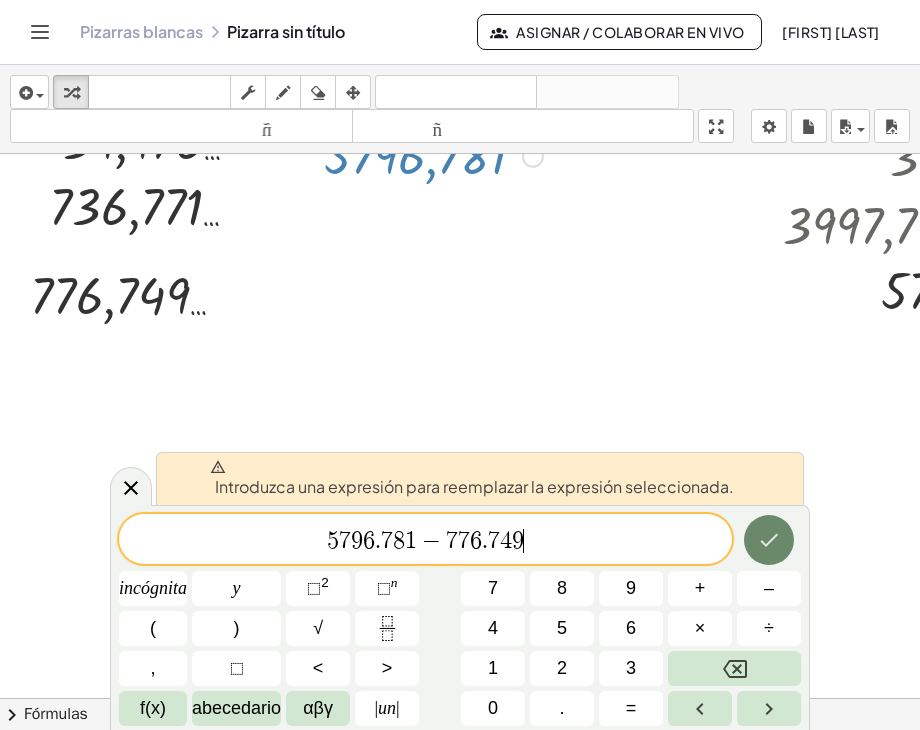 click 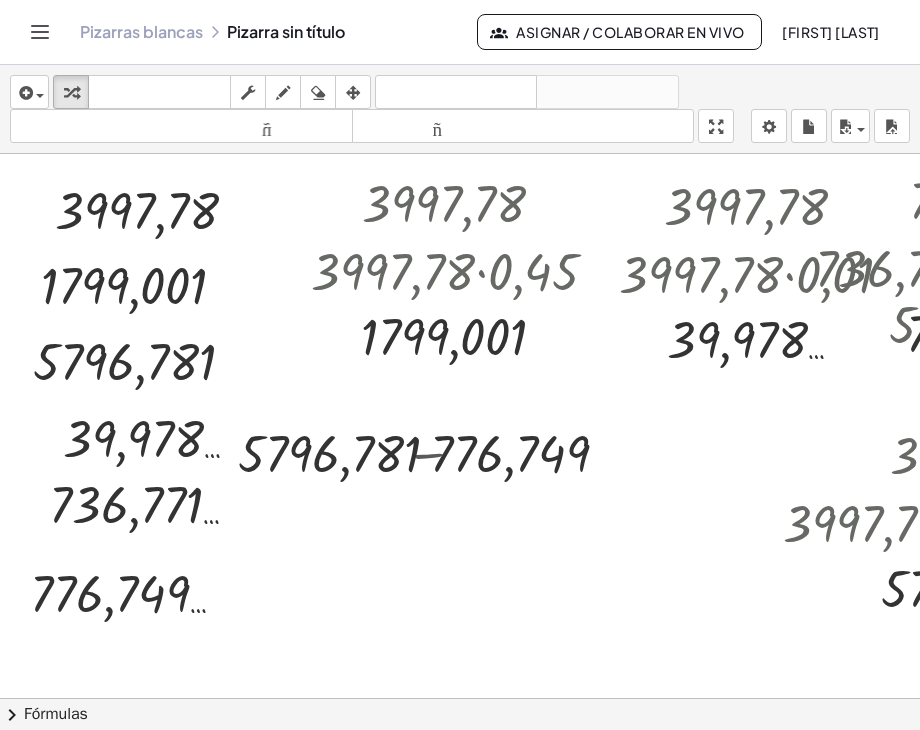 scroll, scrollTop: 0, scrollLeft: 0, axis: both 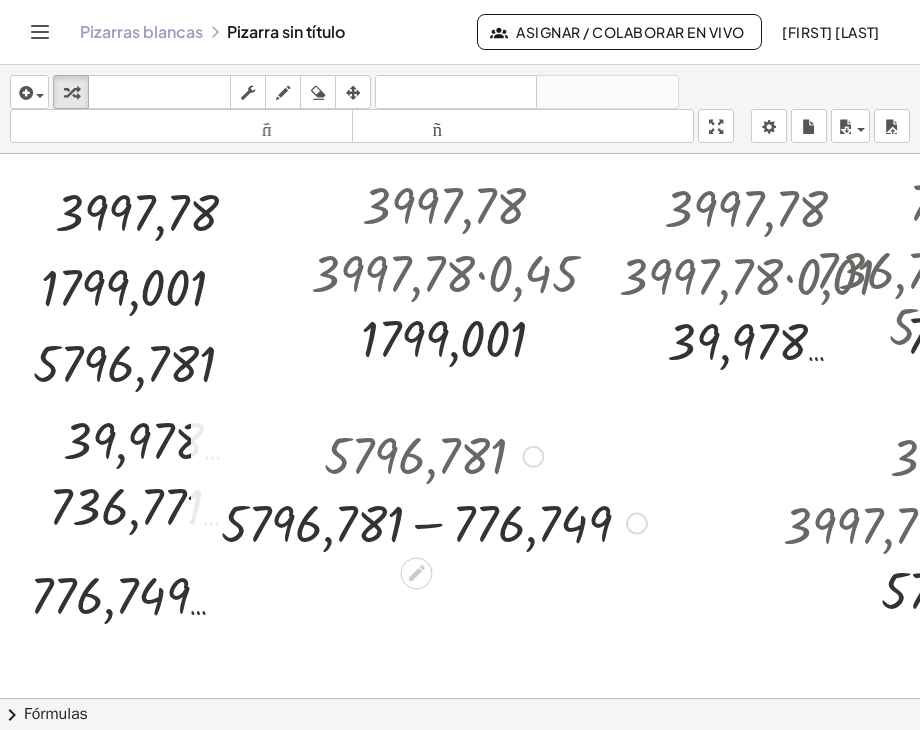 click at bounding box center [434, 521] 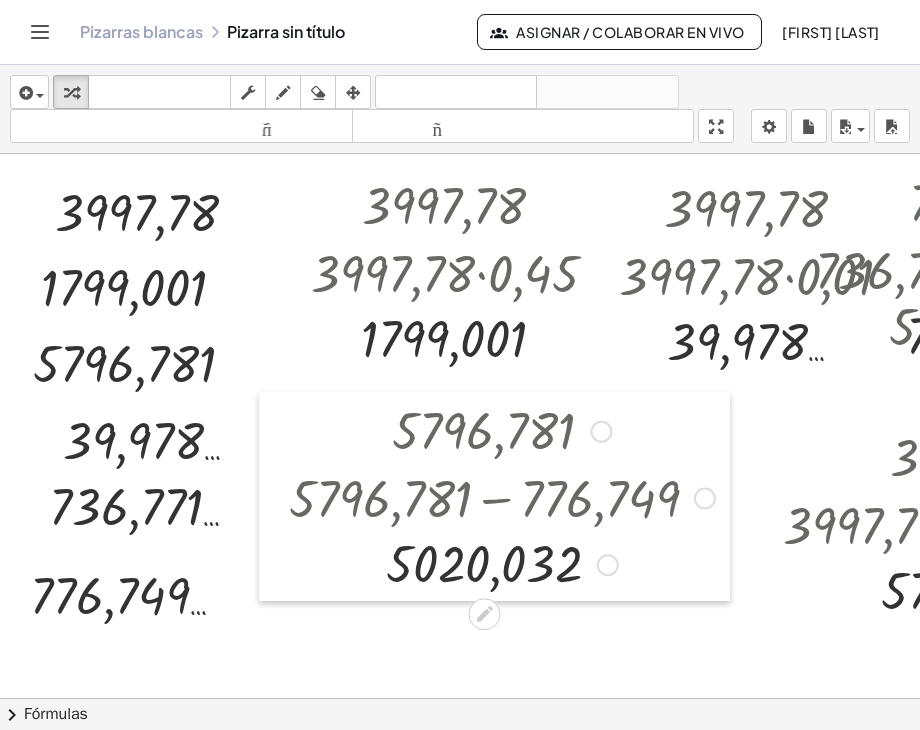 drag, startPoint x: 218, startPoint y: 456, endPoint x: 286, endPoint y: 431, distance: 72.44998 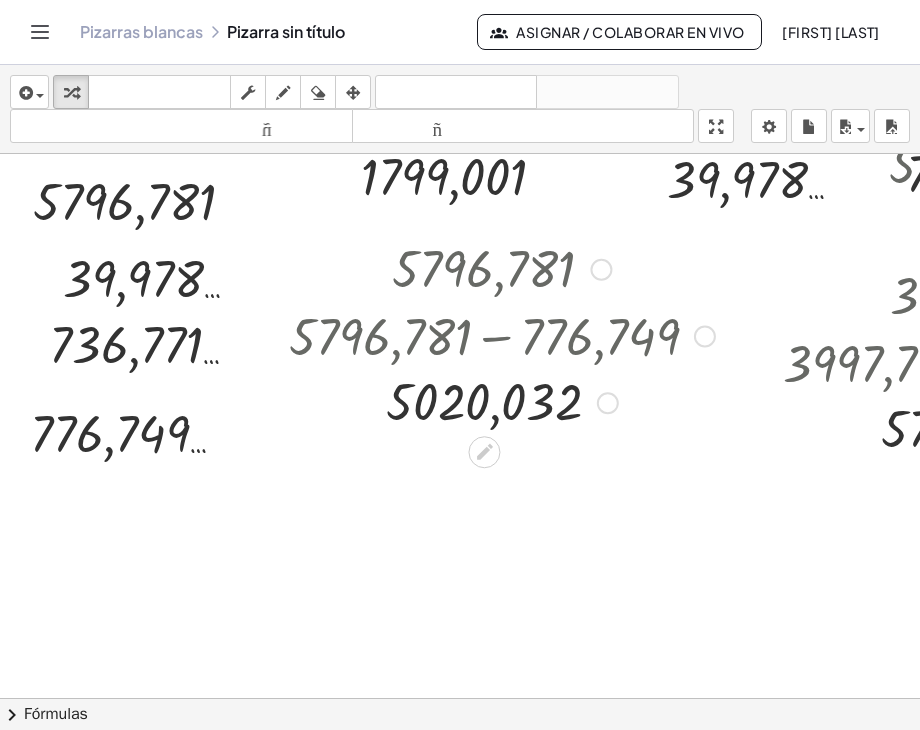 scroll, scrollTop: 200, scrollLeft: 0, axis: vertical 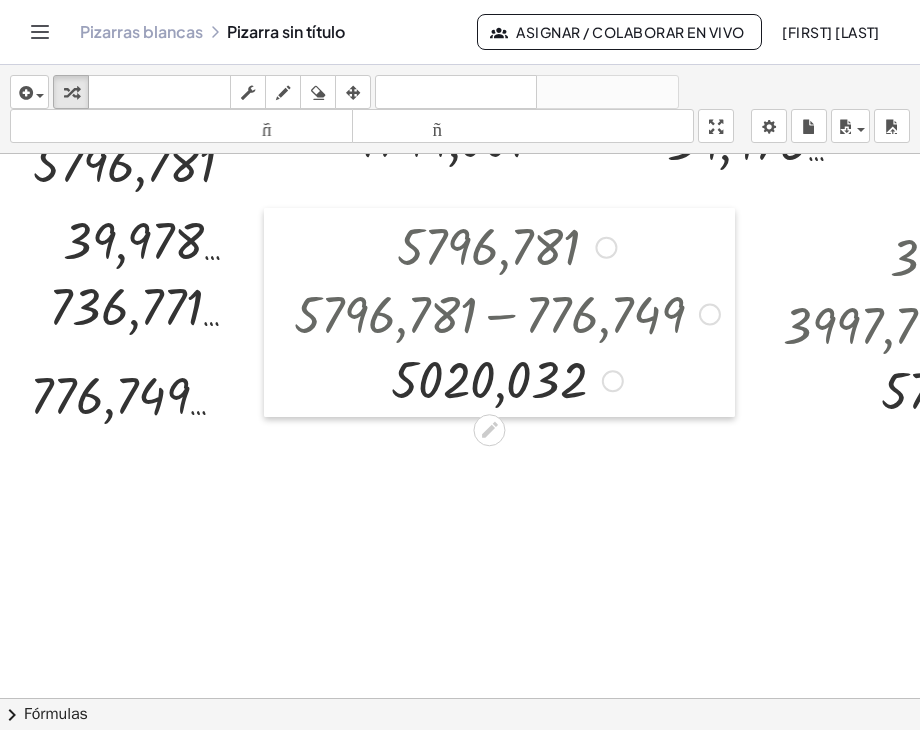 click at bounding box center (279, 312) 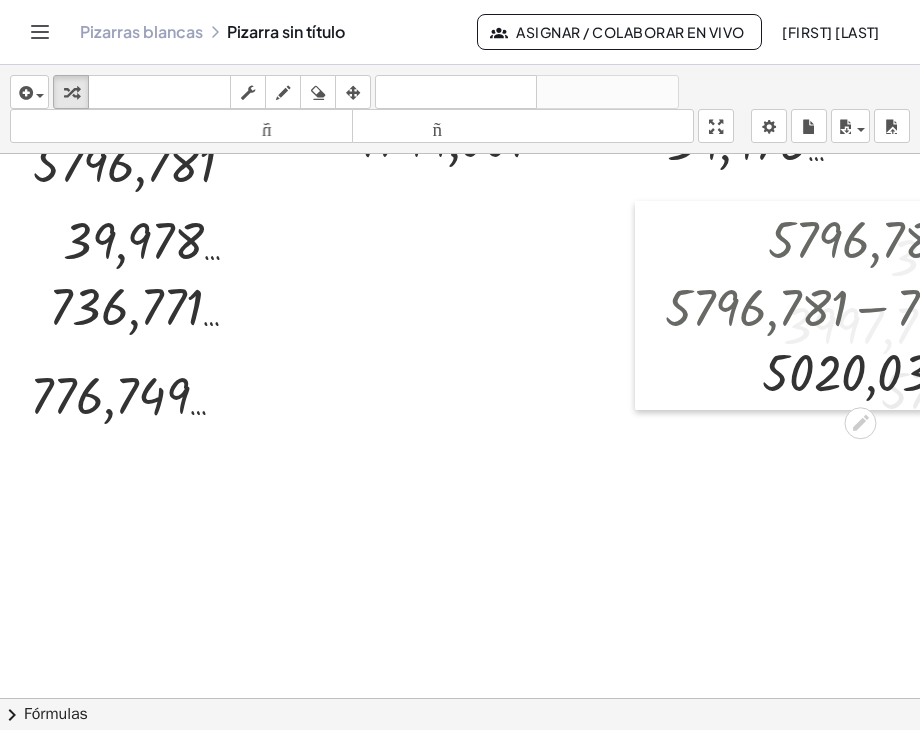drag, startPoint x: 283, startPoint y: 249, endPoint x: 654, endPoint y: 242, distance: 371.06604 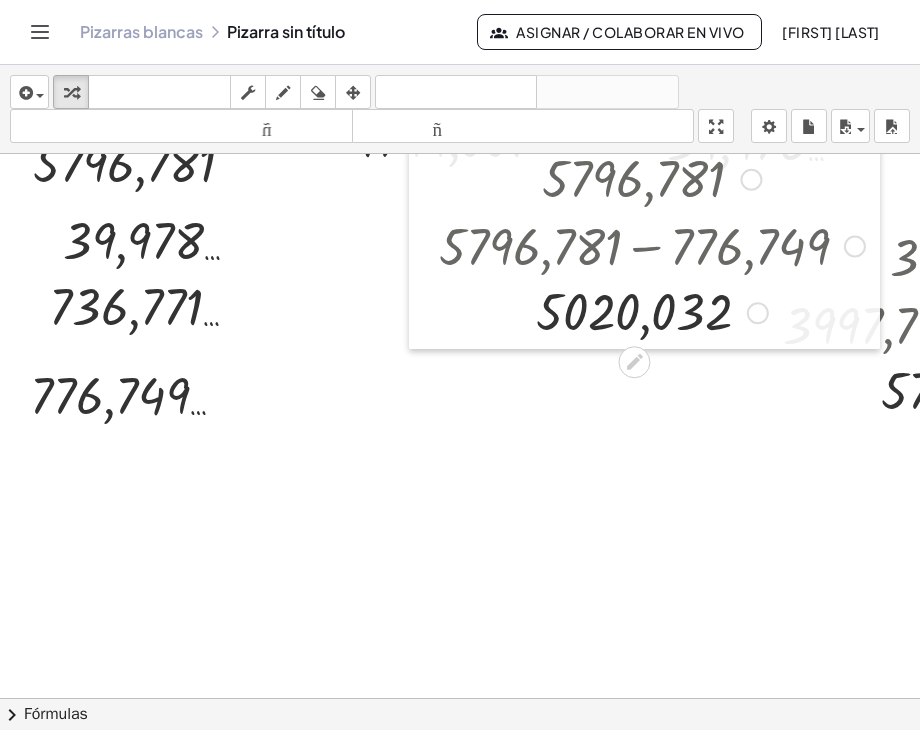 drag, startPoint x: 649, startPoint y: 260, endPoint x: 423, endPoint y: 199, distance: 234.08759 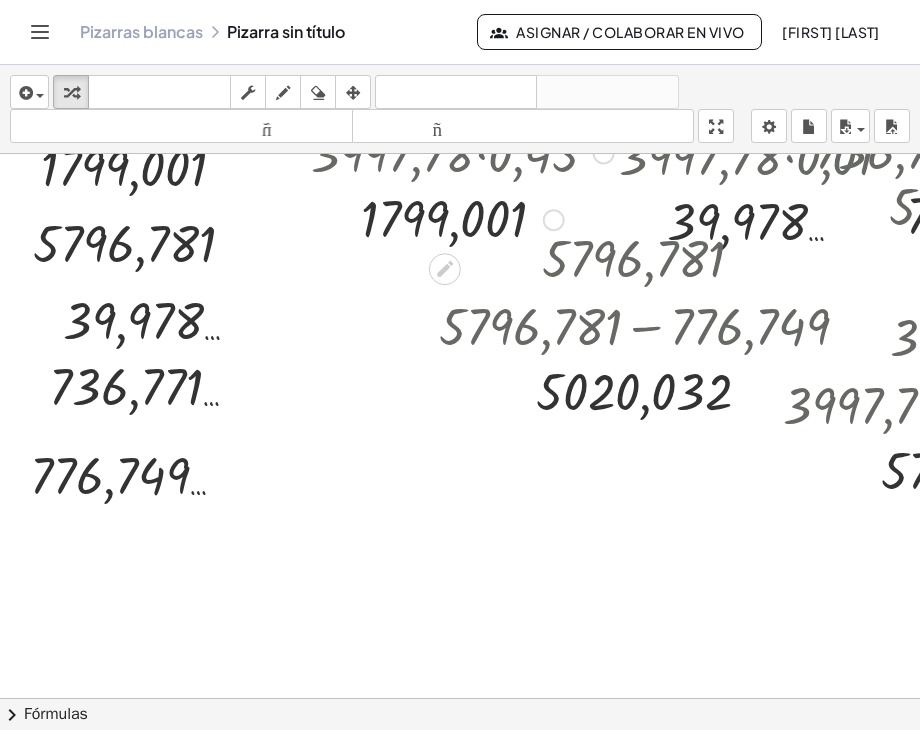 scroll, scrollTop: 200, scrollLeft: 0, axis: vertical 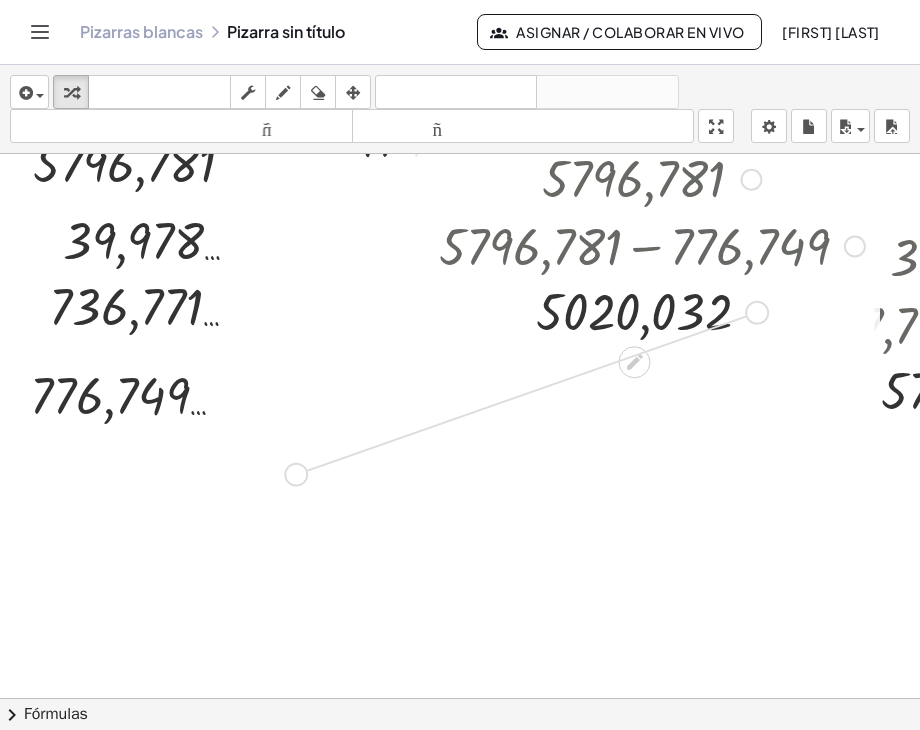 drag, startPoint x: 756, startPoint y: 316, endPoint x: 292, endPoint y: 484, distance: 493.47745 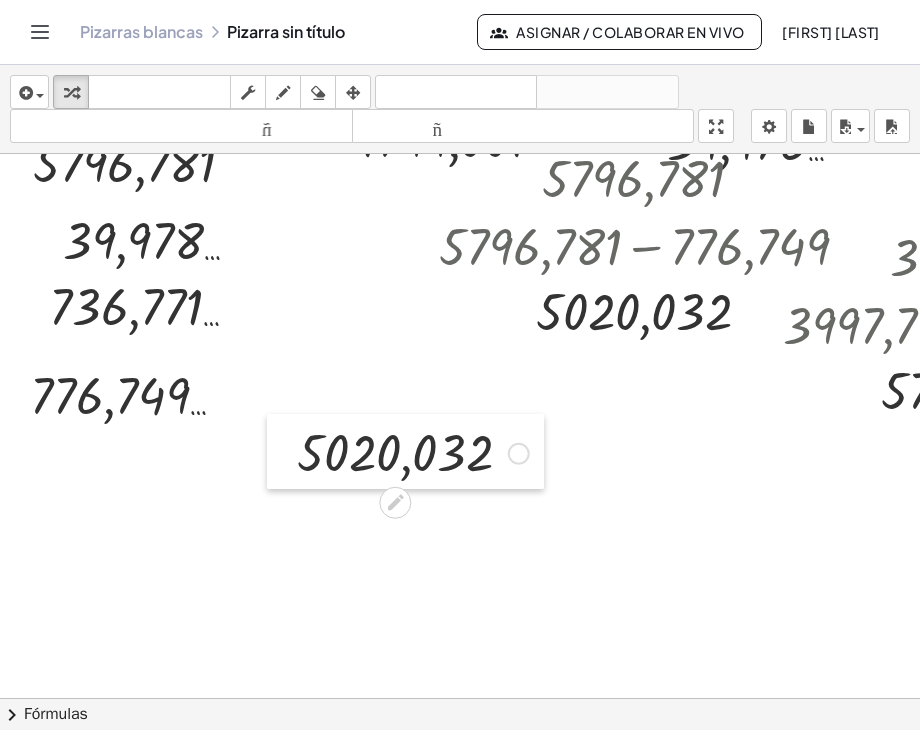 drag, startPoint x: 45, startPoint y: 458, endPoint x: 281, endPoint y: 446, distance: 236.30489 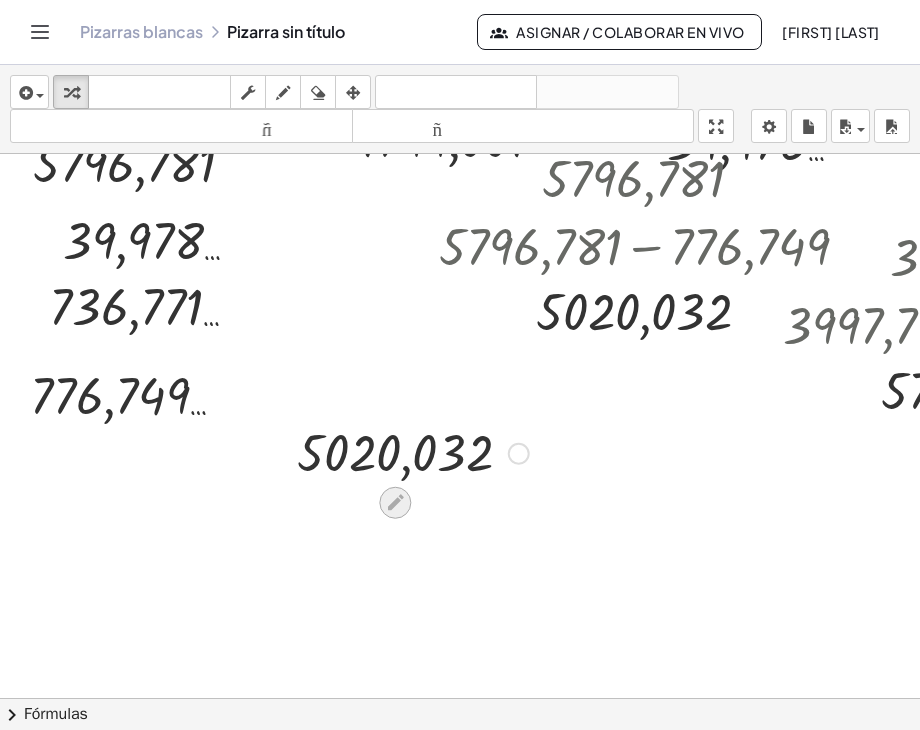 click 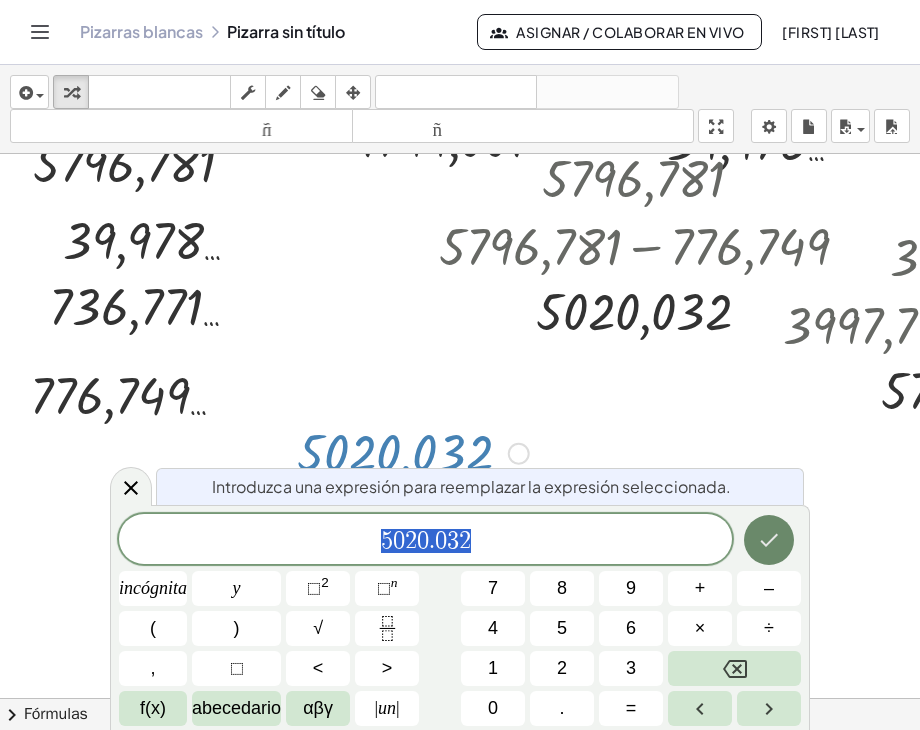 click at bounding box center [769, 540] 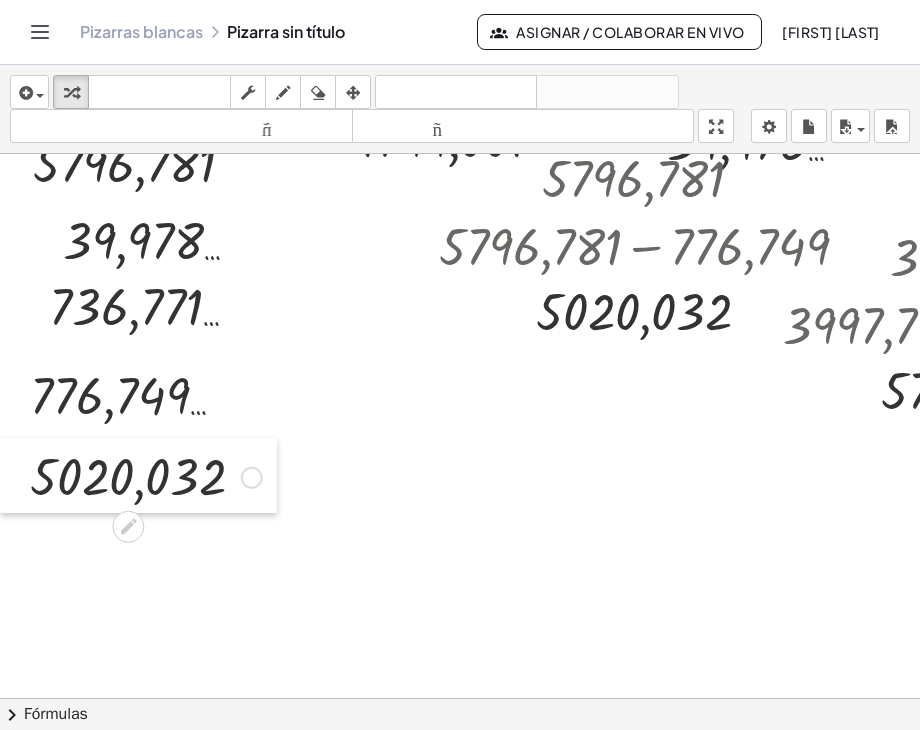 drag, startPoint x: 280, startPoint y: 438, endPoint x: 2, endPoint y: 462, distance: 279.03406 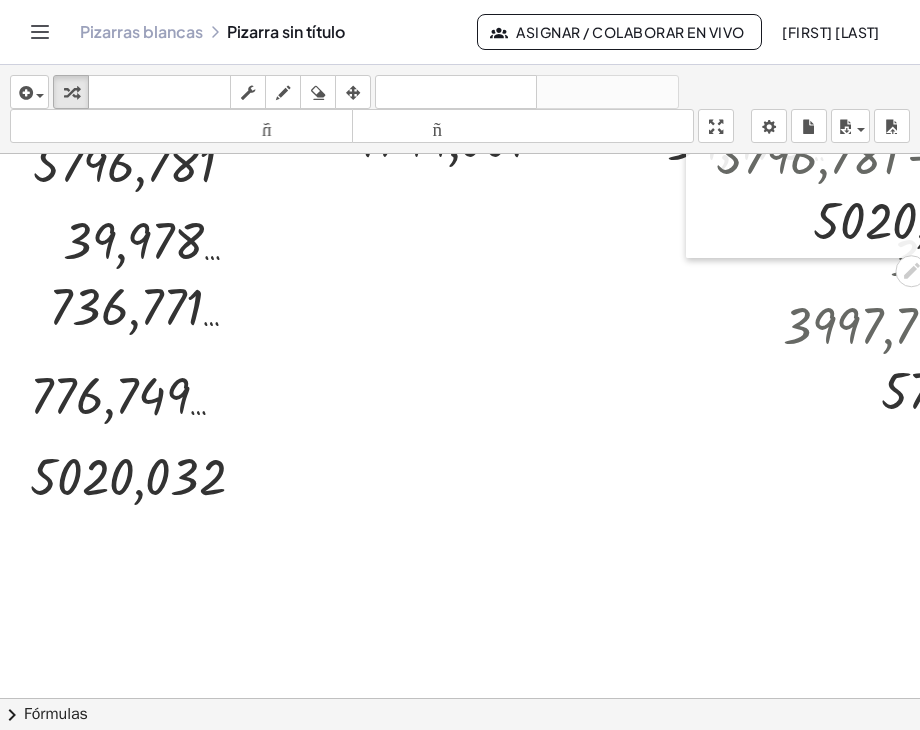 drag, startPoint x: 419, startPoint y: 261, endPoint x: 696, endPoint y: 170, distance: 291.56476 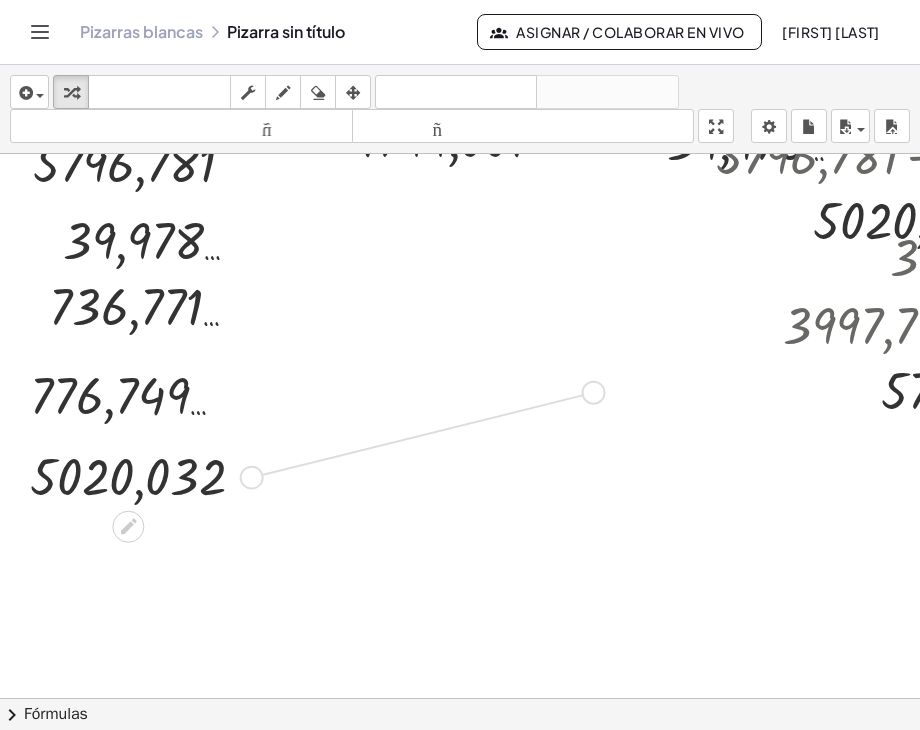 drag, startPoint x: 252, startPoint y: 476, endPoint x: 602, endPoint y: 392, distance: 359.93887 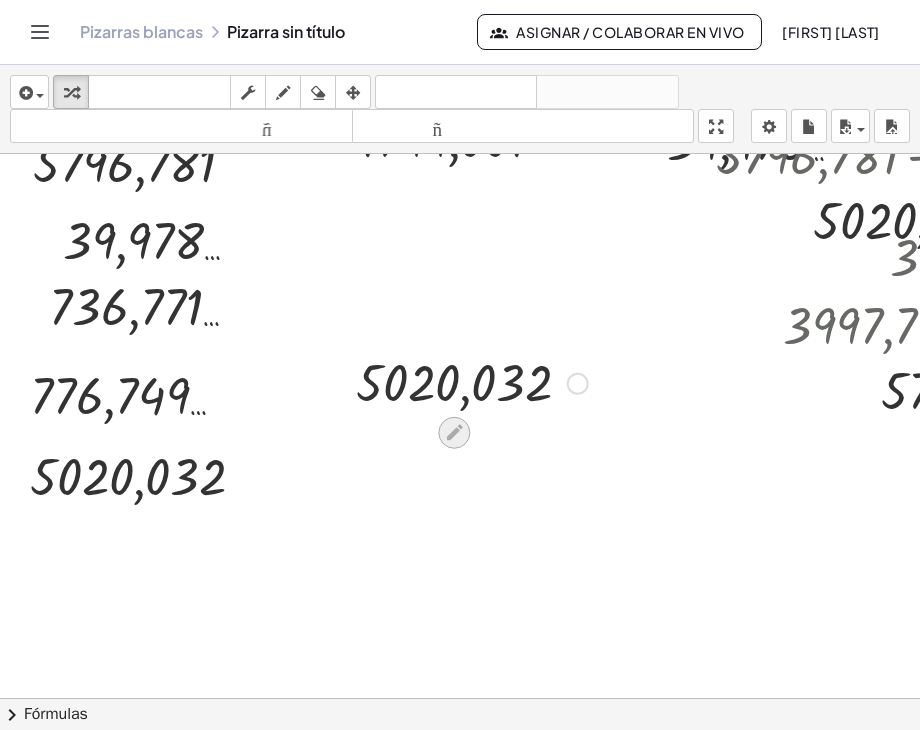 click 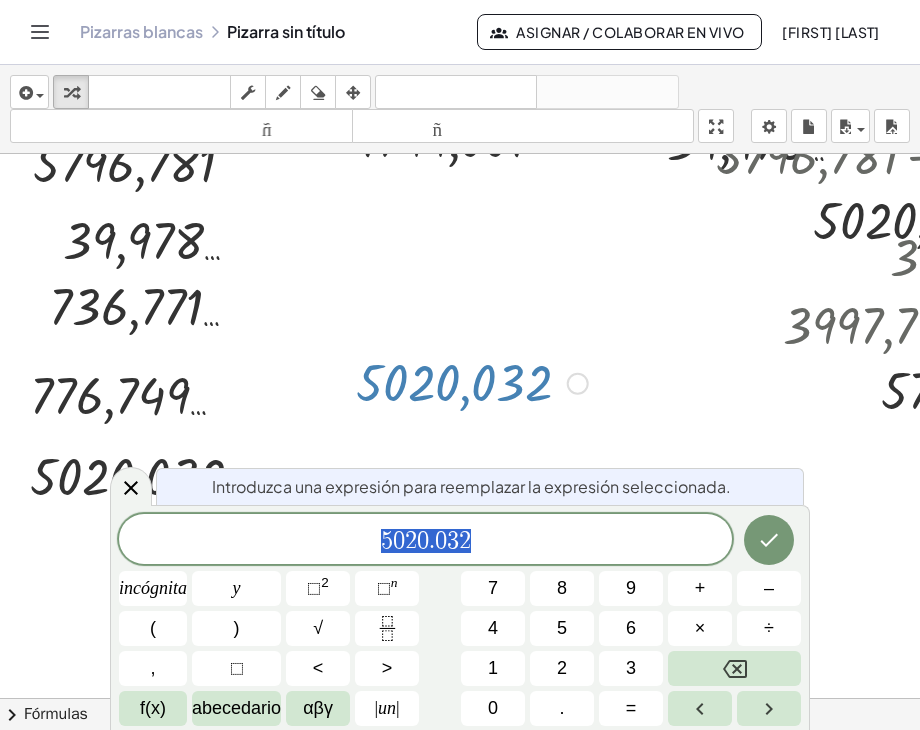 click on "5 0 2 0 . 0 3 2" at bounding box center (425, 541) 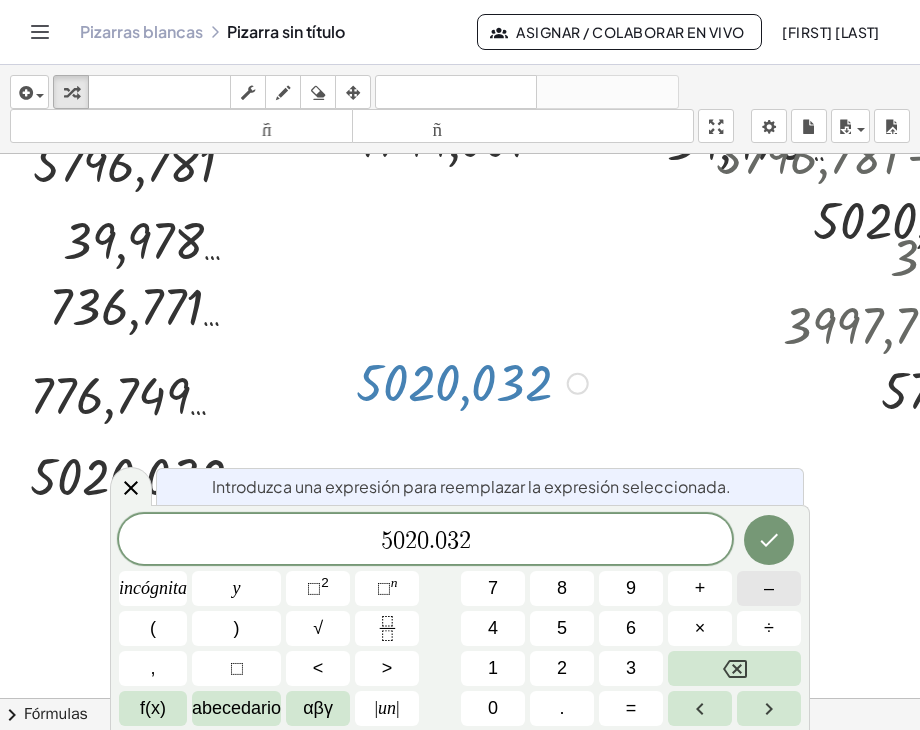 click on "–" at bounding box center (769, 588) 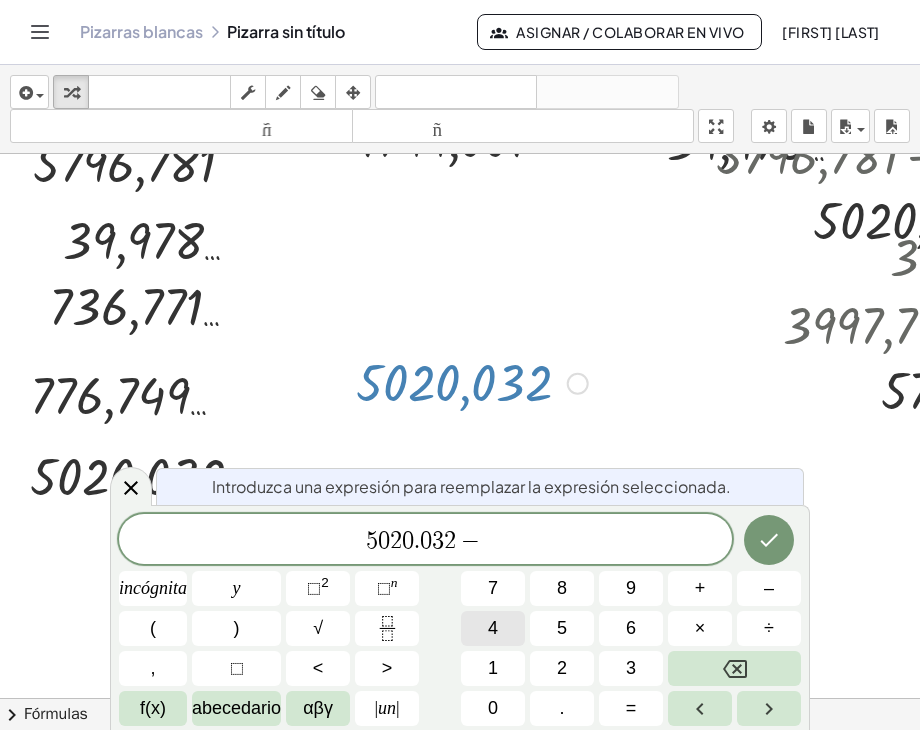 click on "4" at bounding box center (493, 628) 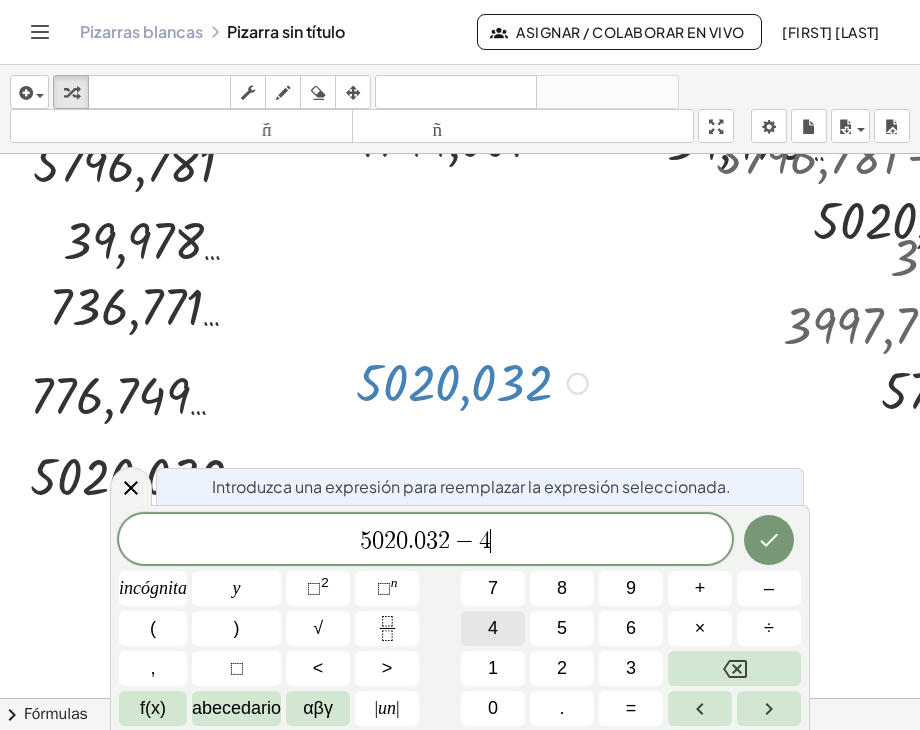 click on "4" at bounding box center (493, 628) 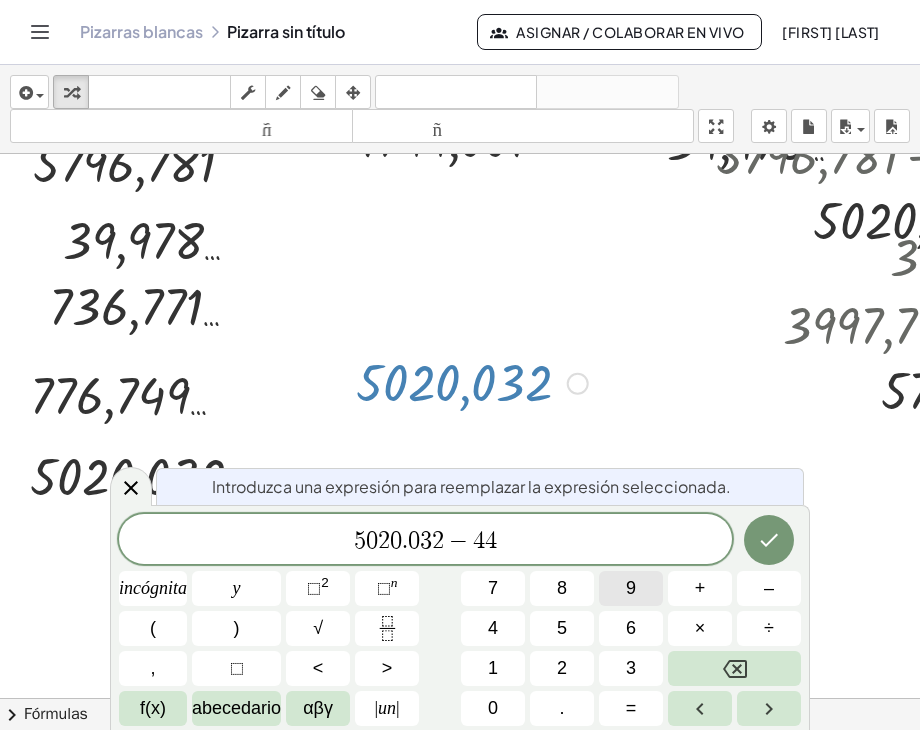 click on "9" at bounding box center [631, 588] 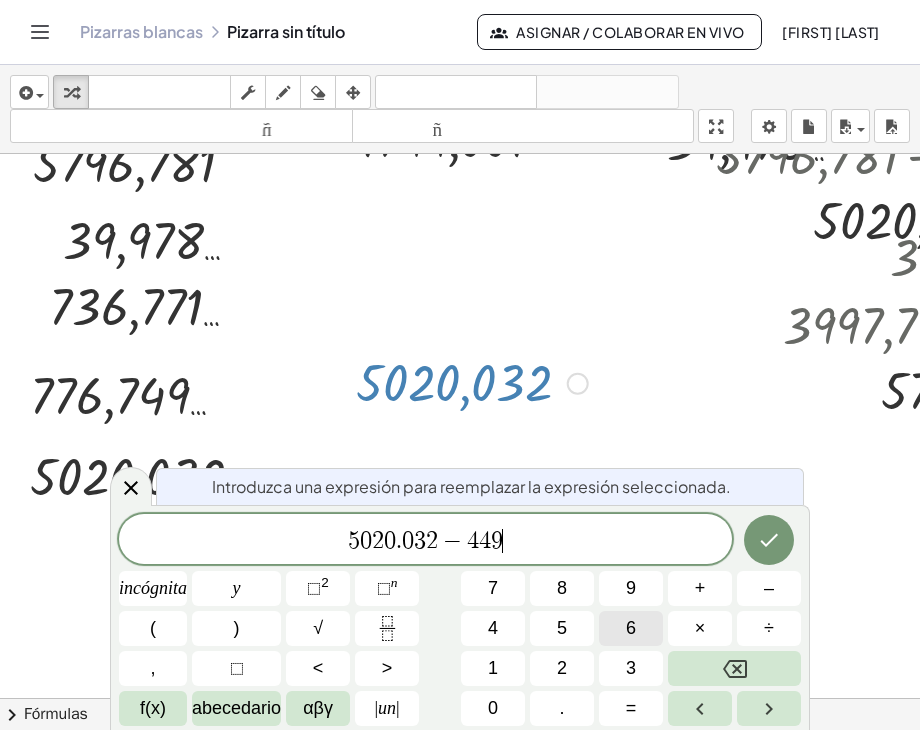 click on "6" at bounding box center [631, 628] 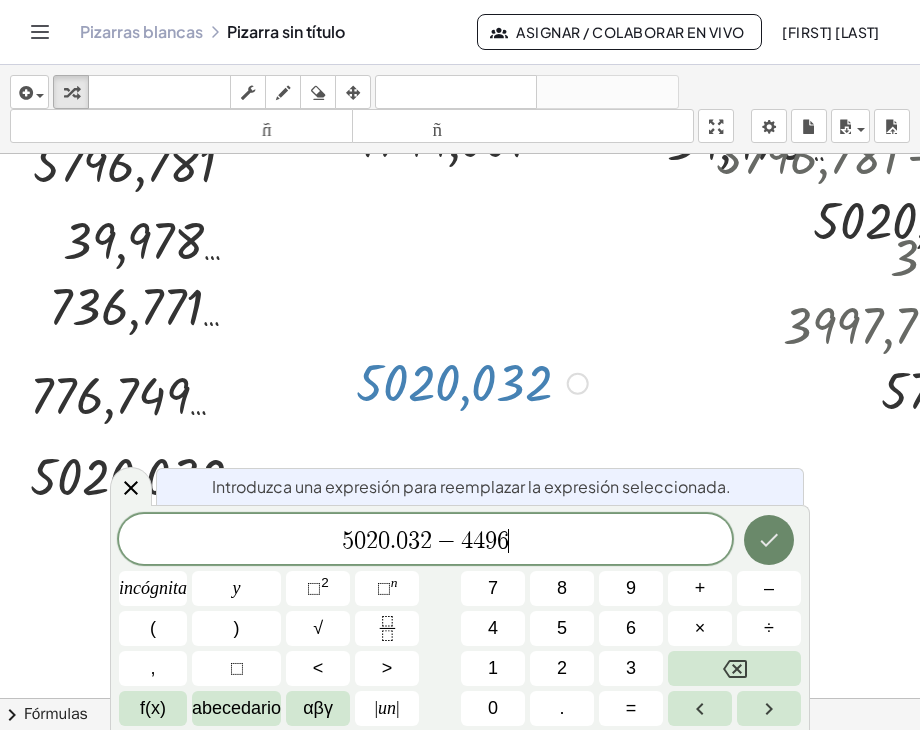 click 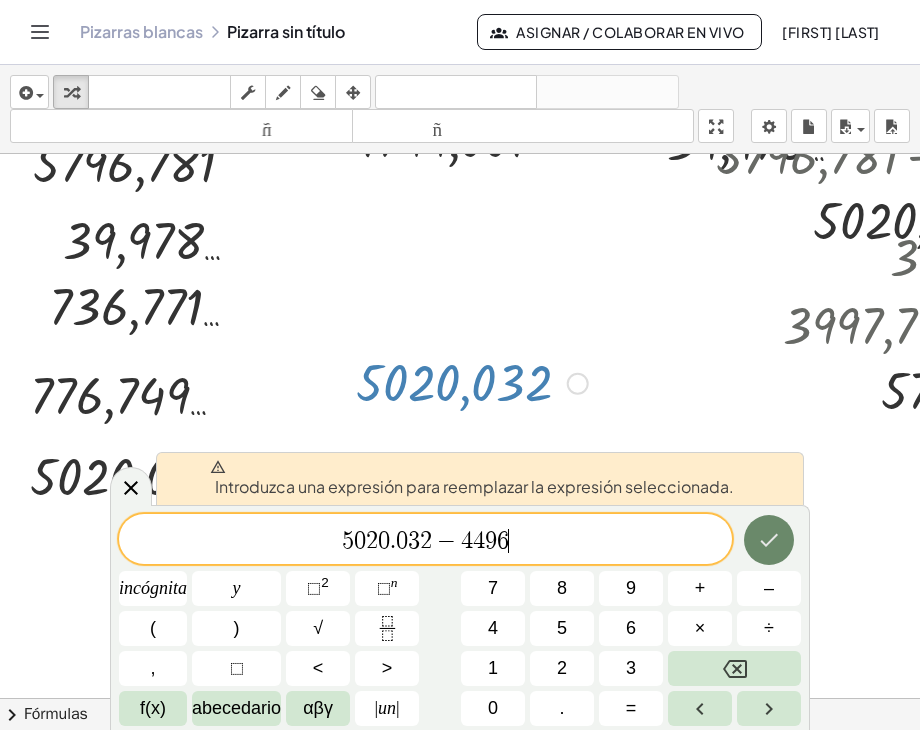 click 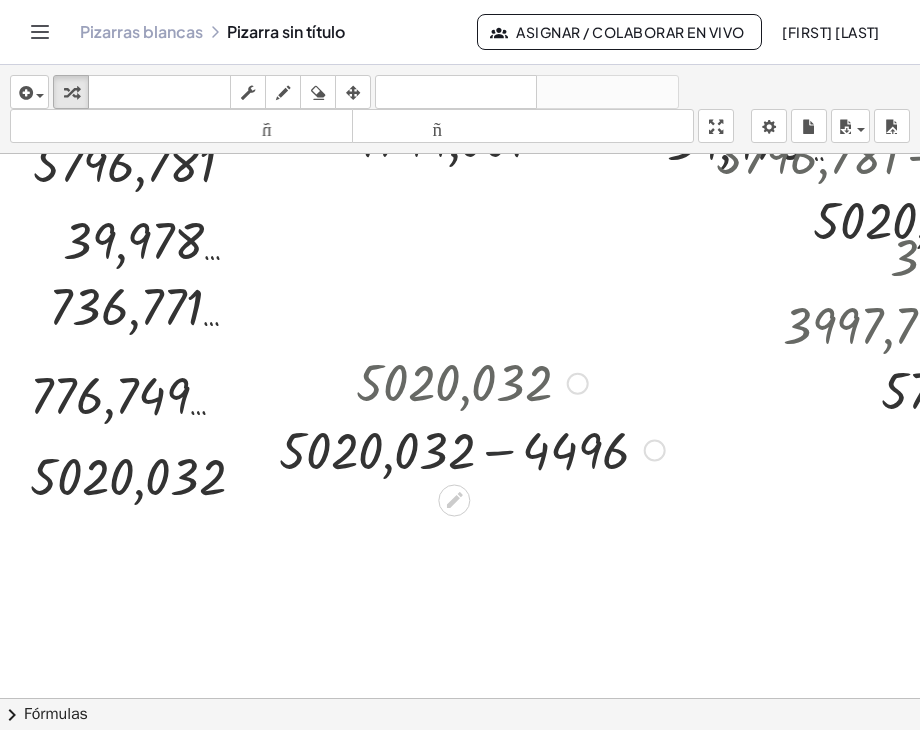 click at bounding box center (472, 448) 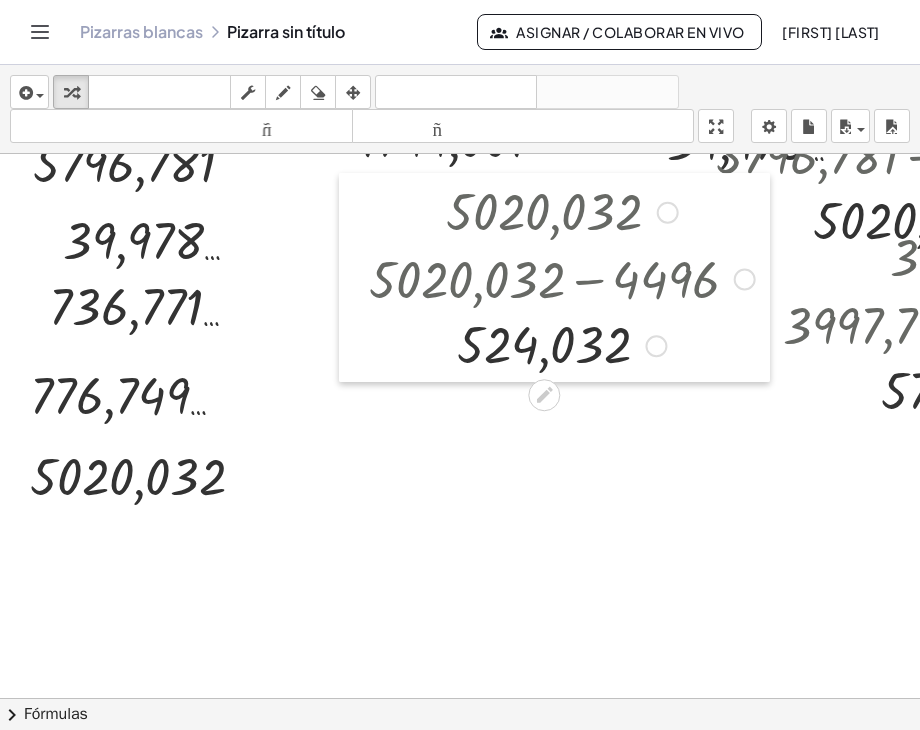 drag, startPoint x: 274, startPoint y: 388, endPoint x: 364, endPoint y: 217, distance: 193.23819 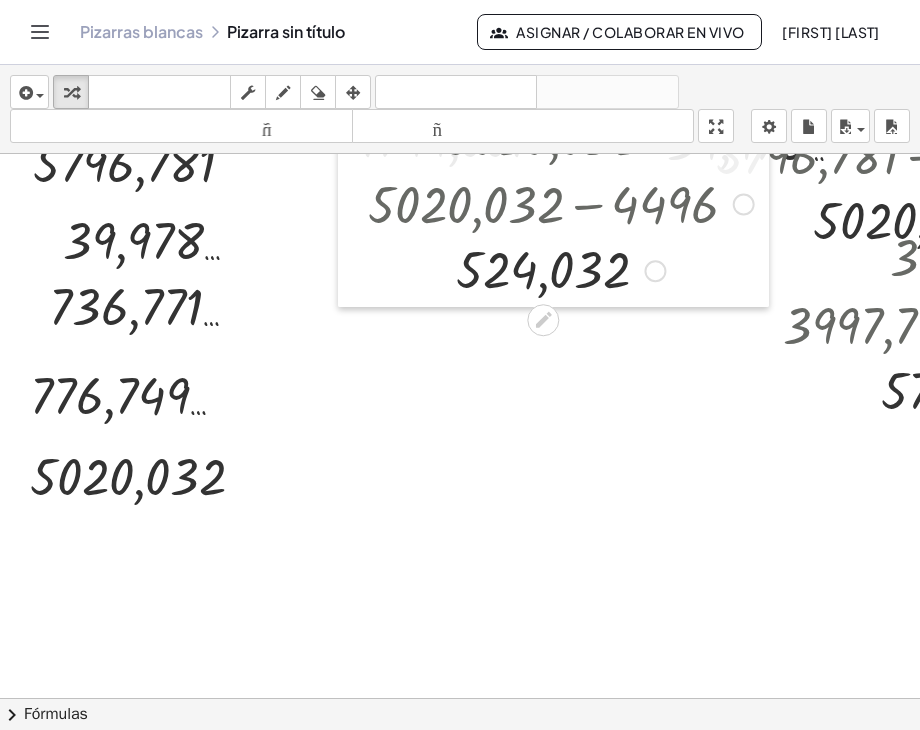 drag, startPoint x: 364, startPoint y: 261, endPoint x: 361, endPoint y: 181, distance: 80.05623 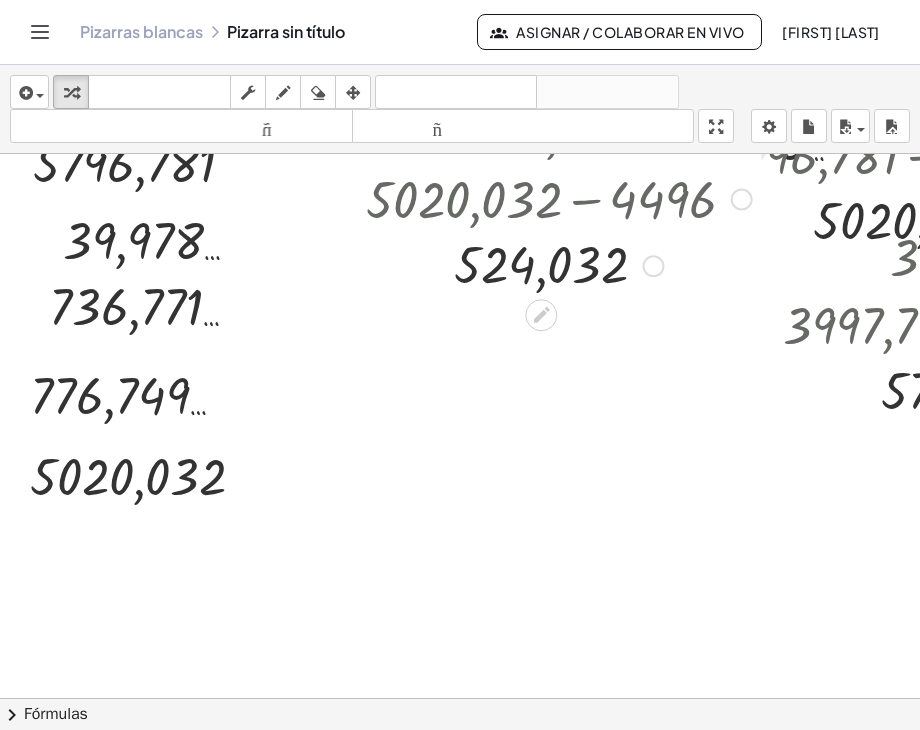 drag, startPoint x: 653, startPoint y: 267, endPoint x: 564, endPoint y: 359, distance: 128.0039 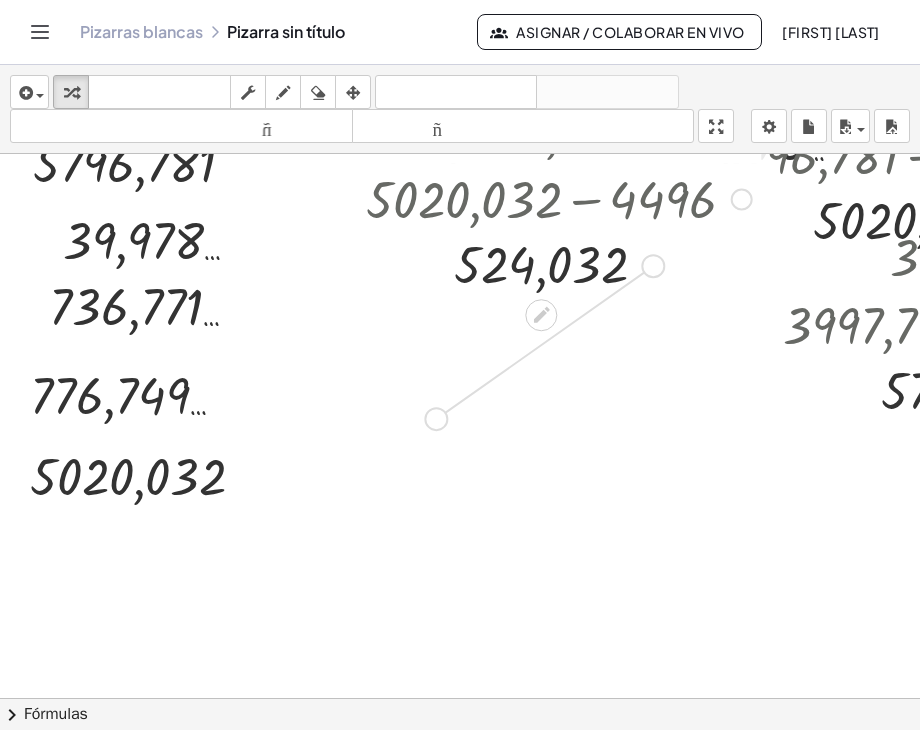drag, startPoint x: 648, startPoint y: 264, endPoint x: 437, endPoint y: 423, distance: 264.20068 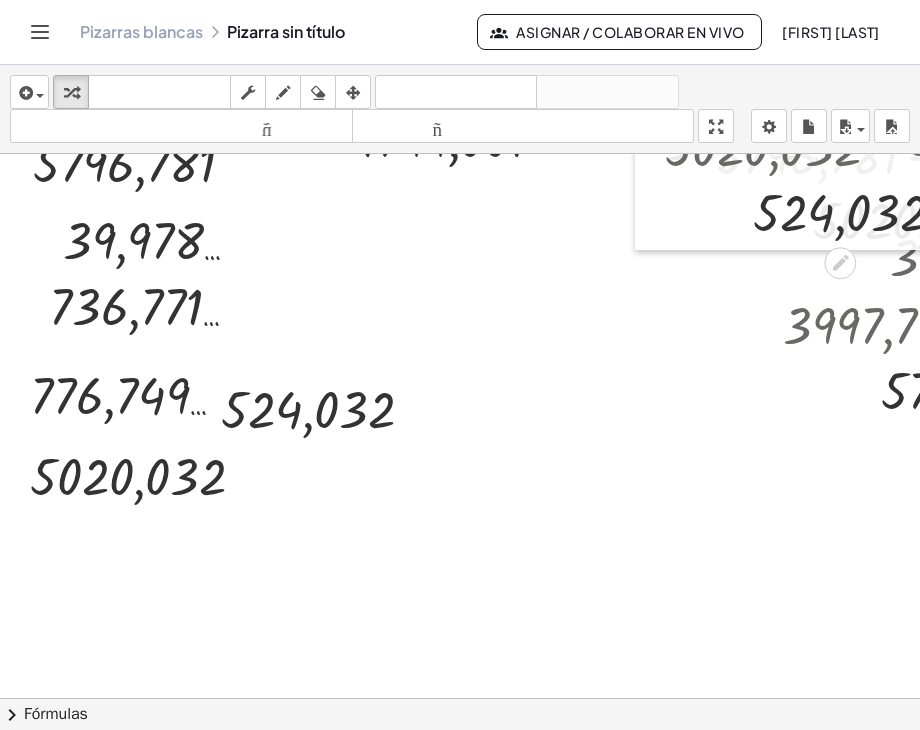 drag, startPoint x: 351, startPoint y: 217, endPoint x: 665, endPoint y: 162, distance: 318.7805 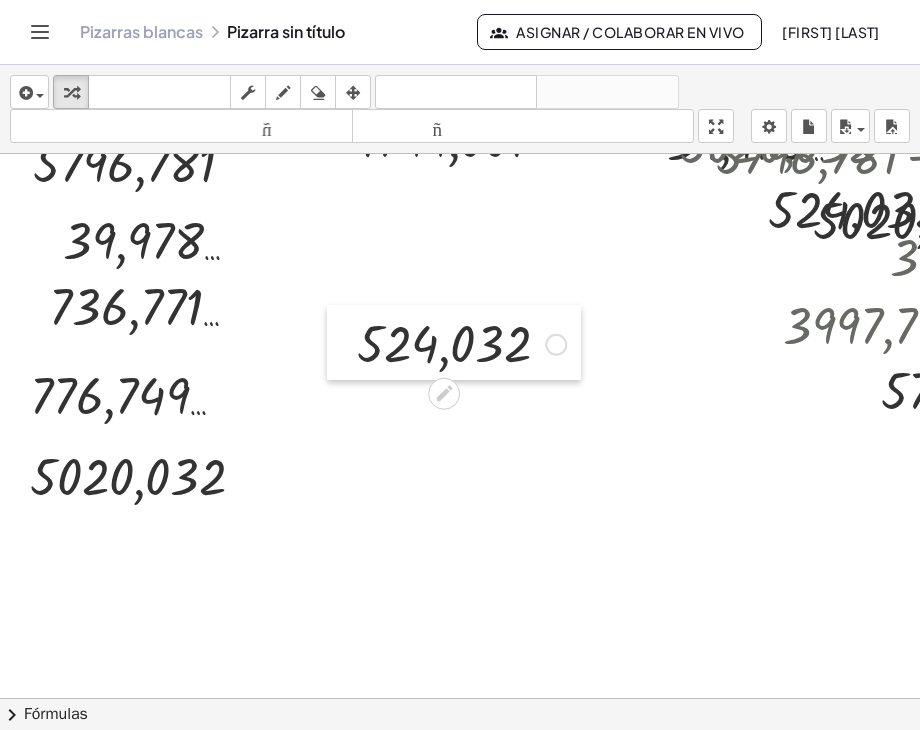 drag, startPoint x: 219, startPoint y: 396, endPoint x: 355, endPoint y: 330, distance: 151.16878 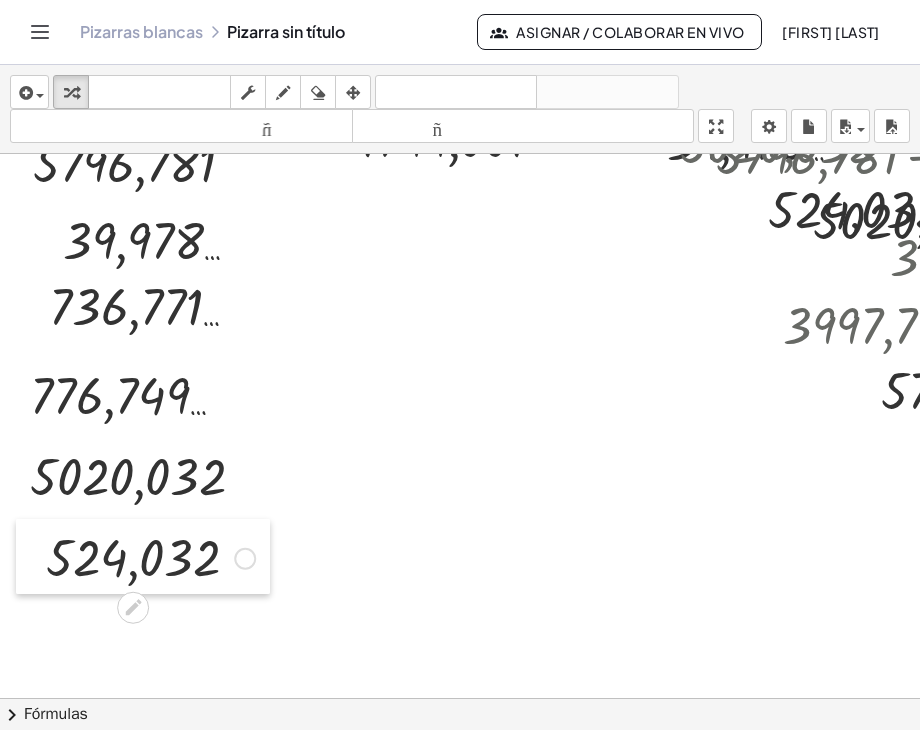 drag, startPoint x: 347, startPoint y: 346, endPoint x: 52, endPoint y: 558, distance: 363.2754 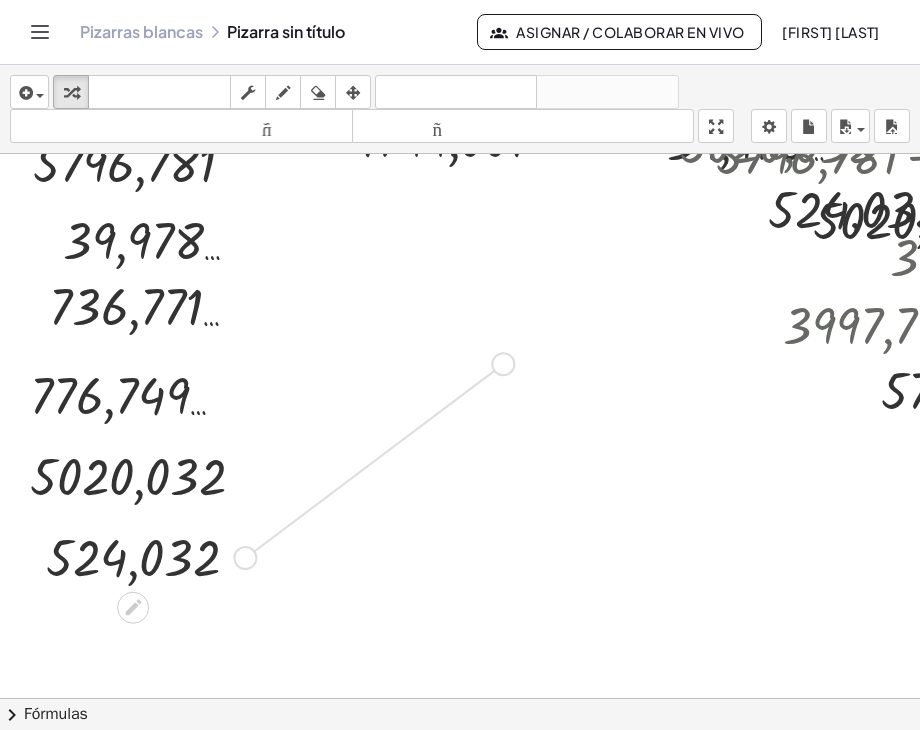 drag, startPoint x: 246, startPoint y: 557, endPoint x: 511, endPoint y: 357, distance: 332.0015 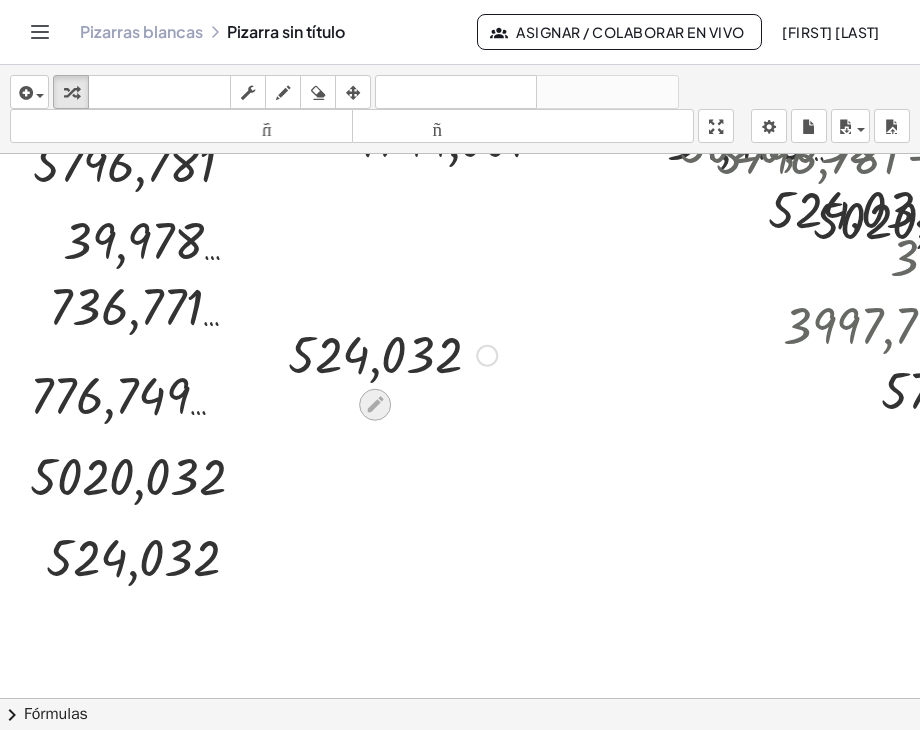 click at bounding box center [375, 404] 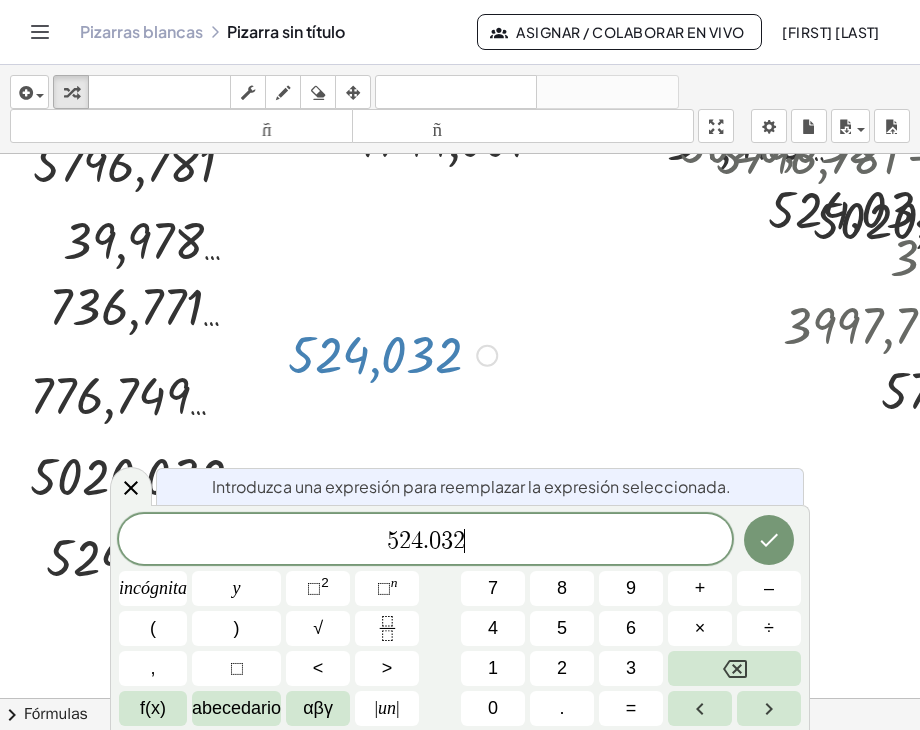 click on "5 2 4 . 0 3 2 ​" at bounding box center (425, 541) 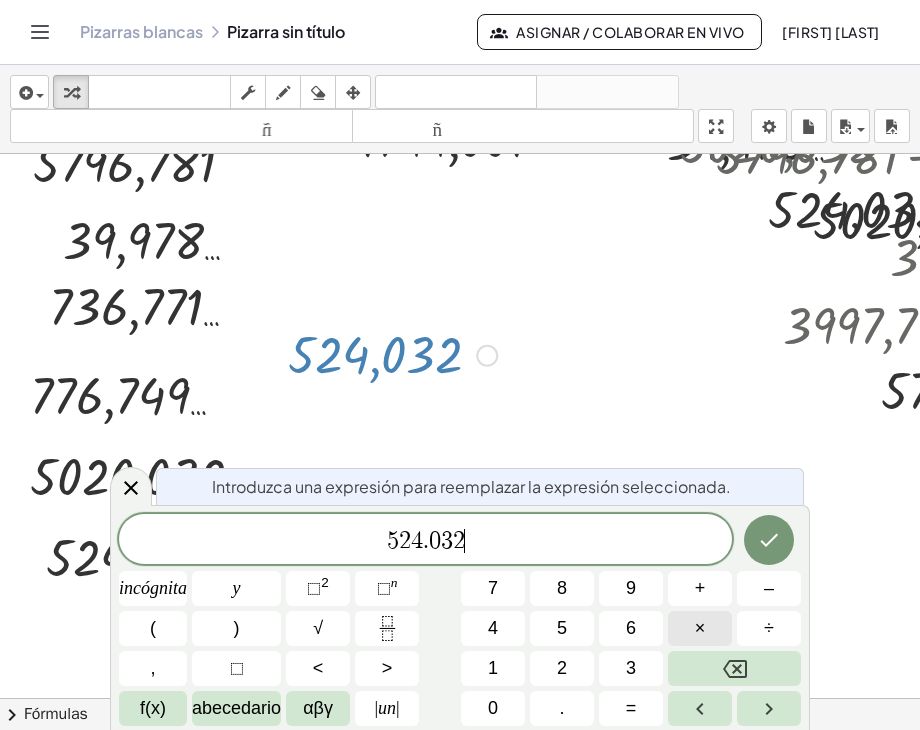 click on "×" at bounding box center (700, 628) 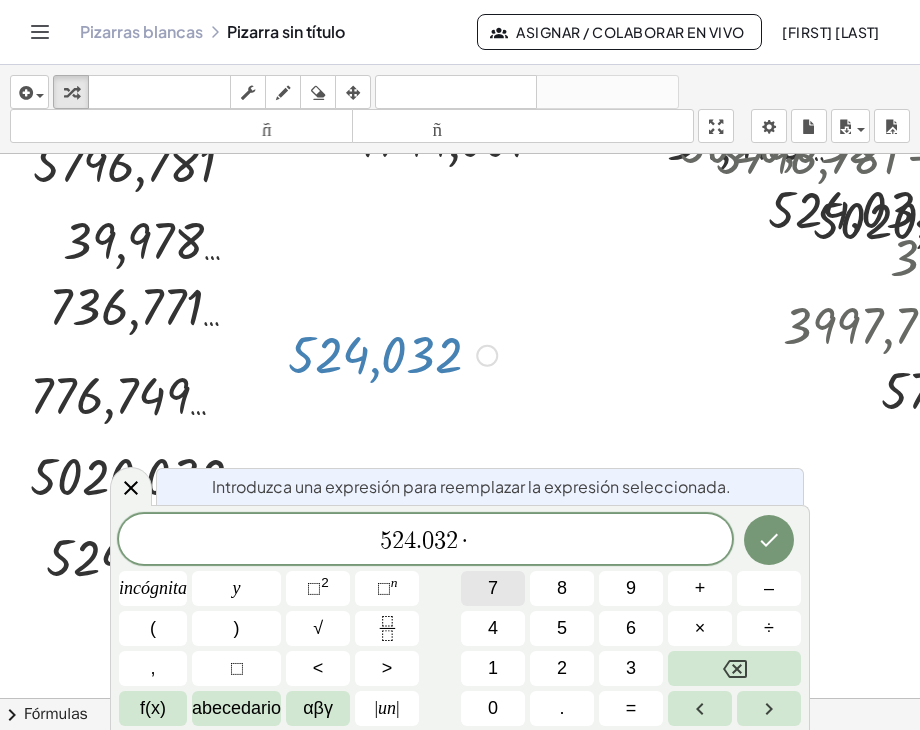 click on "7" at bounding box center (493, 588) 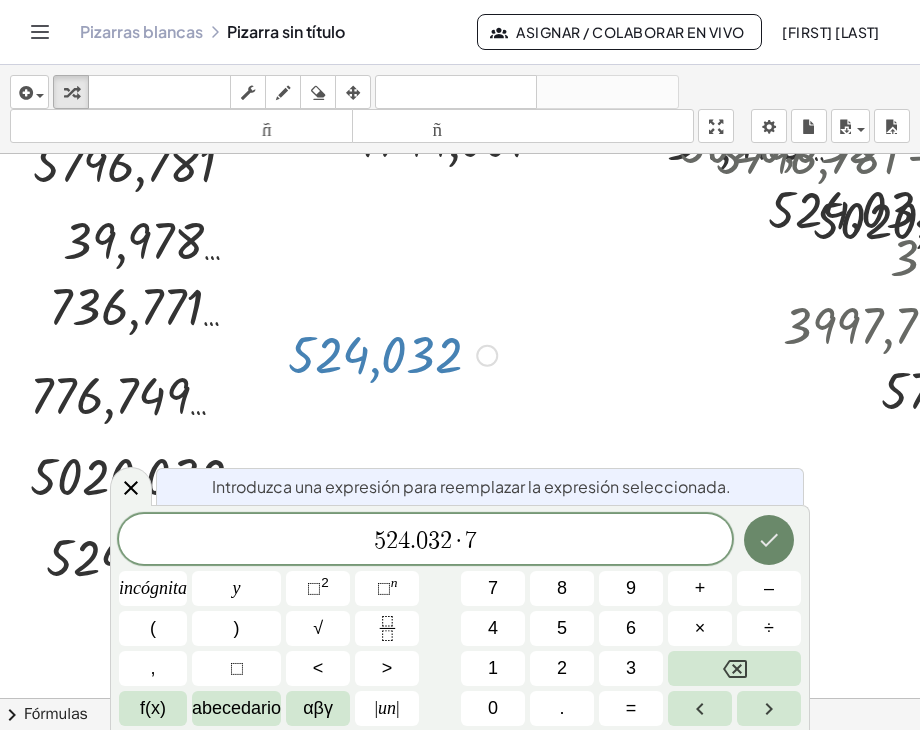 click 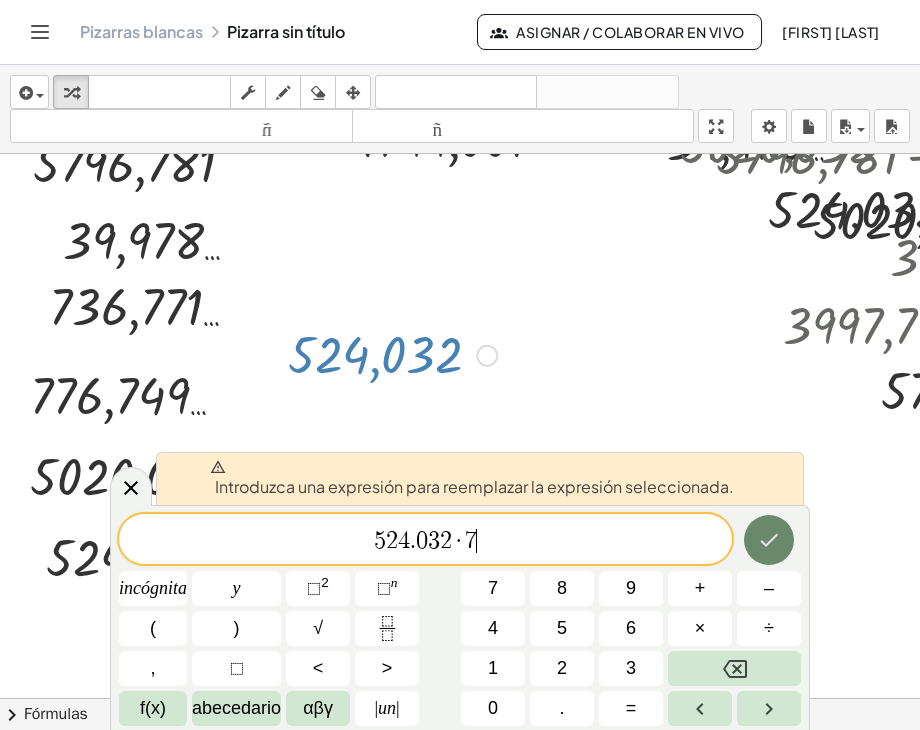 click 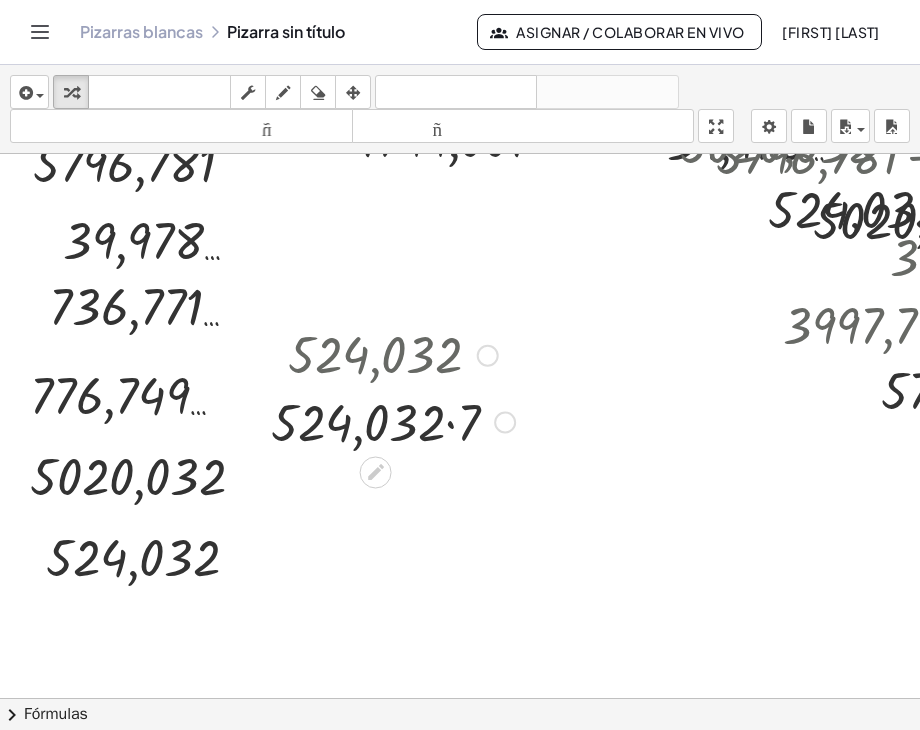 click at bounding box center [393, 420] 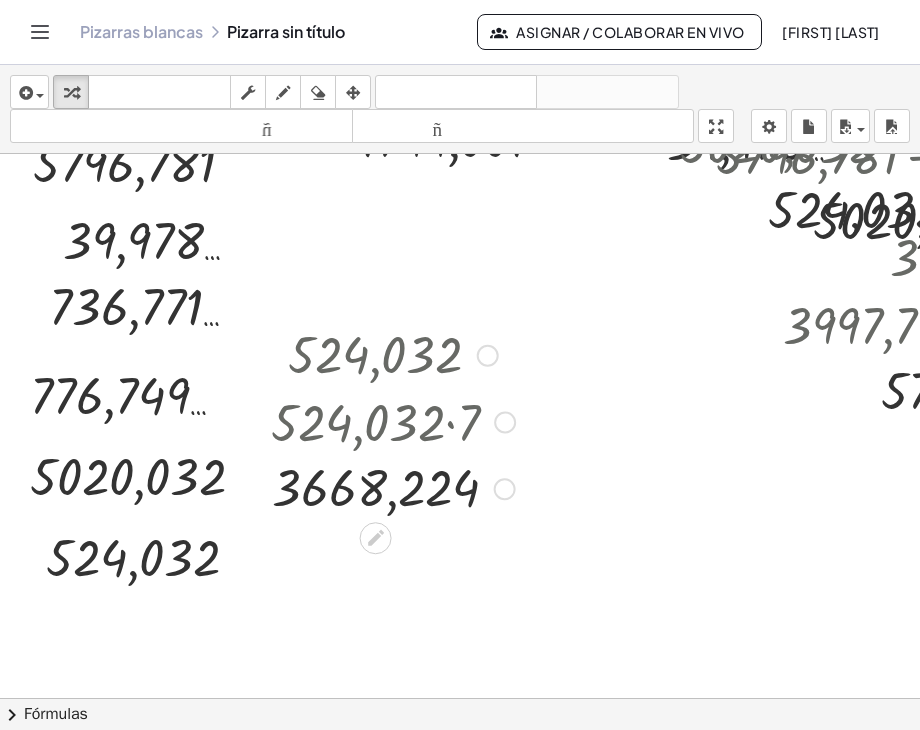 drag, startPoint x: 494, startPoint y: 424, endPoint x: 496, endPoint y: 513, distance: 89.02247 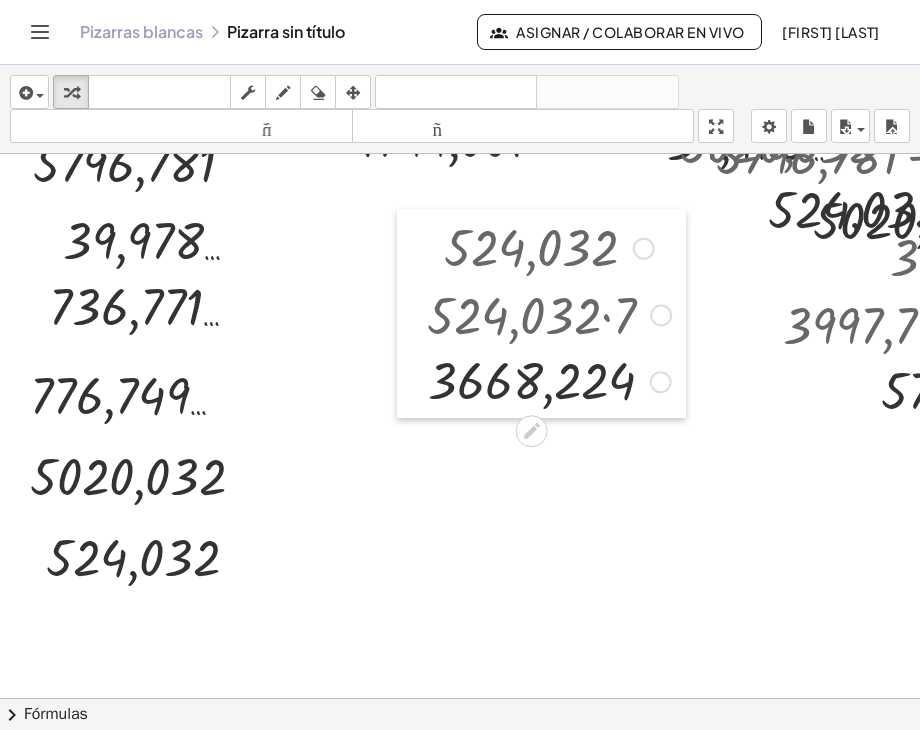 drag, startPoint x: 252, startPoint y: 377, endPoint x: 408, endPoint y: 270, distance: 189.16924 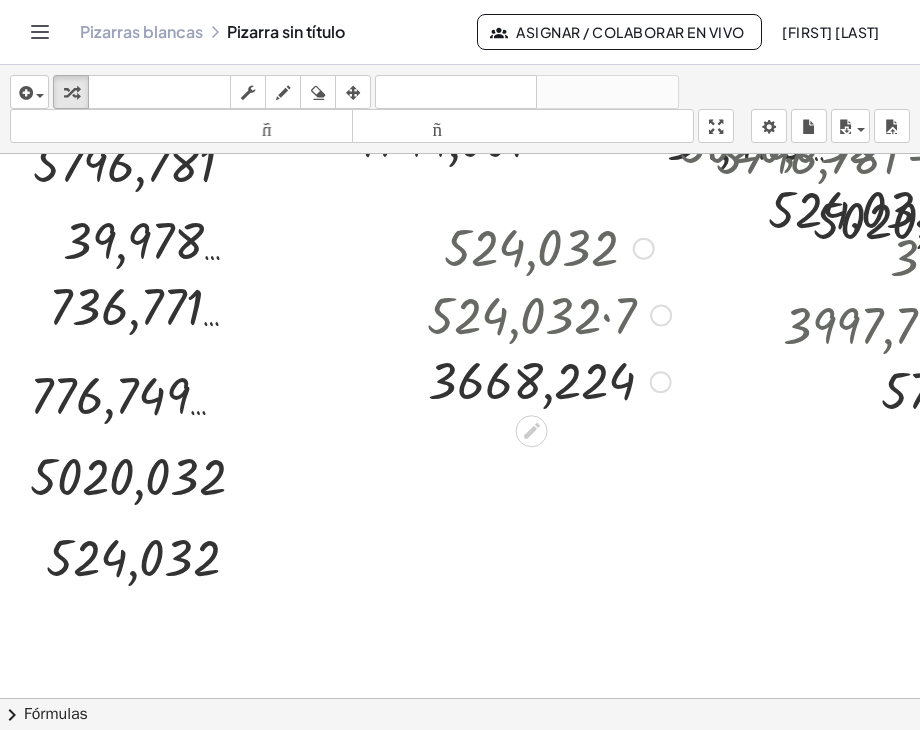 drag, startPoint x: 659, startPoint y: 391, endPoint x: 568, endPoint y: 553, distance: 185.80904 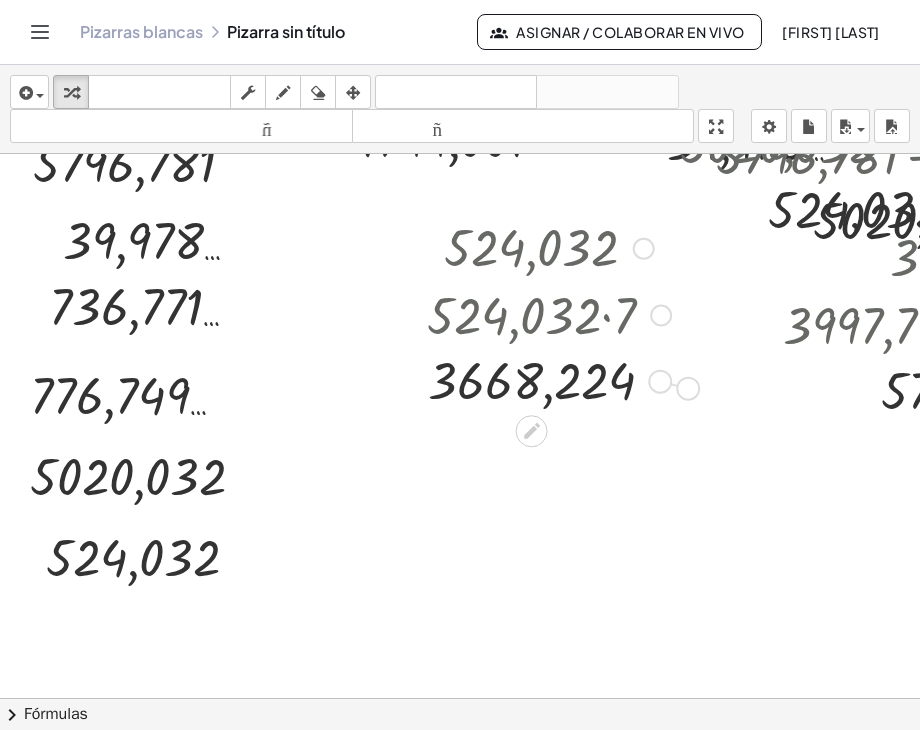 drag, startPoint x: 664, startPoint y: 373, endPoint x: 722, endPoint y: 389, distance: 60.166435 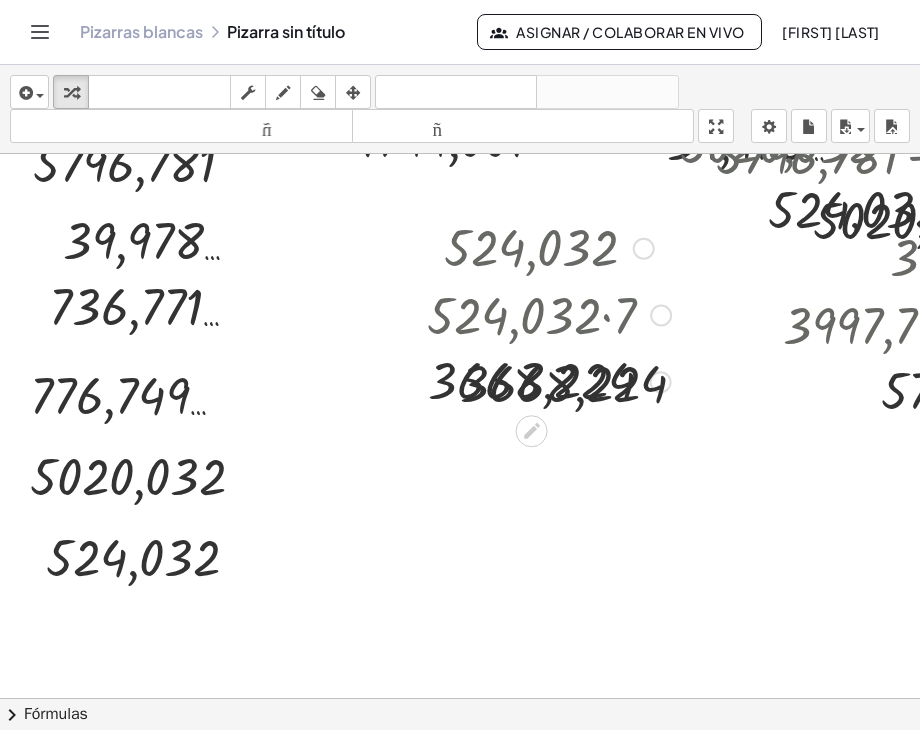 drag, startPoint x: 722, startPoint y: 389, endPoint x: 731, endPoint y: 397, distance: 12.0415945 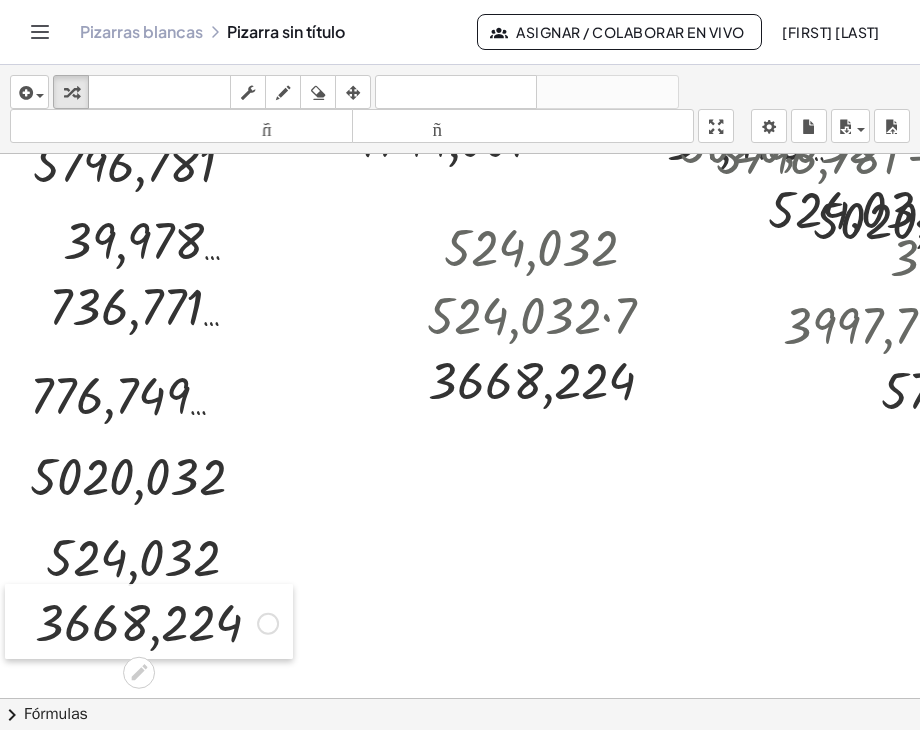 drag, startPoint x: 445, startPoint y: 365, endPoint x: 20, endPoint y: 604, distance: 487.59204 